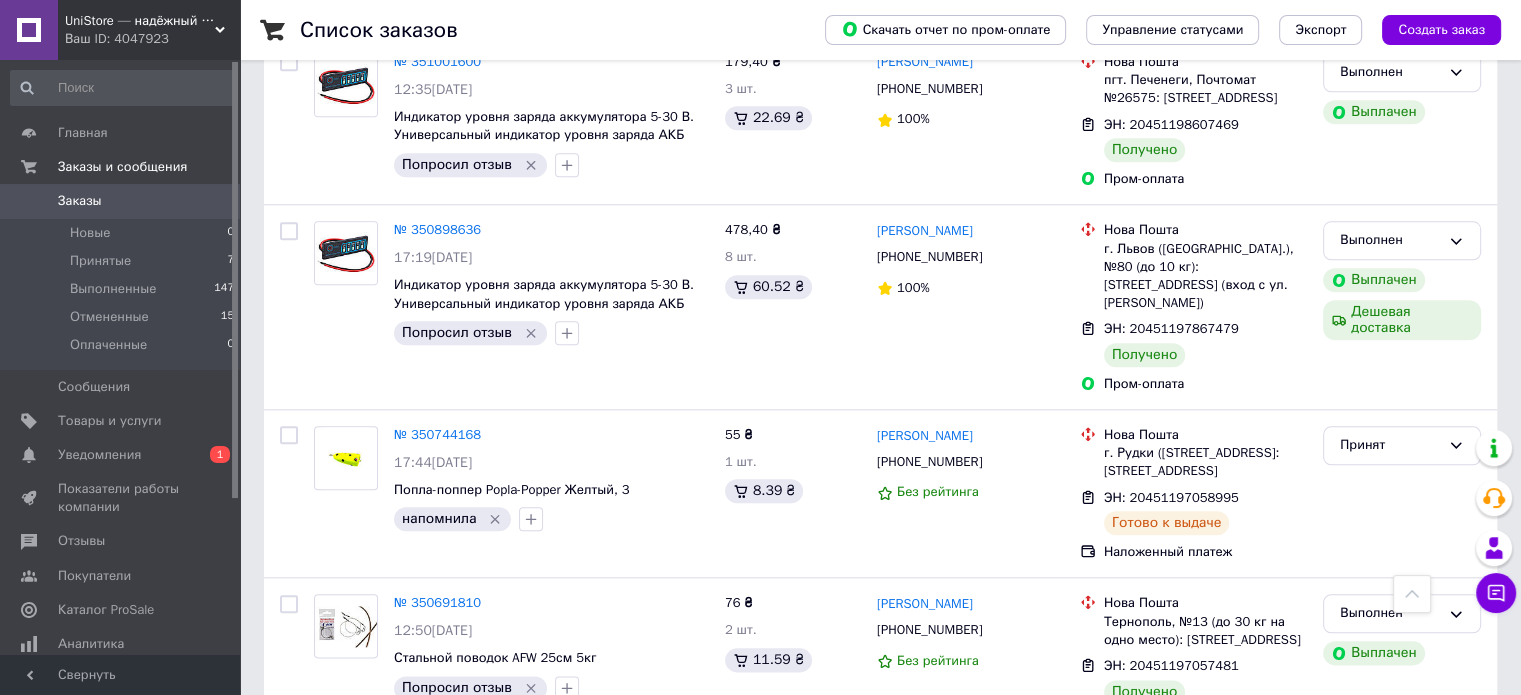 scroll, scrollTop: 2200, scrollLeft: 0, axis: vertical 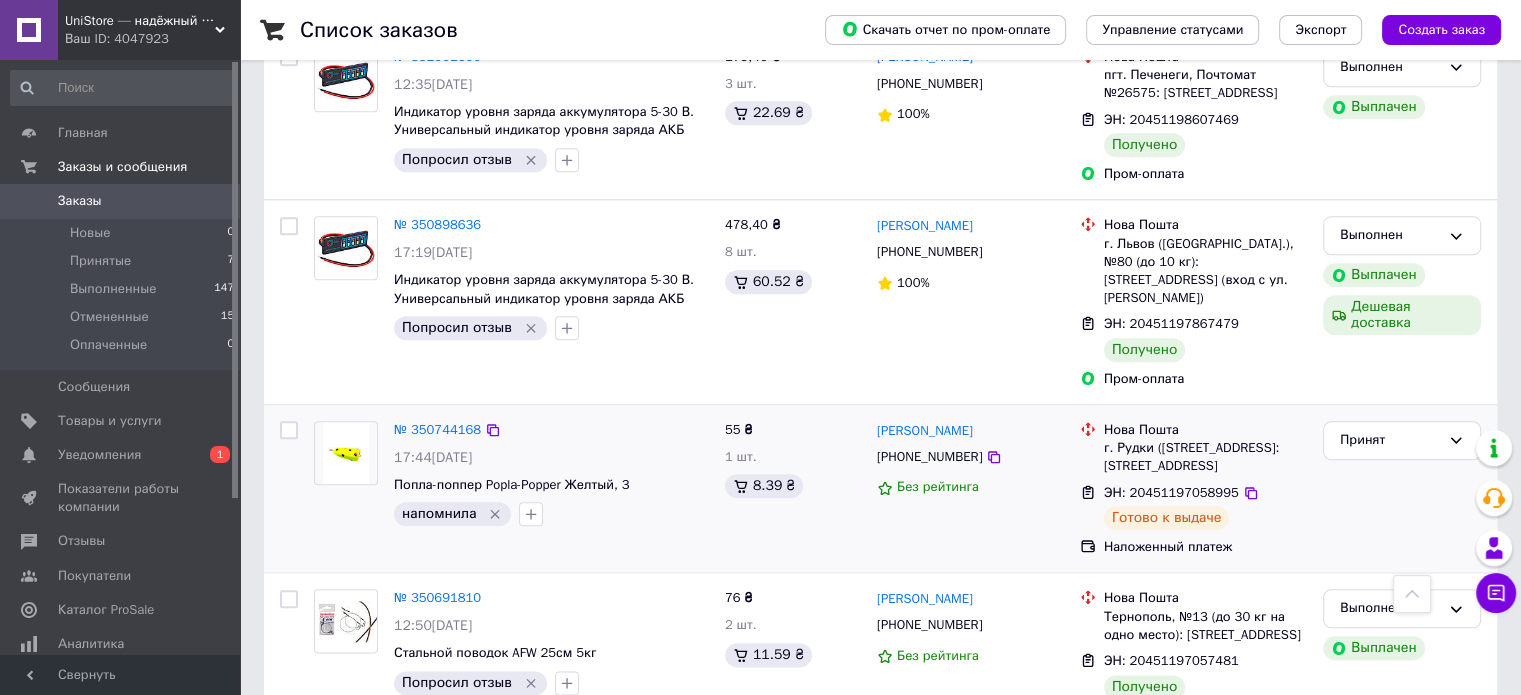 click on "№ 350744168" at bounding box center [437, 430] 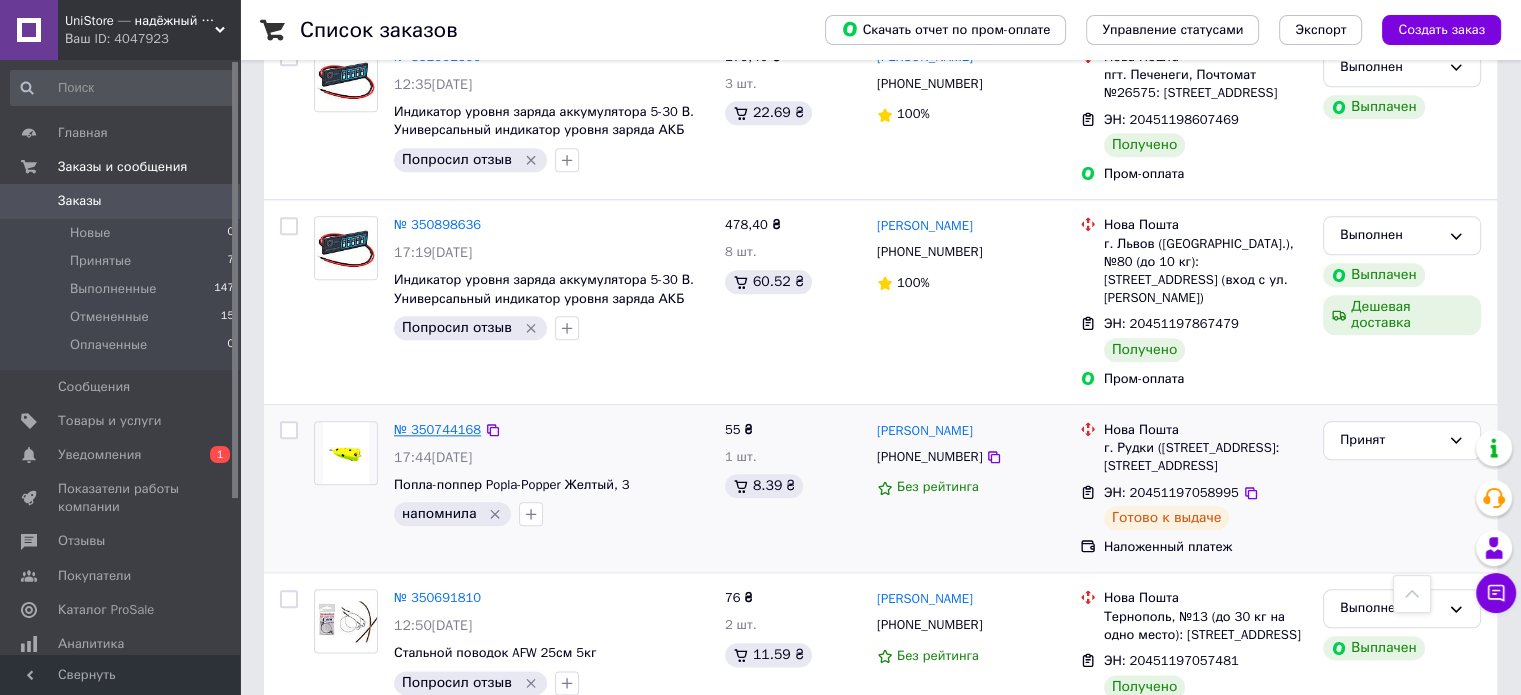 click on "№ 350744168" at bounding box center (437, 429) 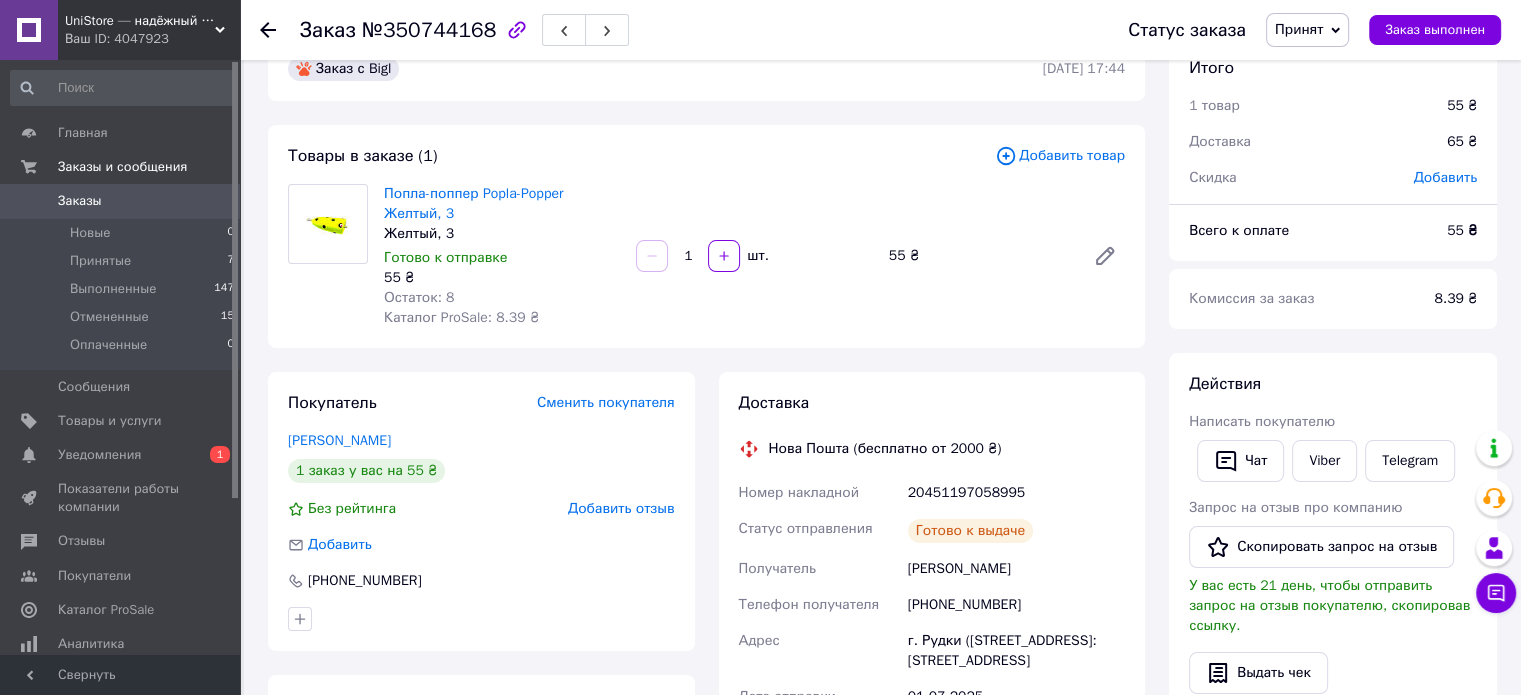 scroll, scrollTop: 0, scrollLeft: 0, axis: both 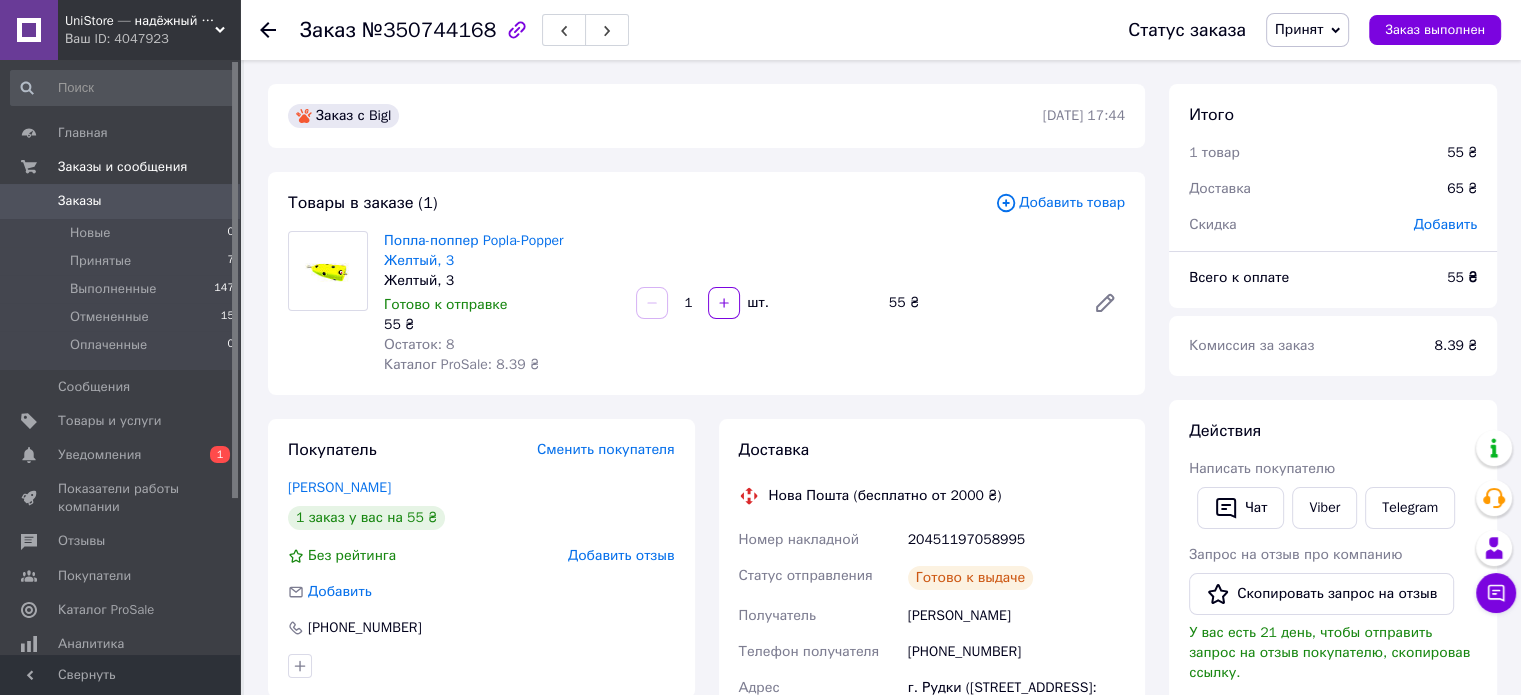 click on "Добавить отзыв" at bounding box center (621, 555) 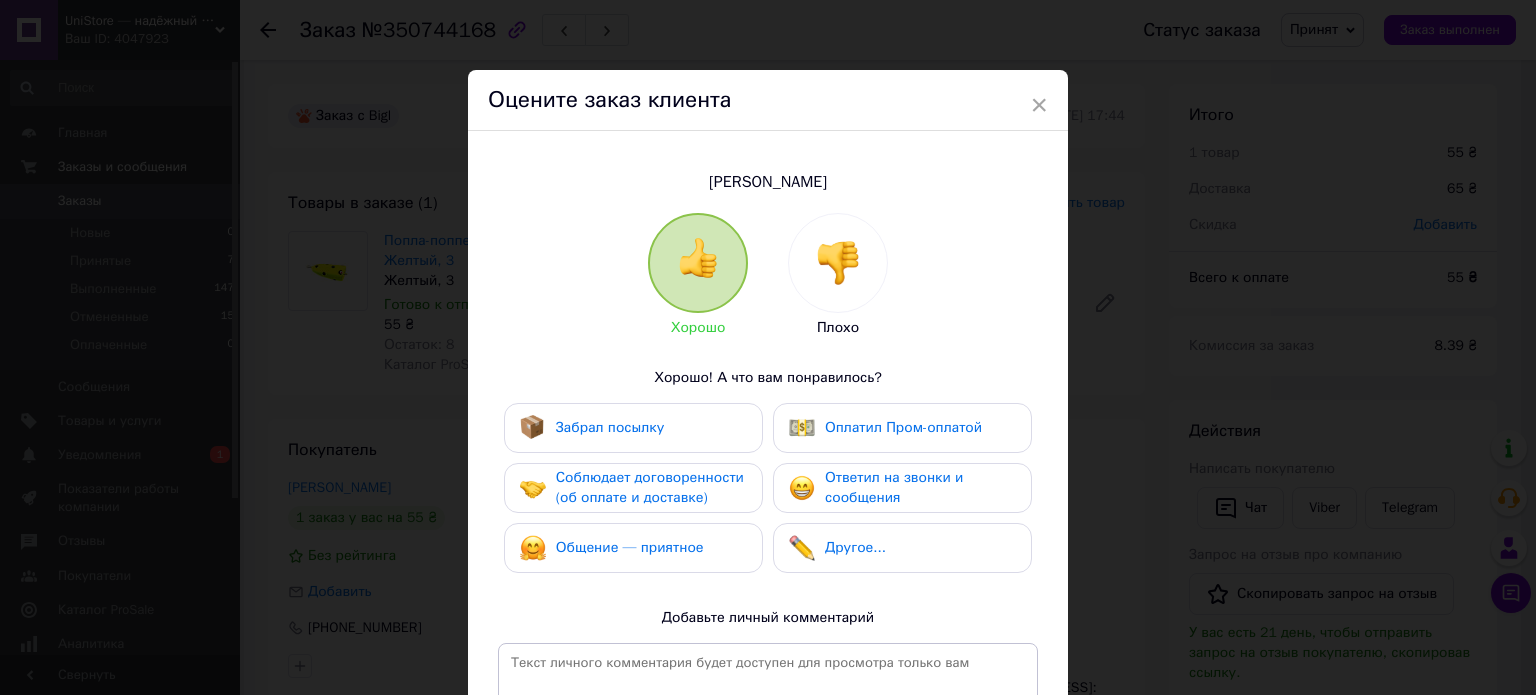 click at bounding box center (838, 263) 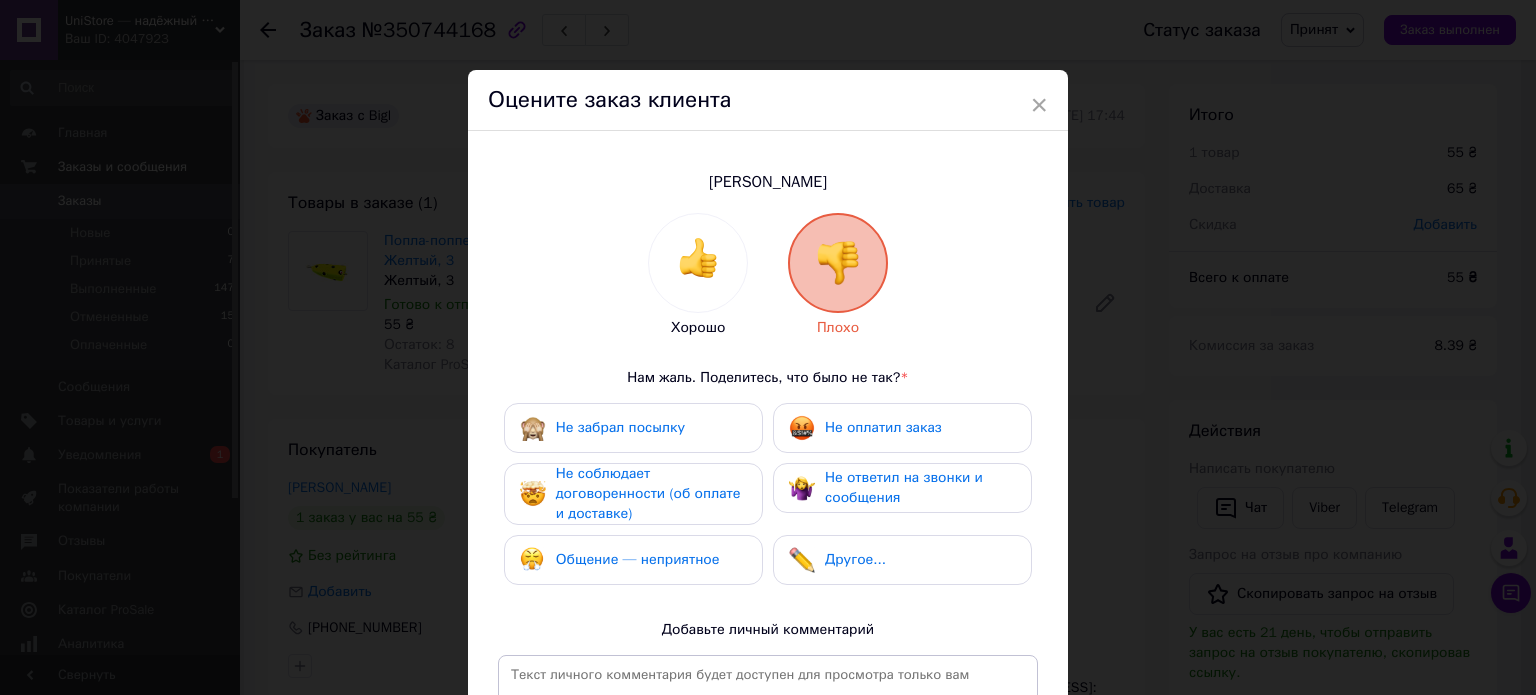 click on "Не оплатил заказ" at bounding box center (883, 427) 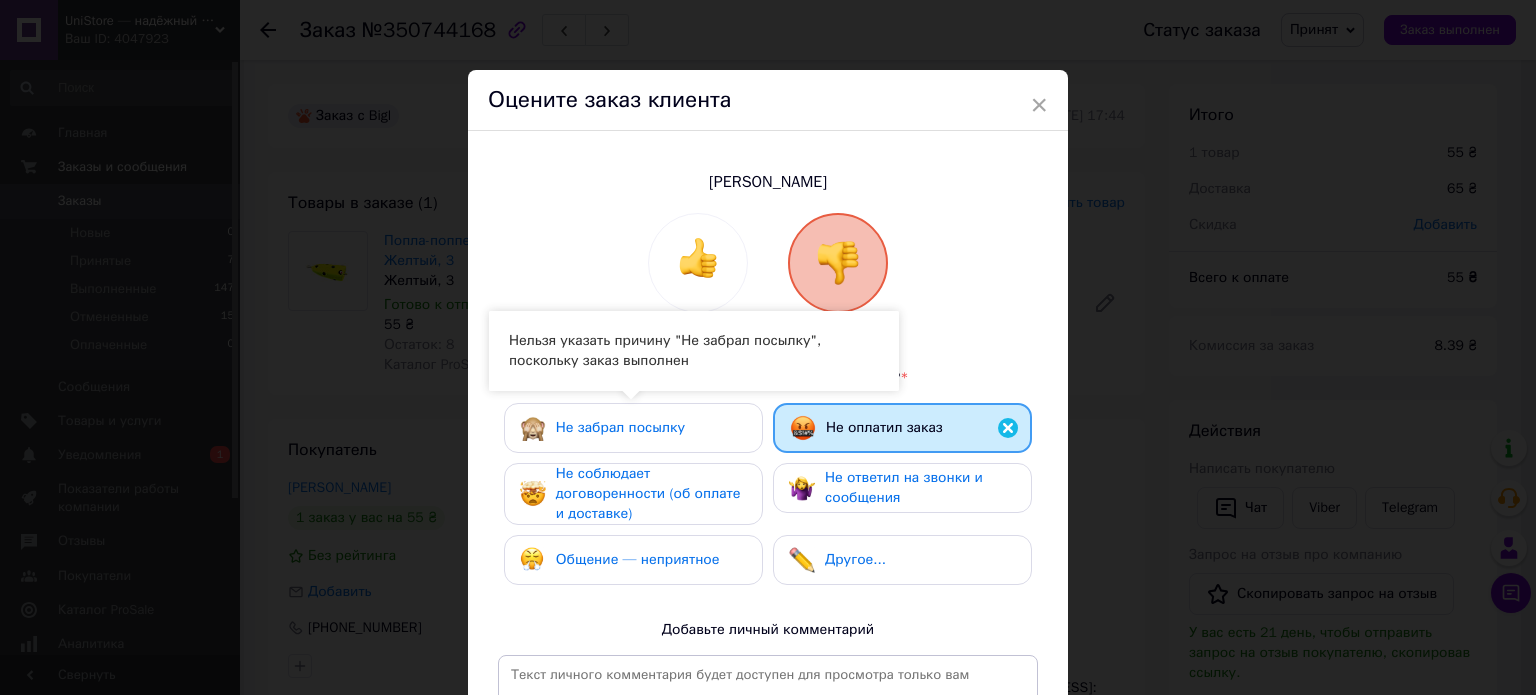 click on "Не забрал посылку" at bounding box center [620, 427] 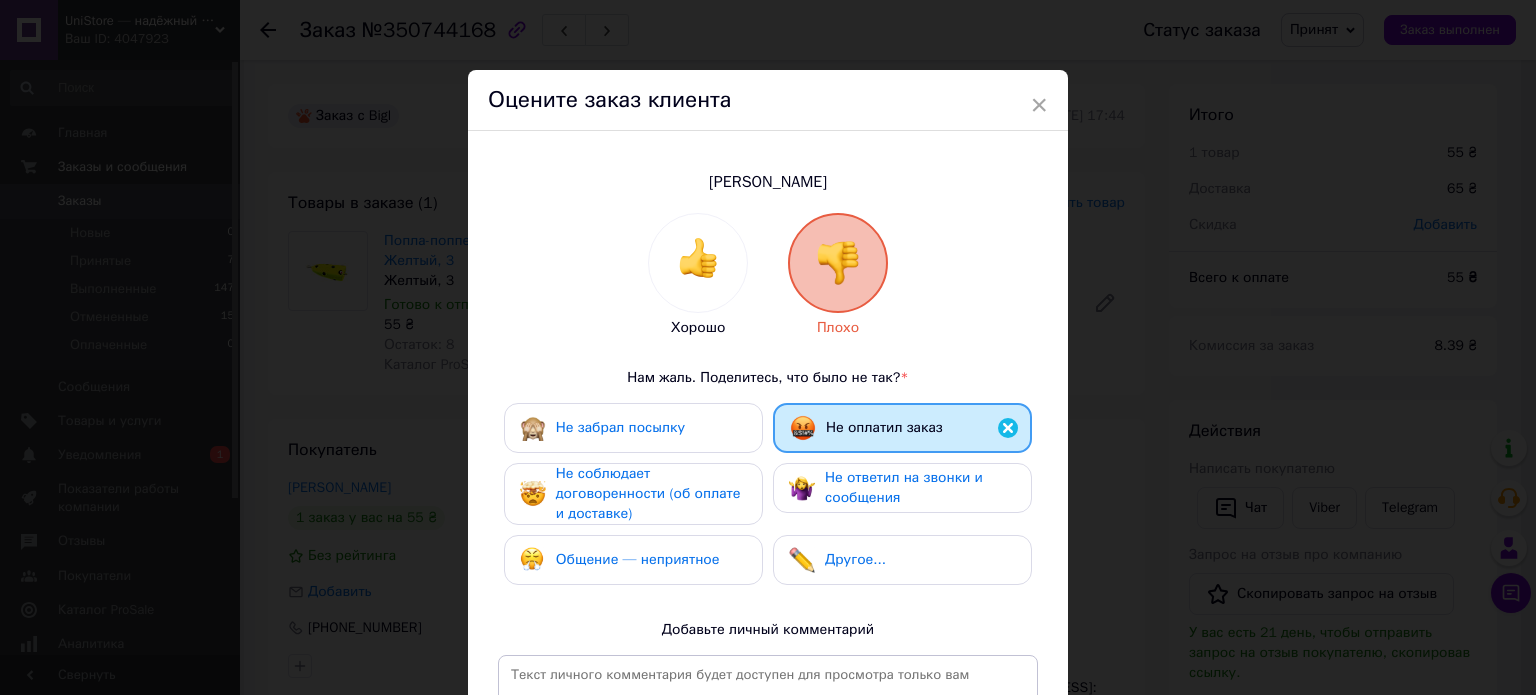 click on "Не оплатил заказ" at bounding box center (884, 427) 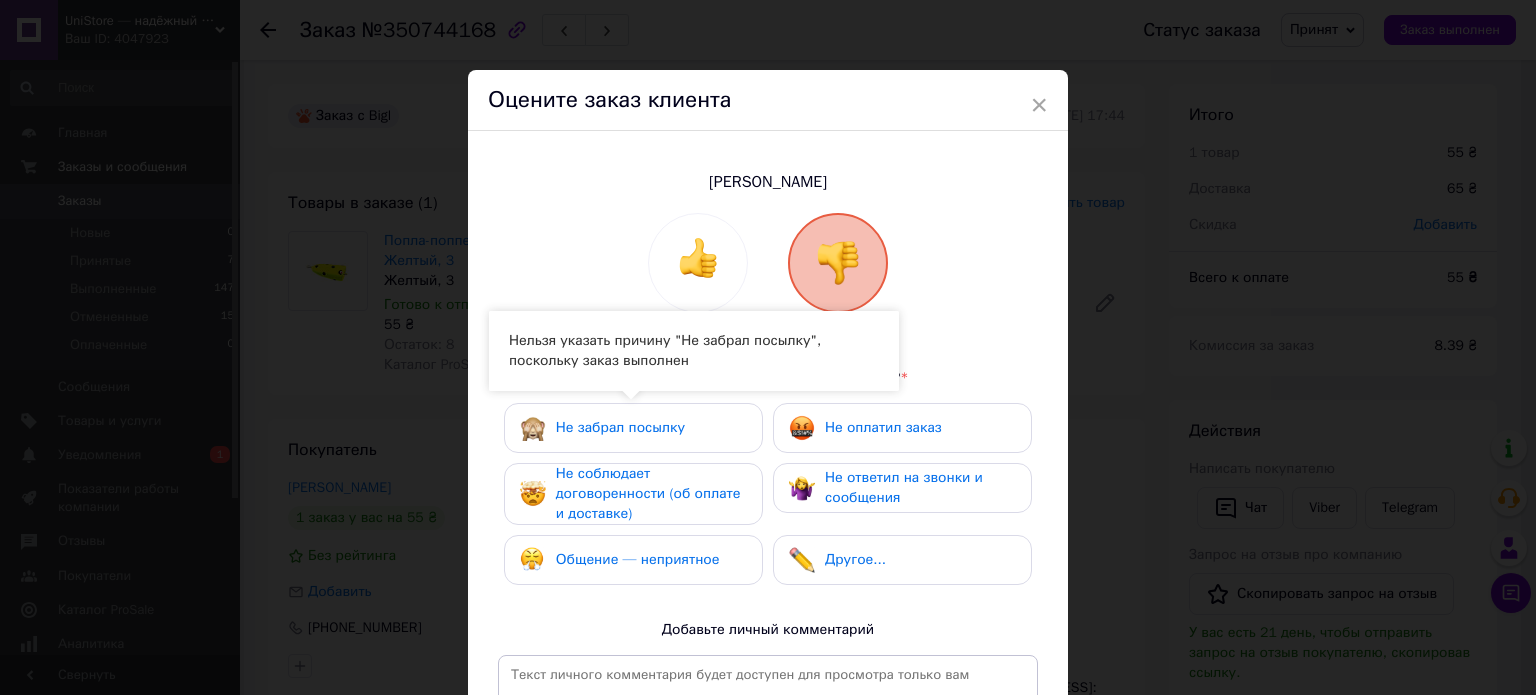 click on "Не забрал посылку" at bounding box center [620, 427] 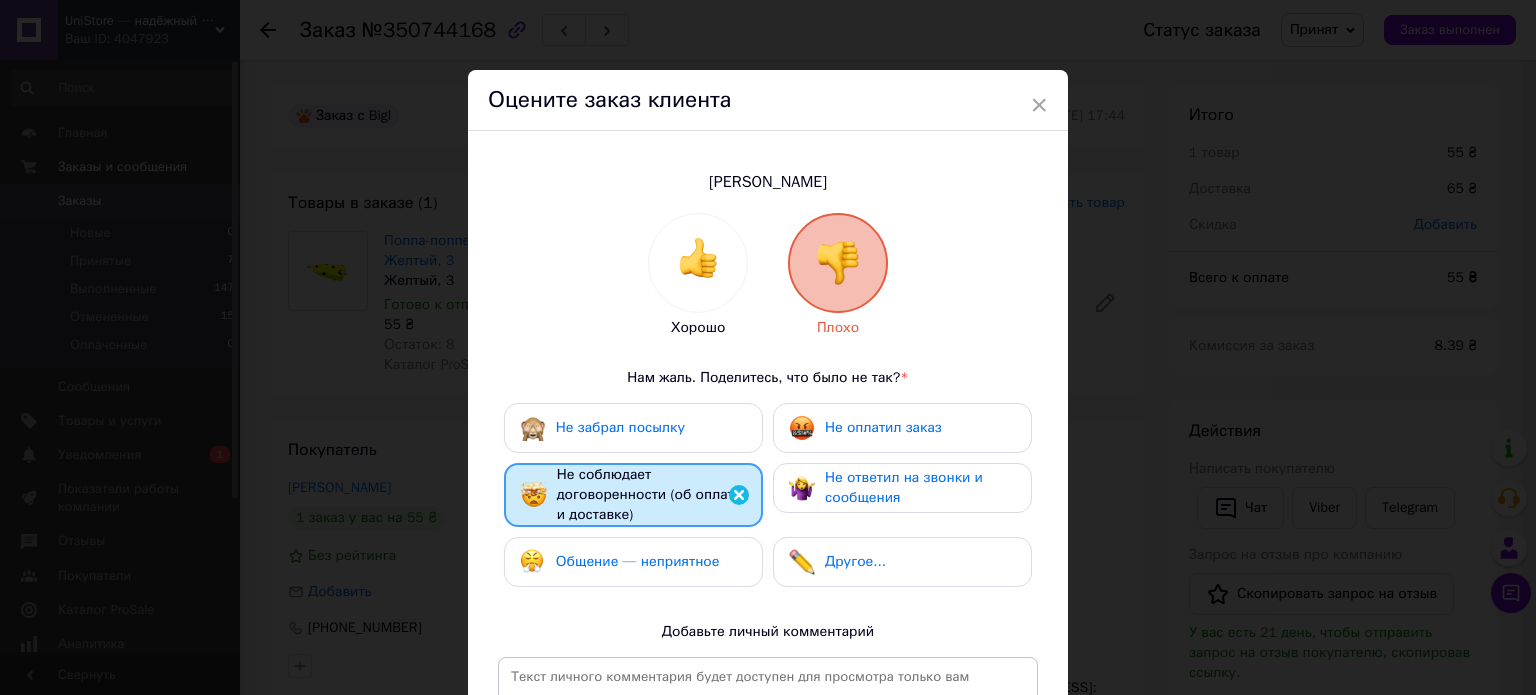 click on "Общение — неприятное" at bounding box center [633, 562] 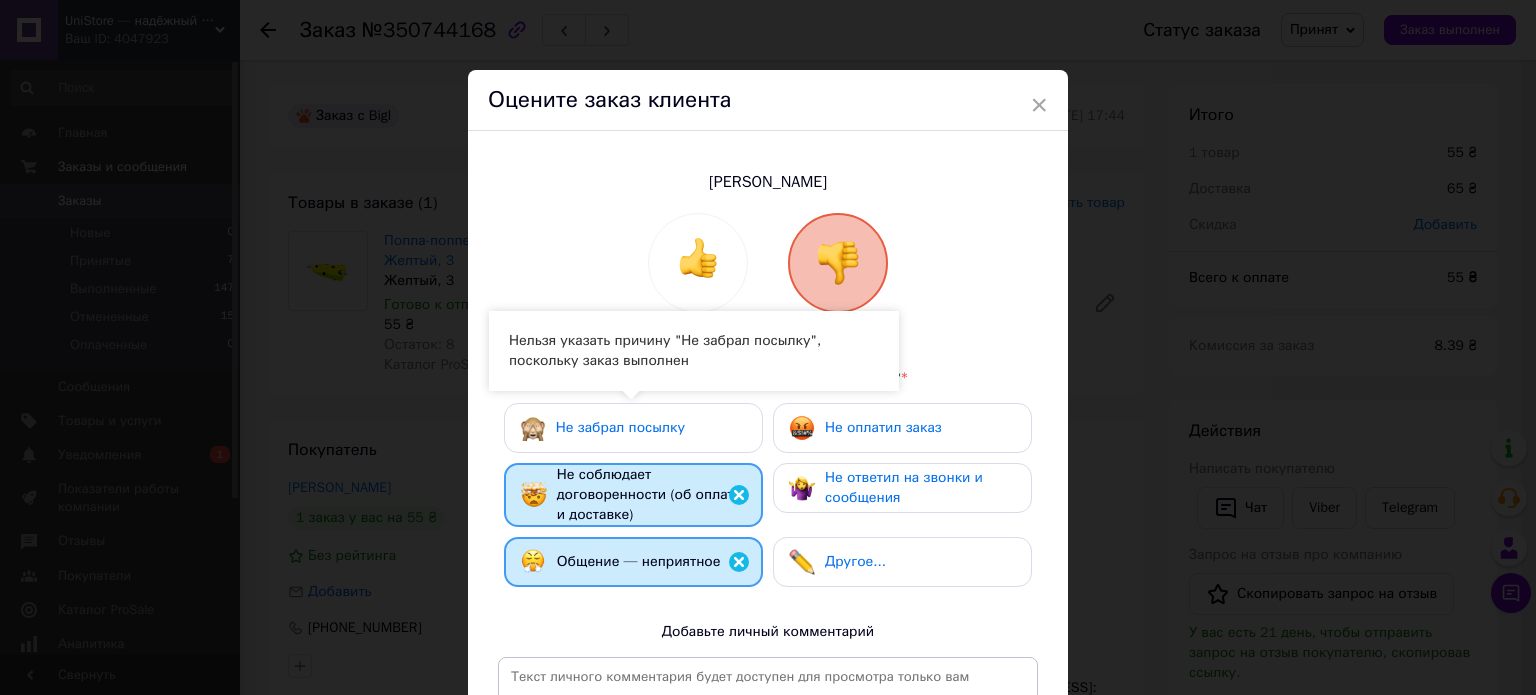 click on "Не забрал посылку" at bounding box center [633, 428] 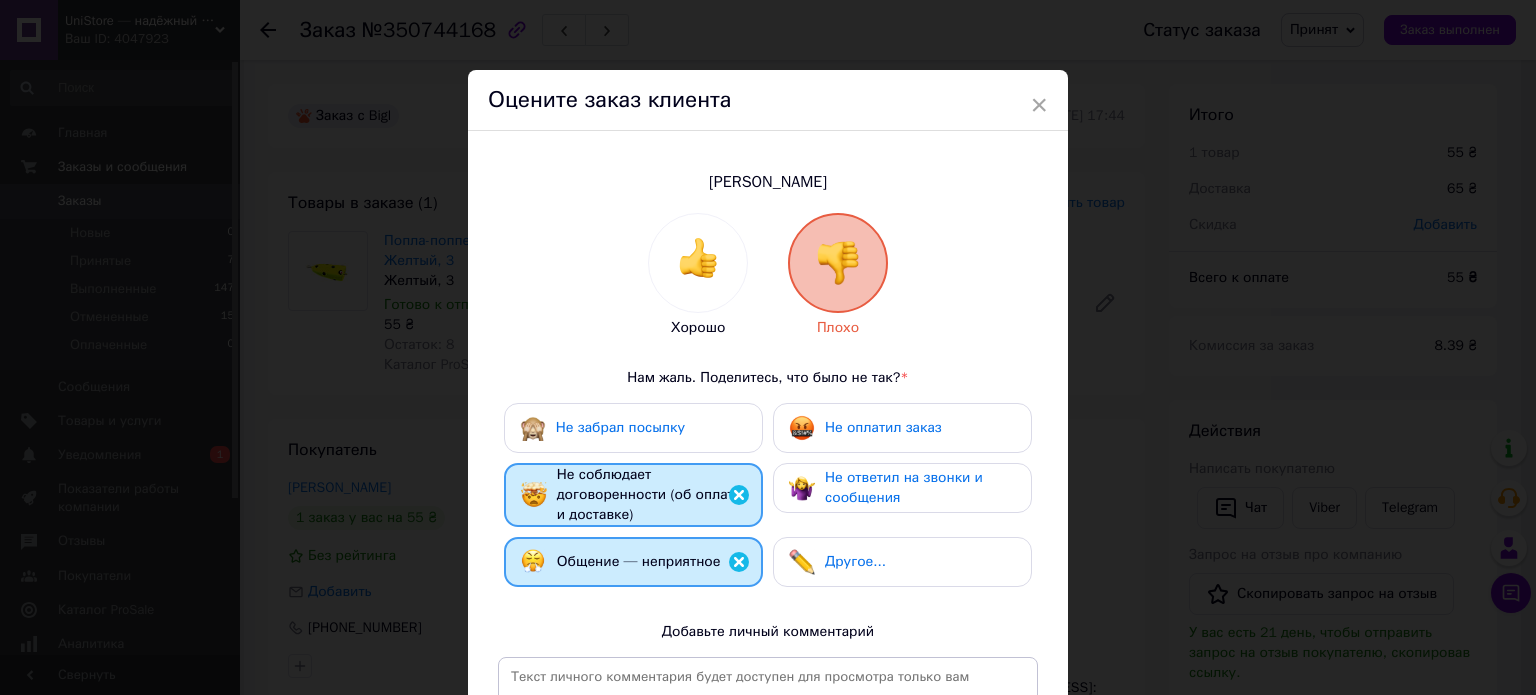 click on "Не ответил на звонки и сообщения" at bounding box center [904, 487] 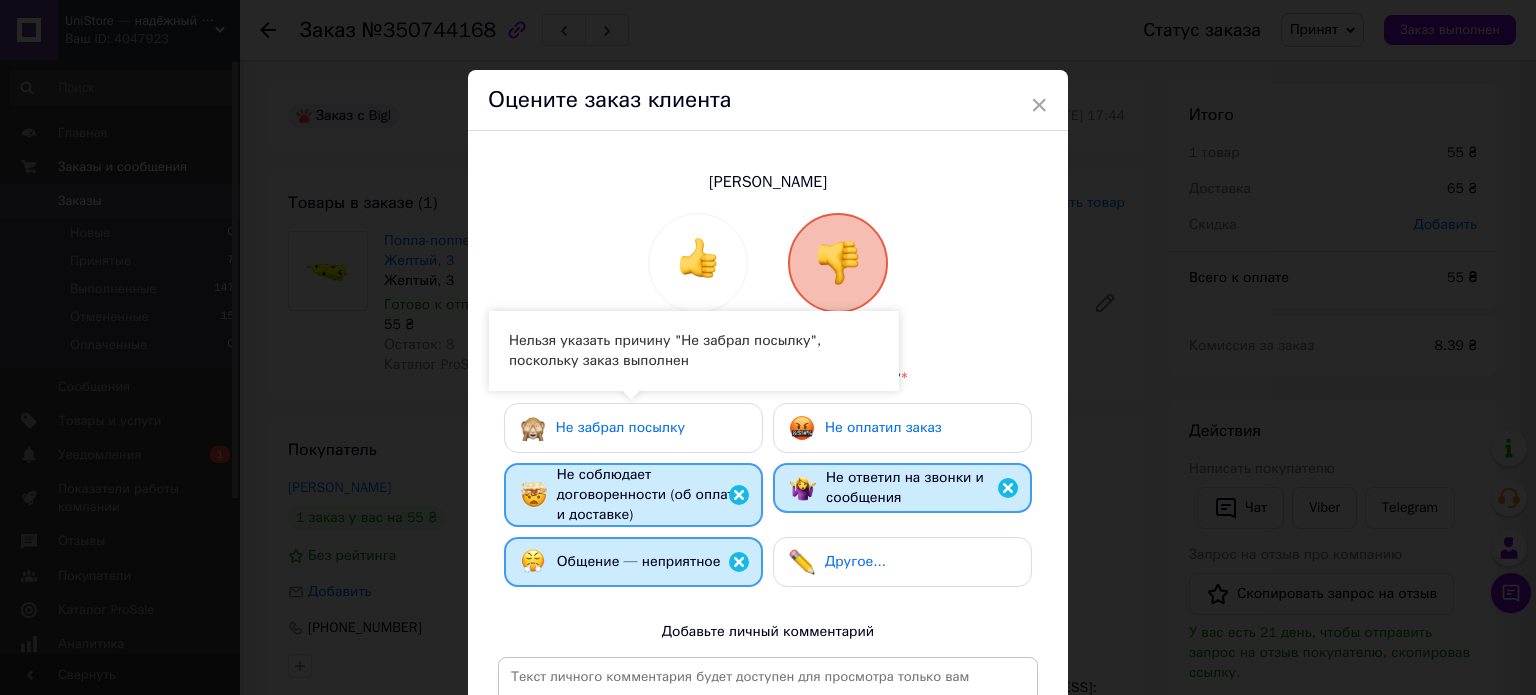 click on "Не забрал посылку" at bounding box center (633, 428) 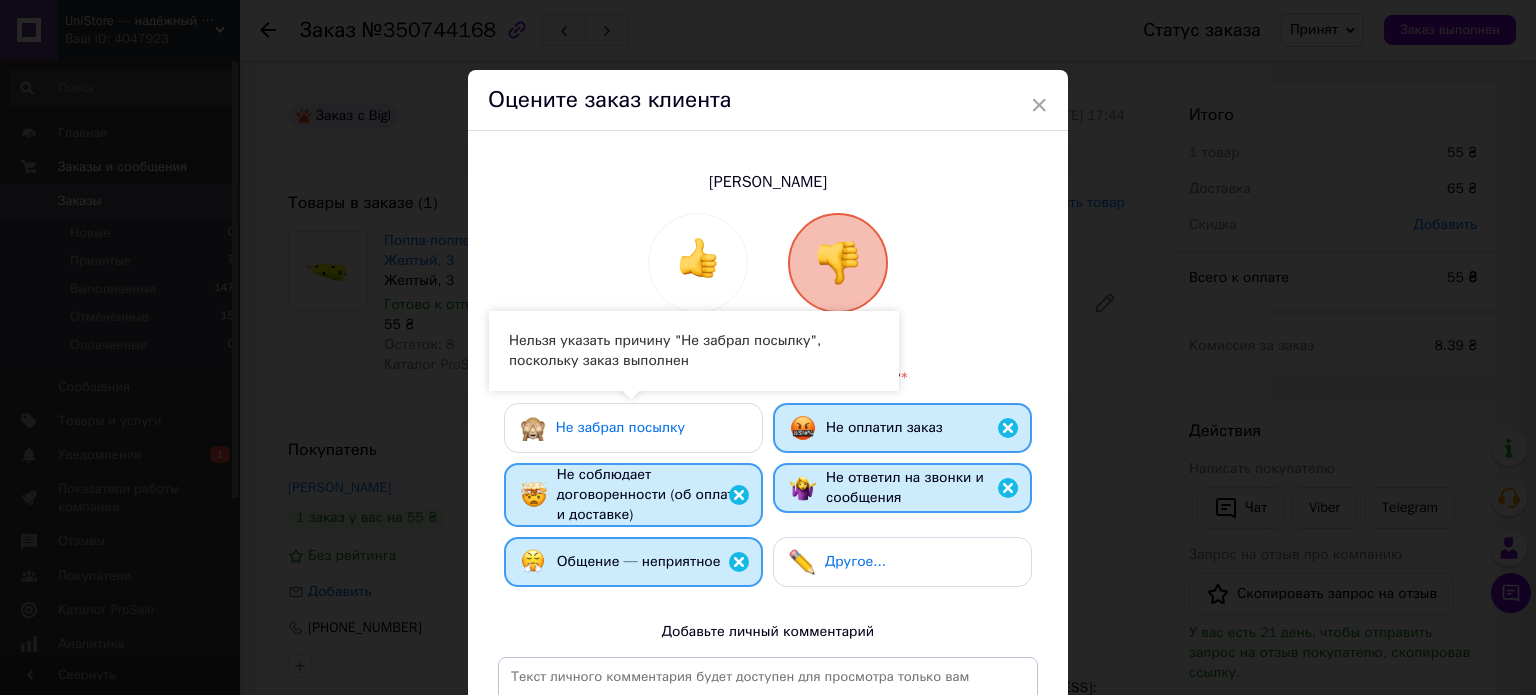 click on "Не забрал посылку" at bounding box center [633, 428] 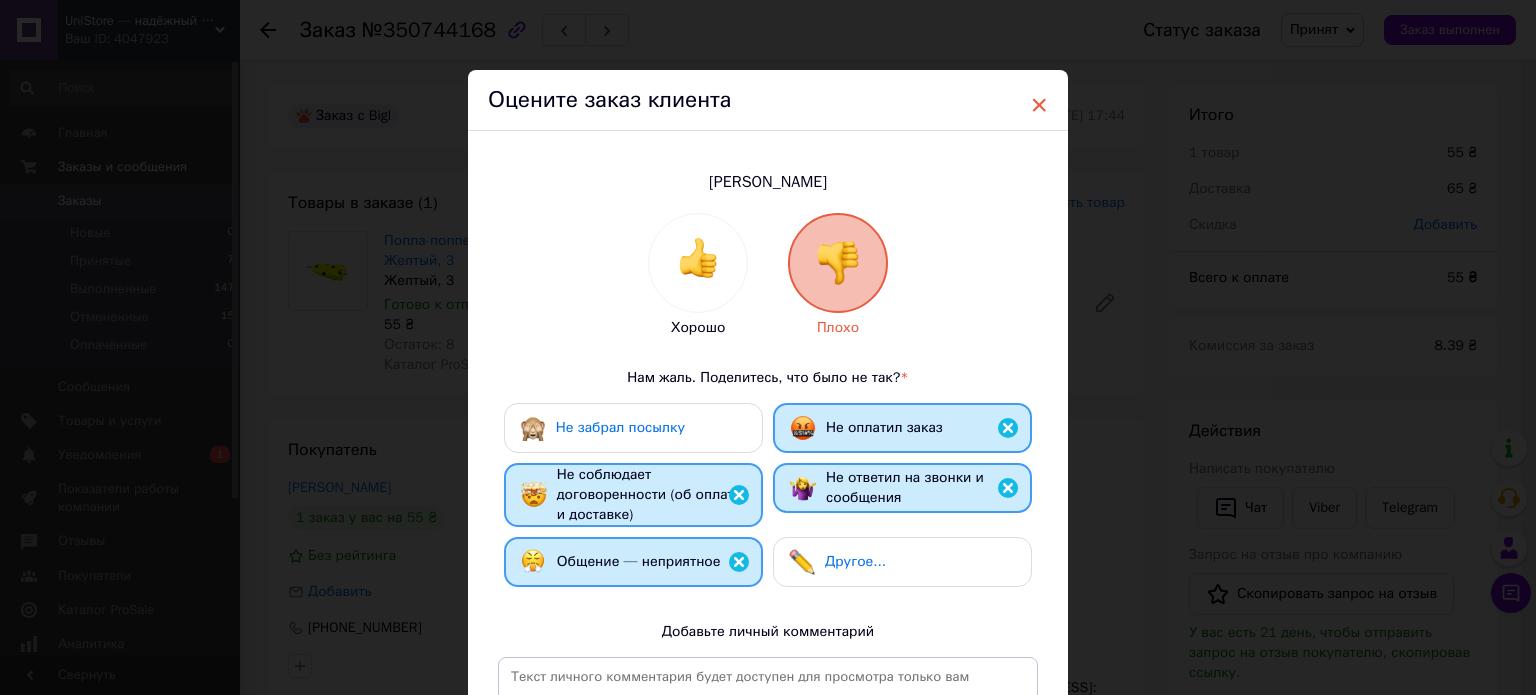 click on "×" at bounding box center (1039, 105) 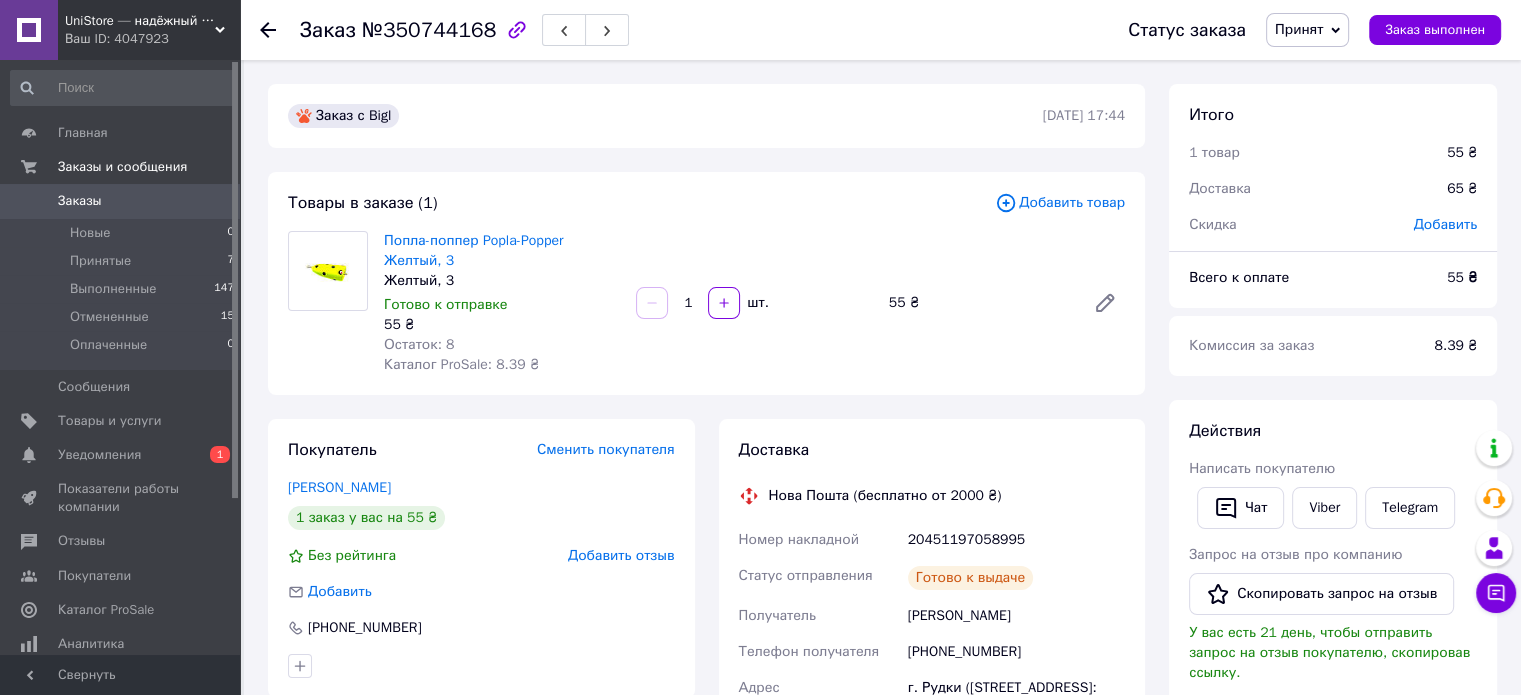 click on "Заказы" at bounding box center (121, 201) 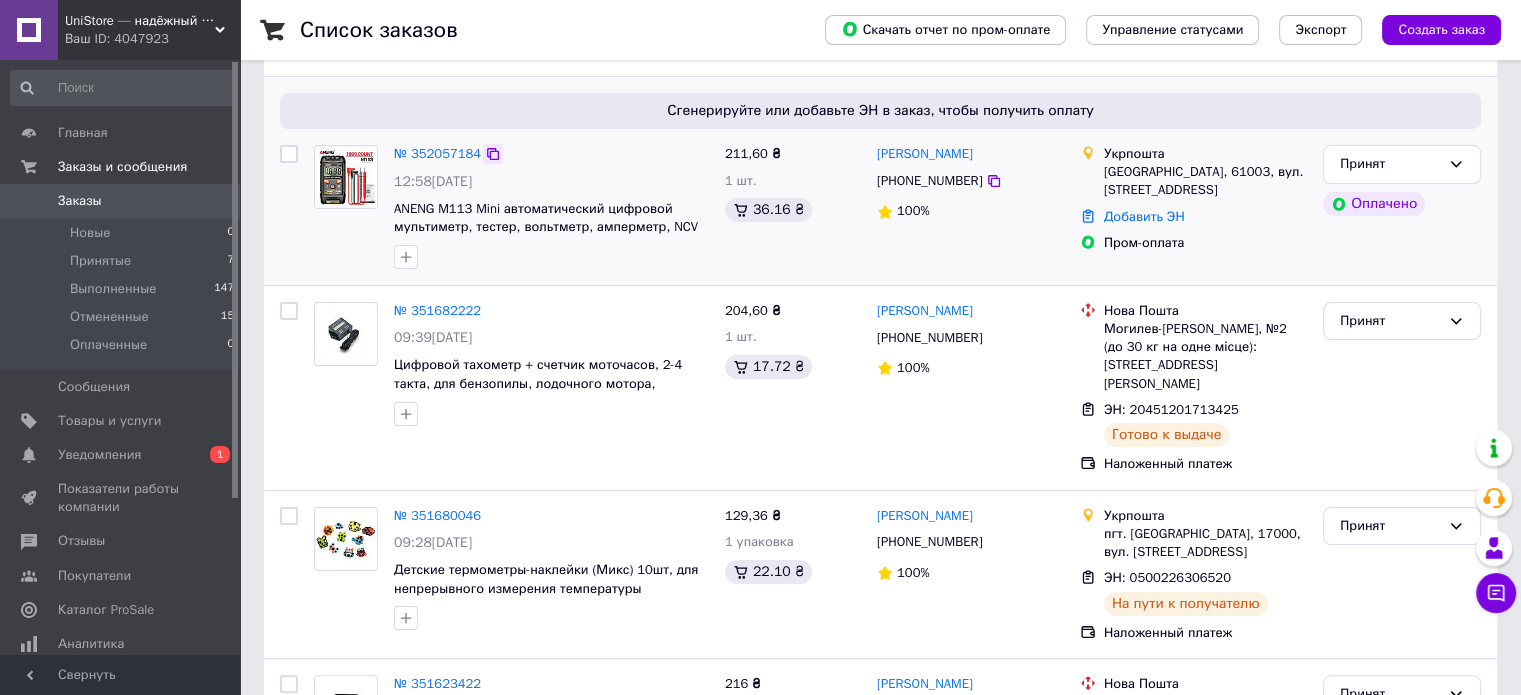 scroll, scrollTop: 300, scrollLeft: 0, axis: vertical 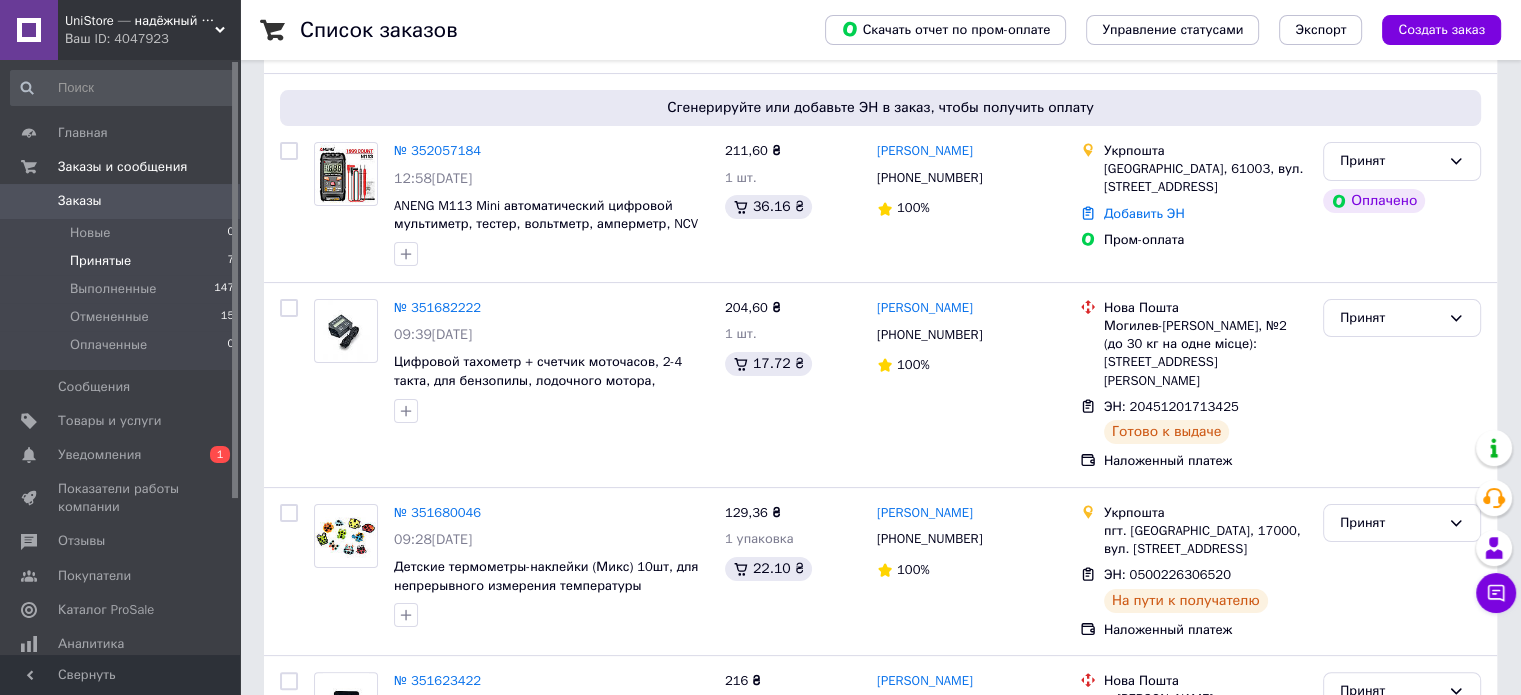 click on "Принятые 7" at bounding box center [123, 261] 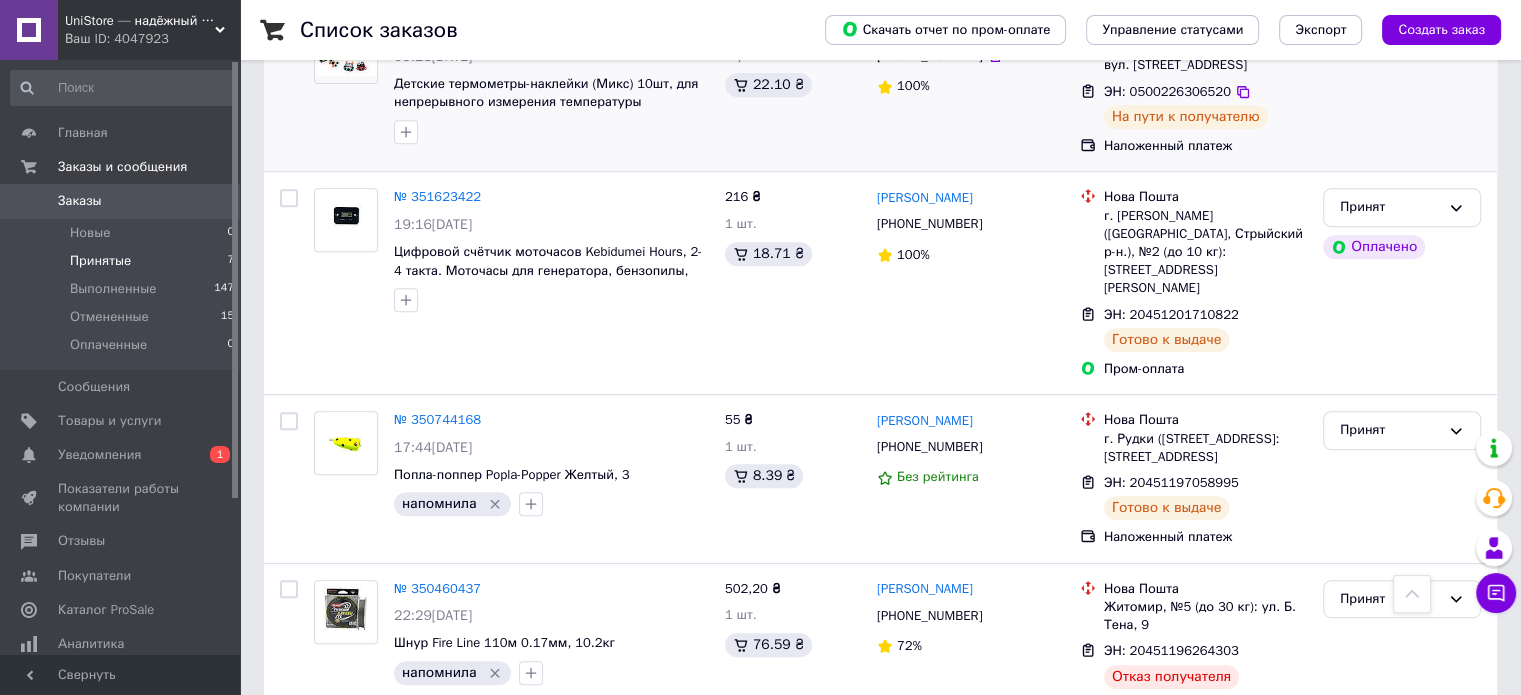 scroll, scrollTop: 858, scrollLeft: 0, axis: vertical 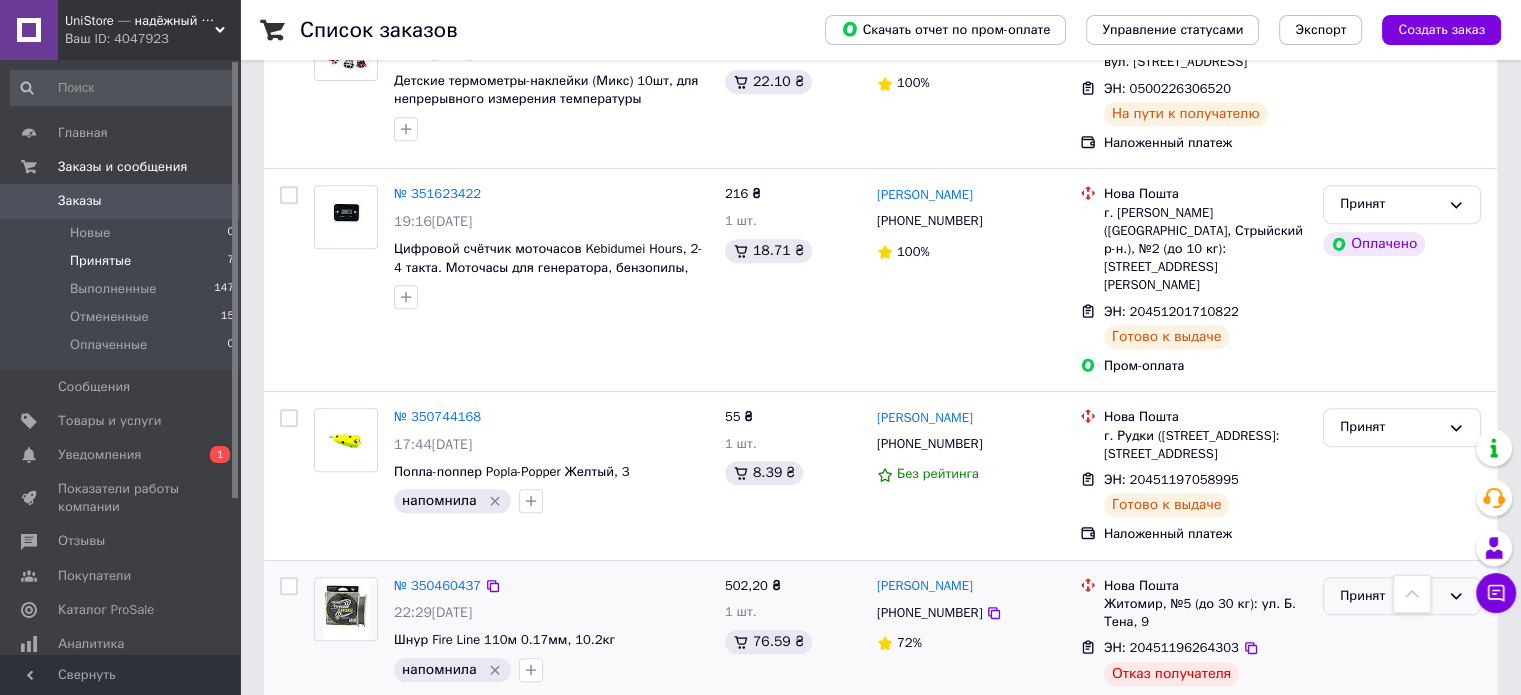 click on "Принят" at bounding box center (1390, 596) 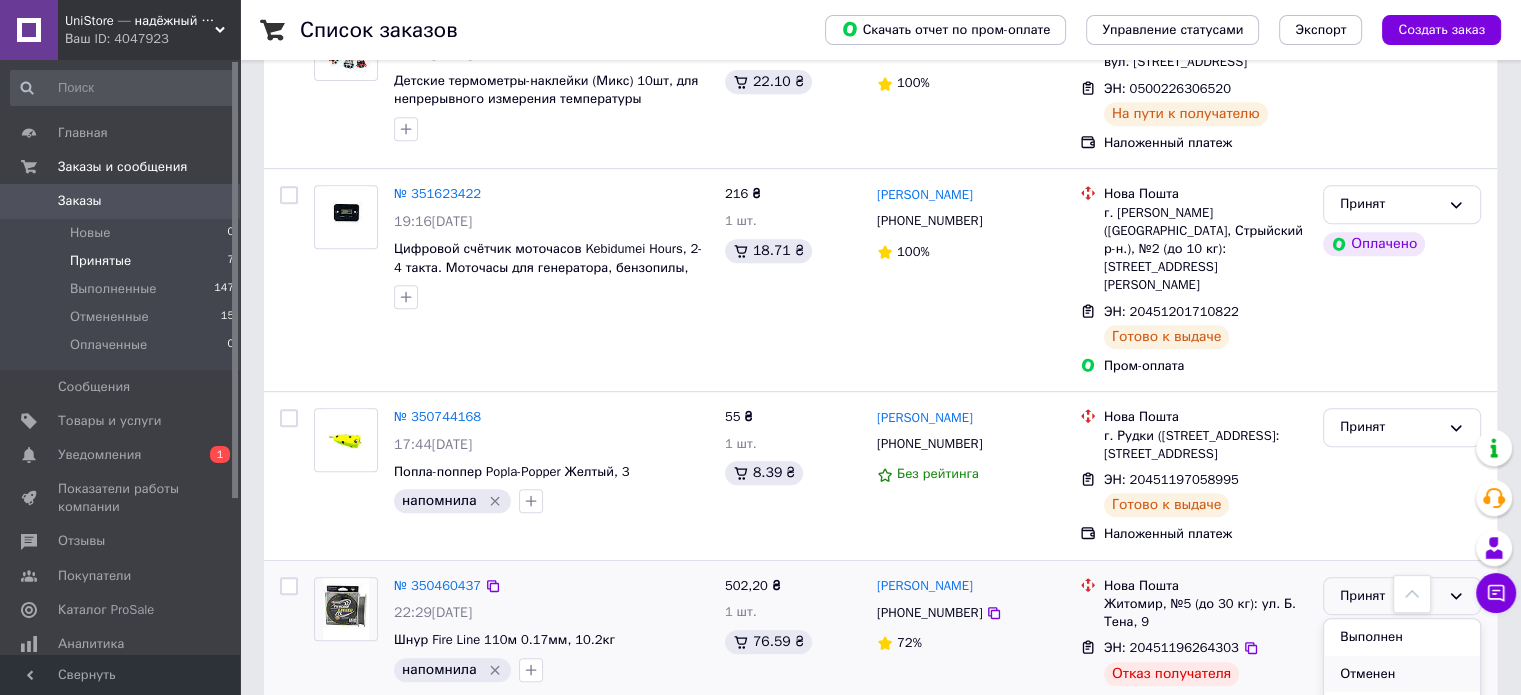 click on "Отменен" at bounding box center (1402, 674) 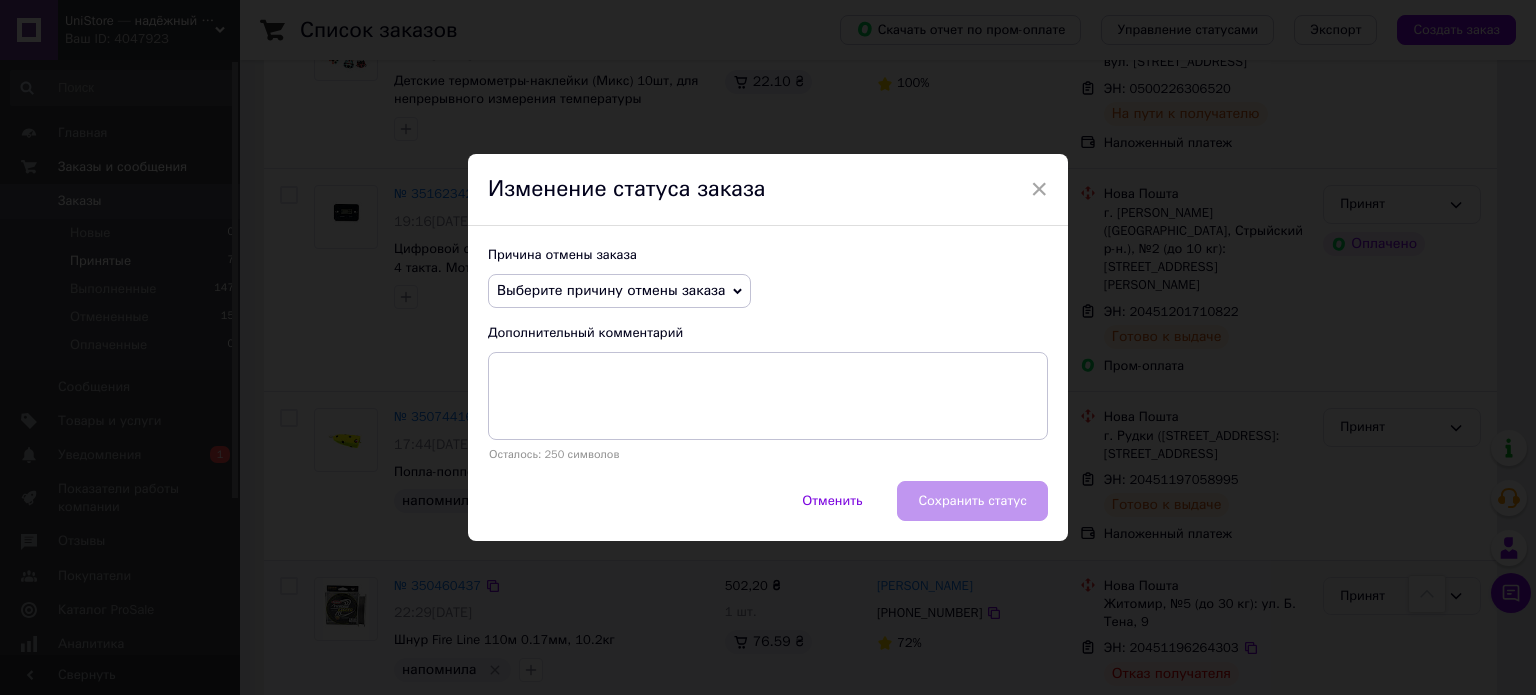 click on "Выберите причину отмены заказа" at bounding box center [611, 290] 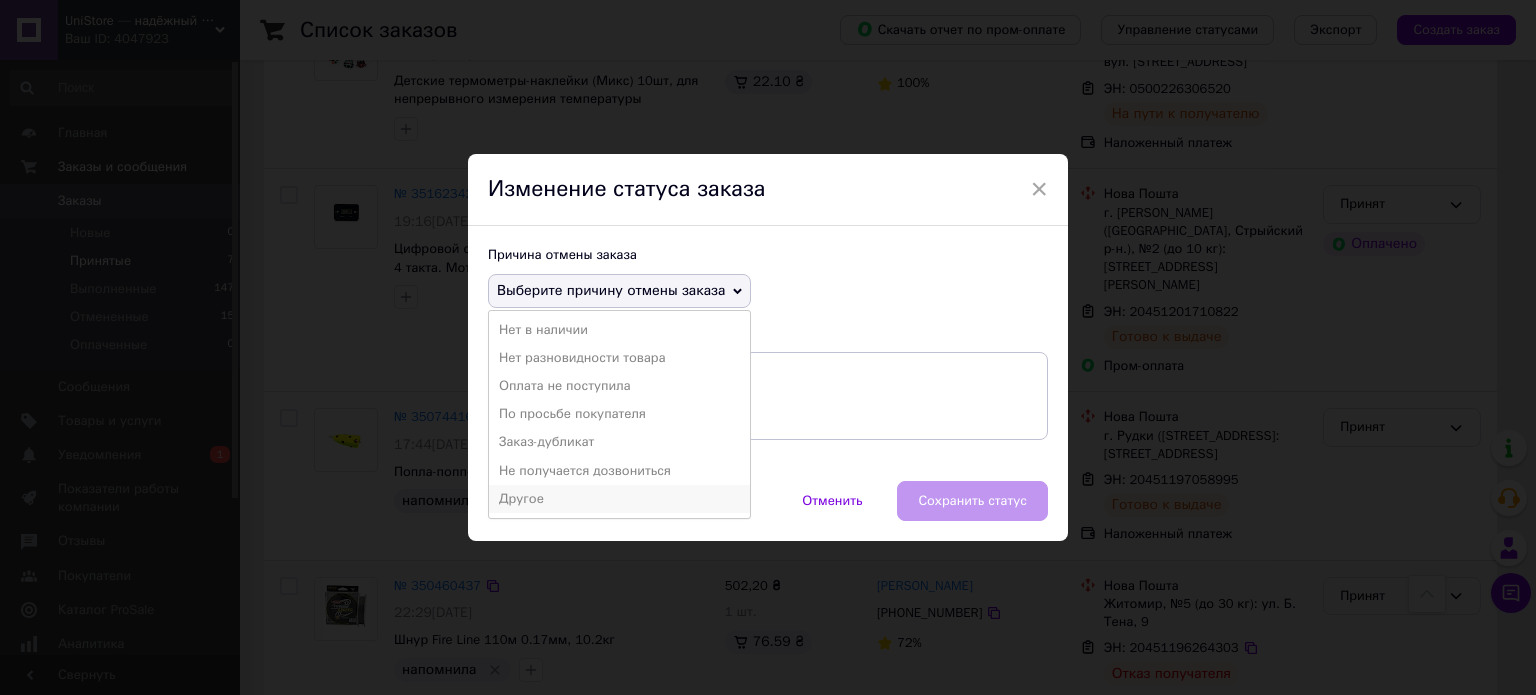 click on "Другое" at bounding box center (619, 499) 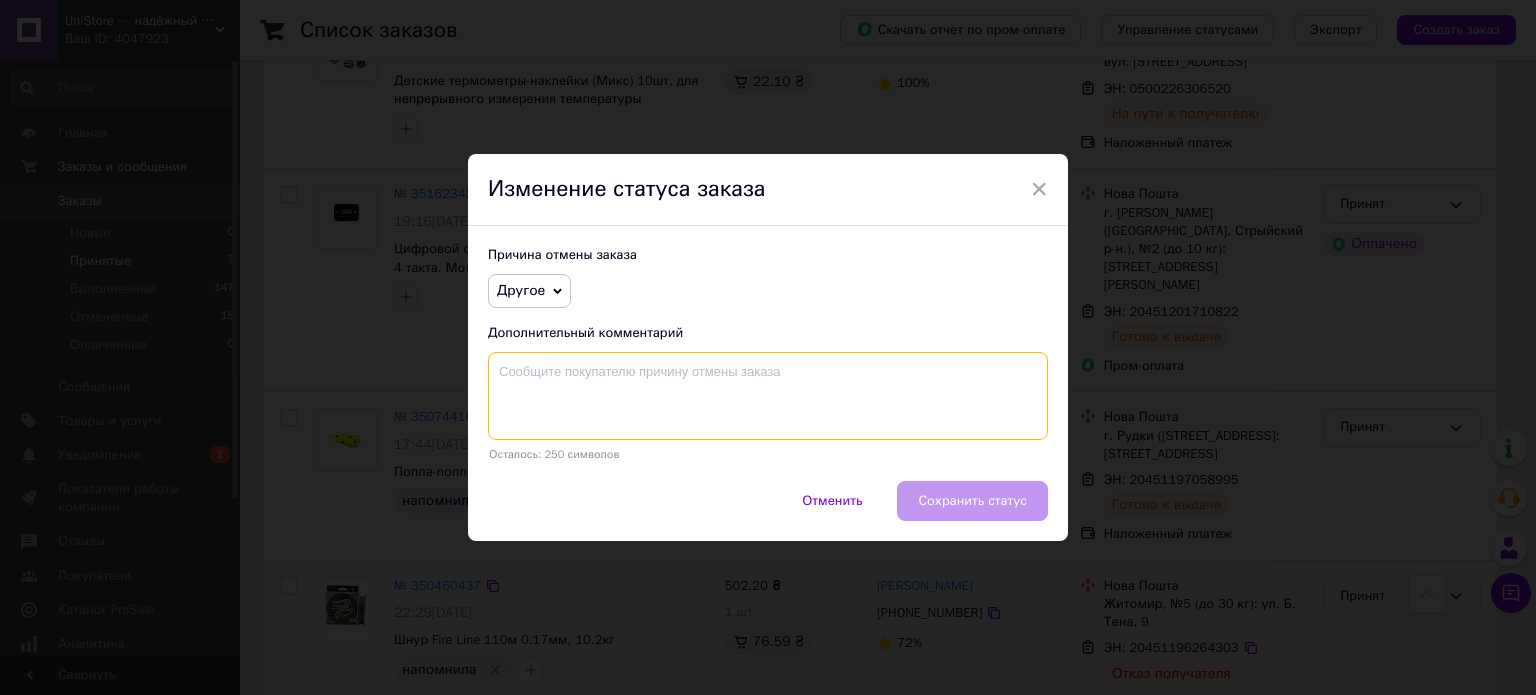 click at bounding box center [768, 396] 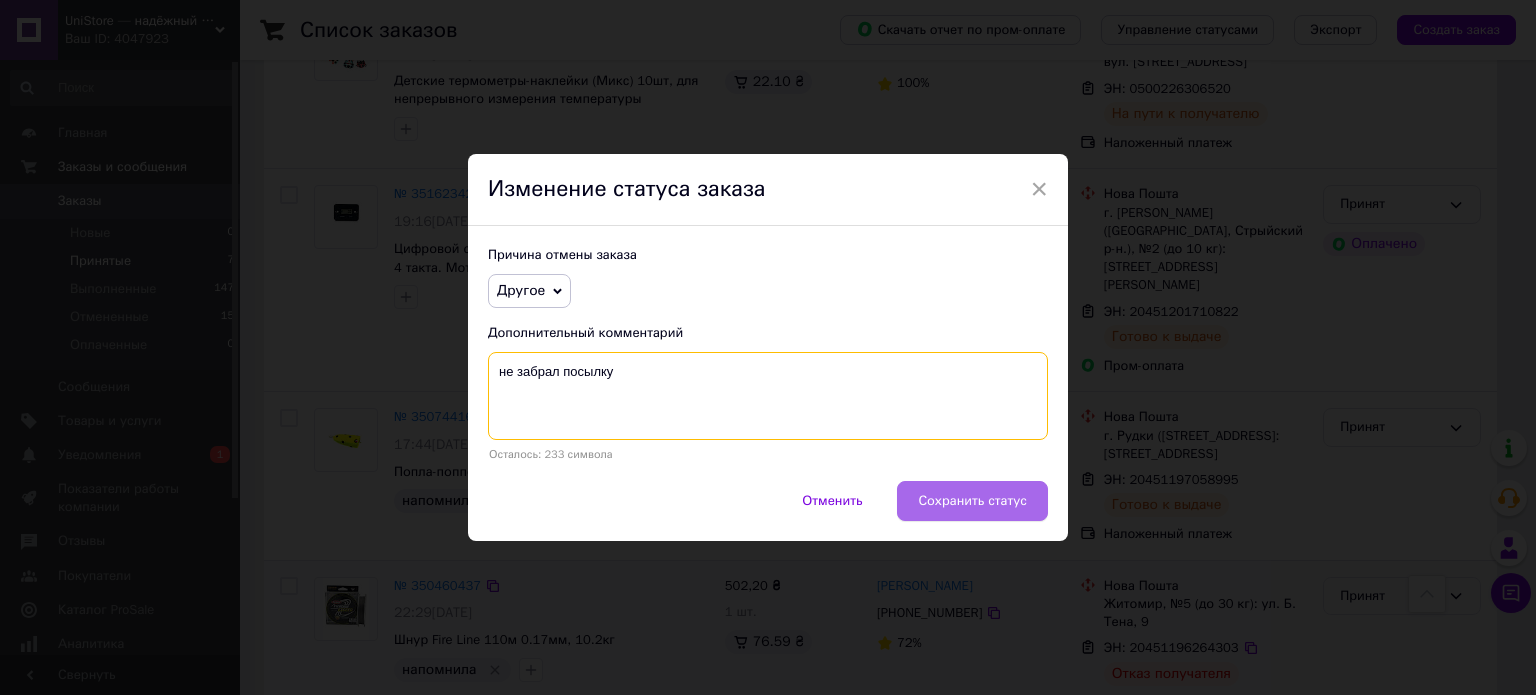 type on "не забрал посылку" 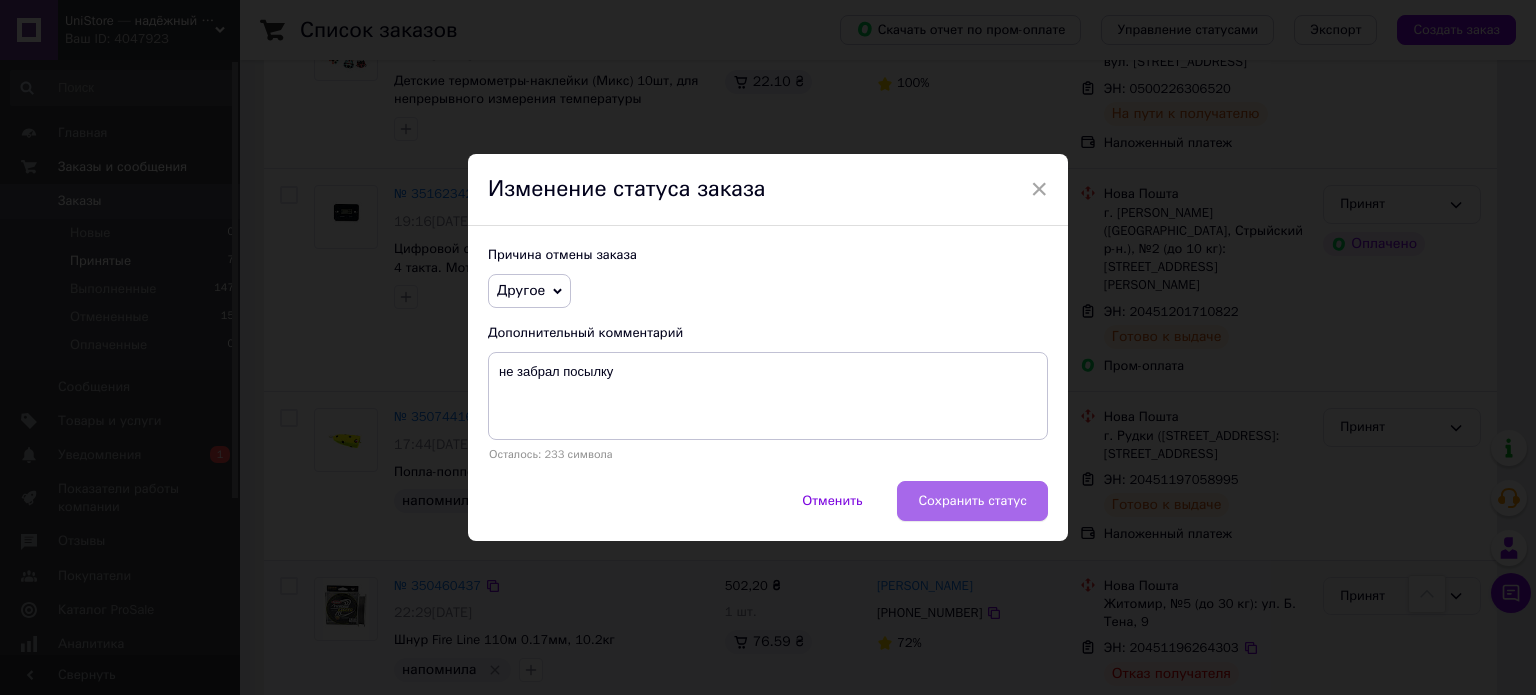 click on "Сохранить статус" at bounding box center (972, 501) 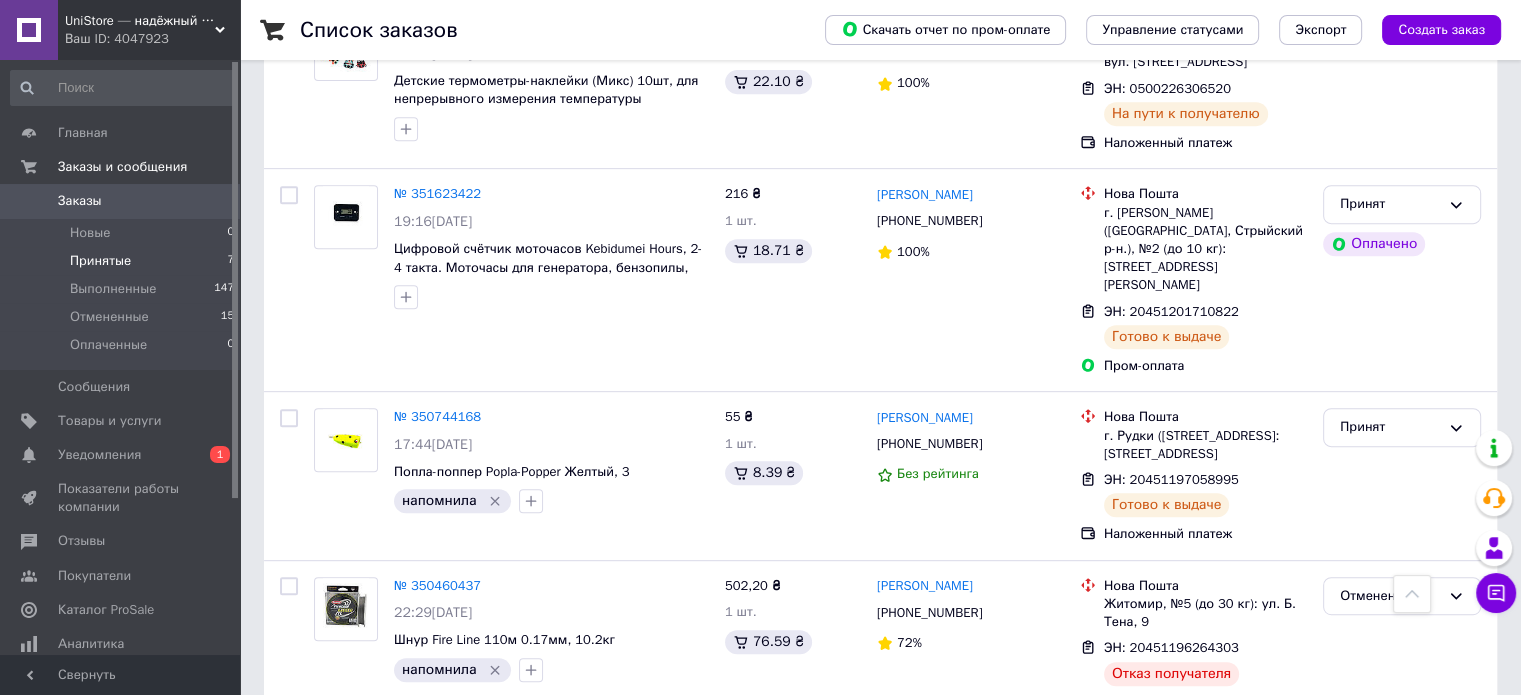 click on "Принятые" at bounding box center [100, 261] 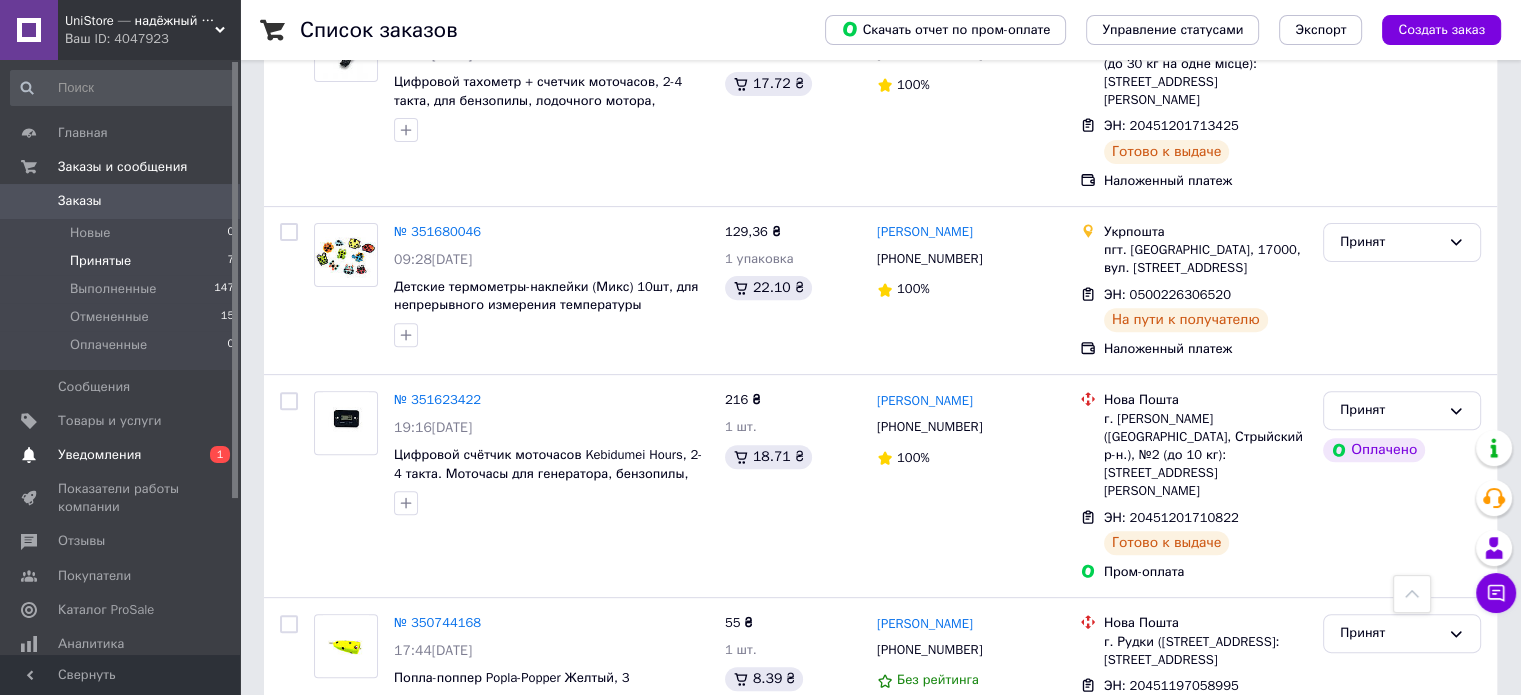 scroll, scrollTop: 589, scrollLeft: 0, axis: vertical 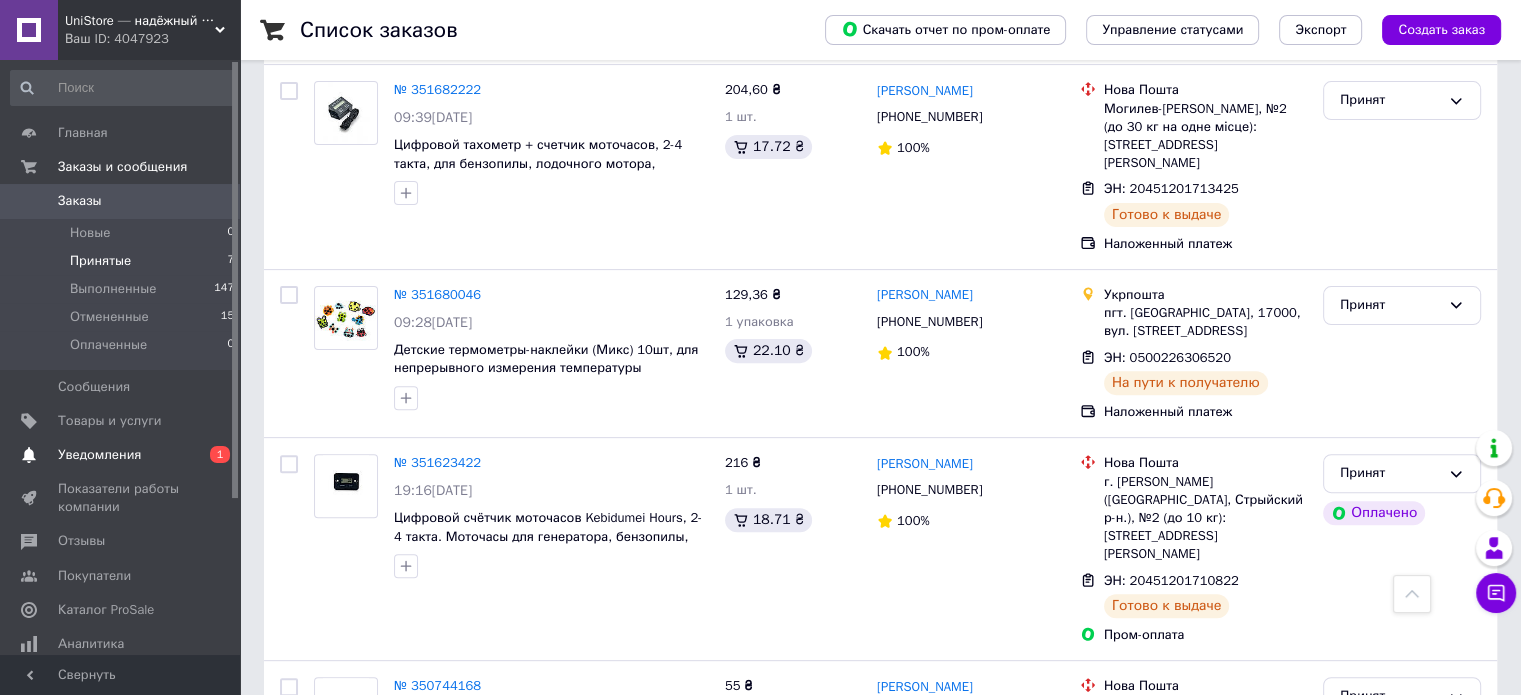click on "Уведомления" at bounding box center [99, 455] 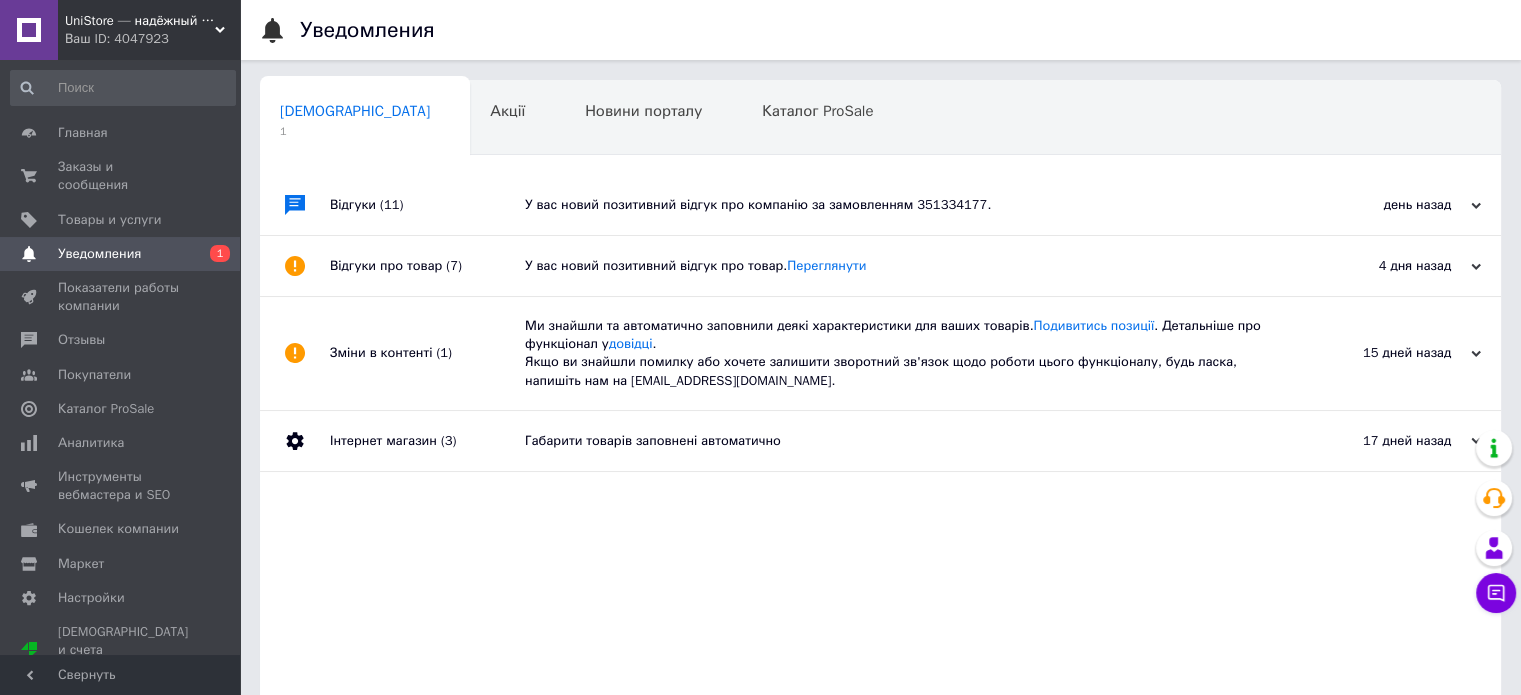 click on "У вас новий позитивний відгук про компанію за замовленням 351334177." at bounding box center (903, 205) 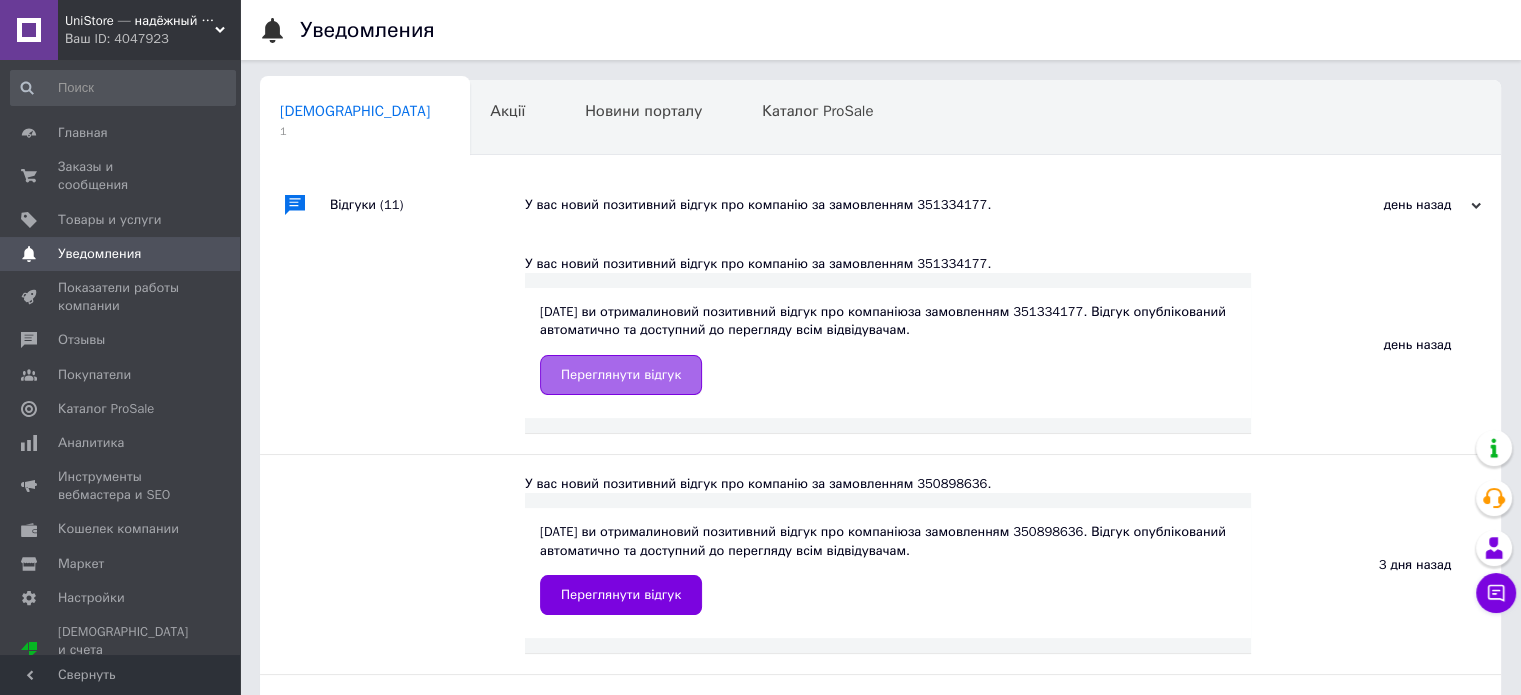 click on "Переглянути відгук" at bounding box center (621, 375) 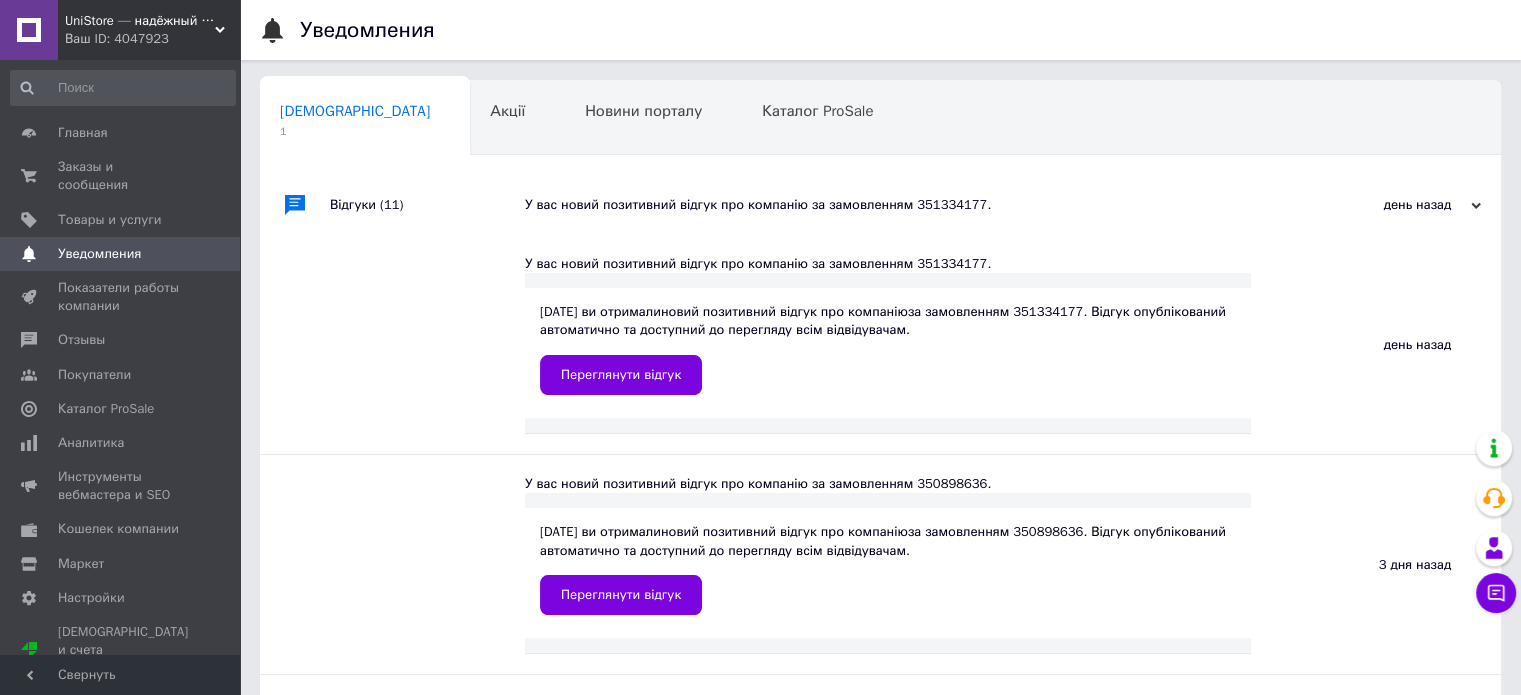click on "UniStore — надёжный выбор для удачной рыбалки" at bounding box center [140, 21] 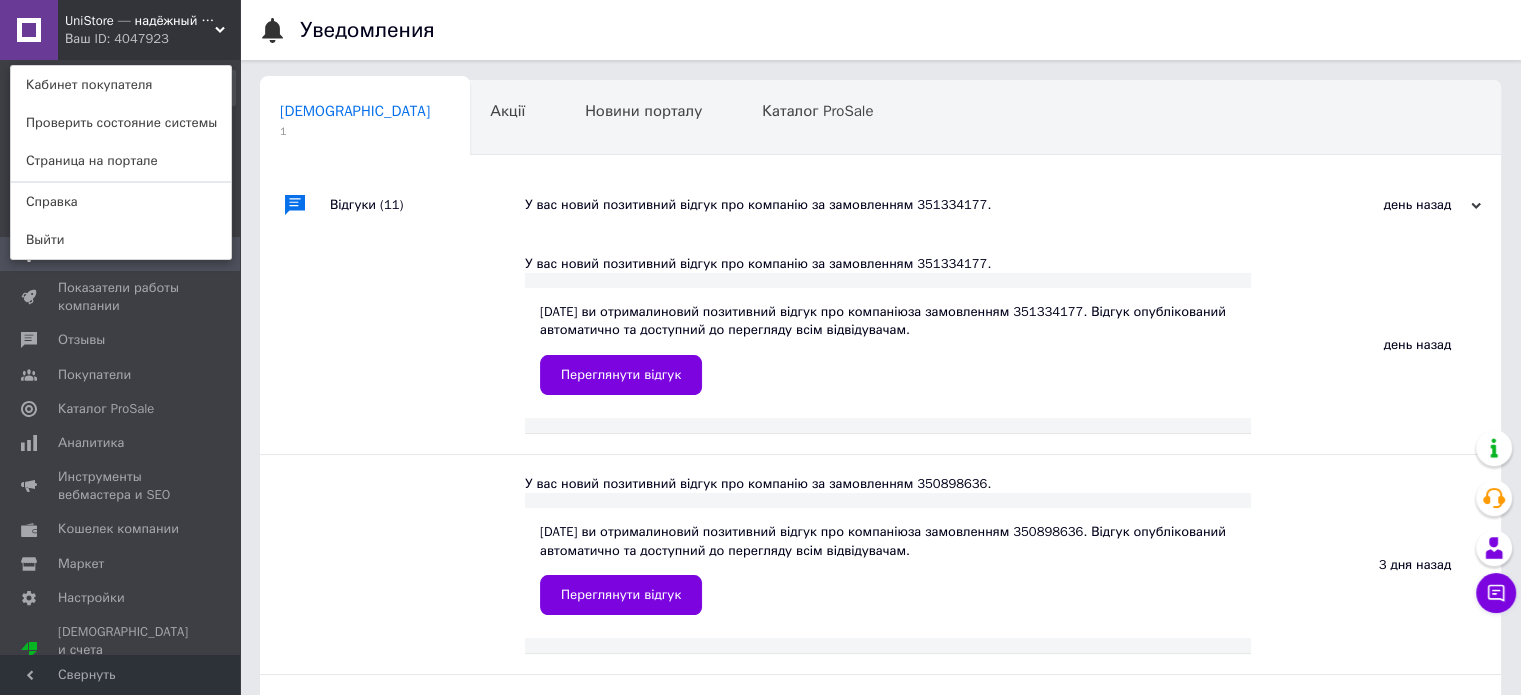 click on "UniStore — надёжный выбор для удачной рыбалки" at bounding box center (140, 21) 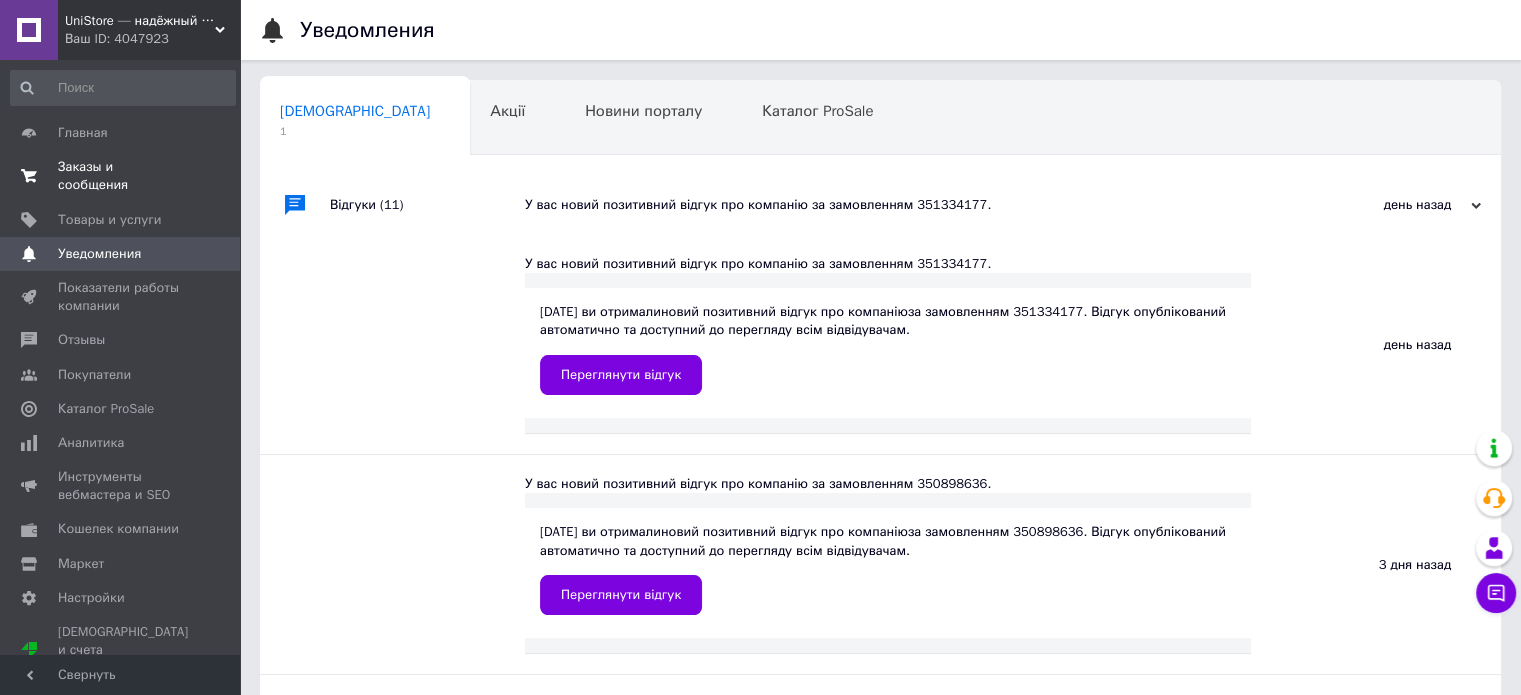 click on "Заказы и сообщения" at bounding box center (121, 176) 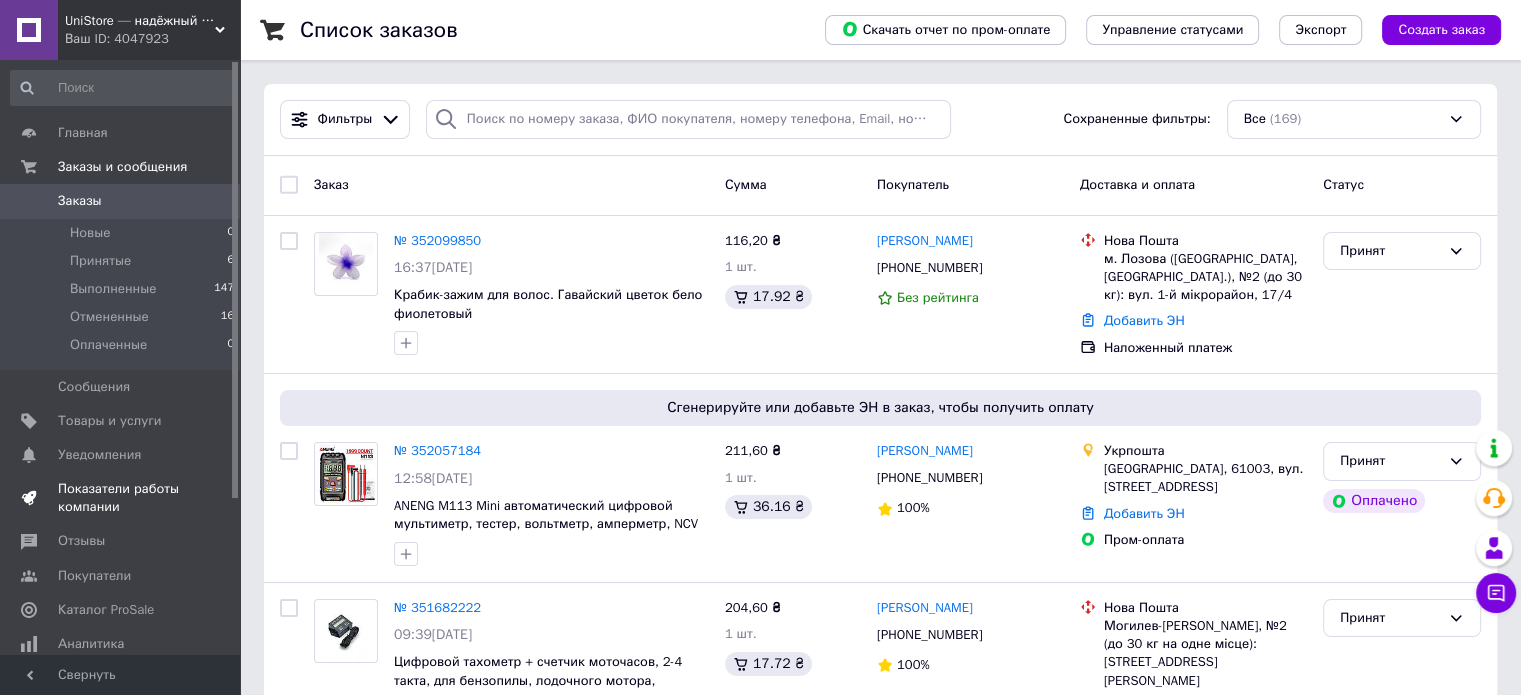 click on "Показатели работы компании" at bounding box center [121, 498] 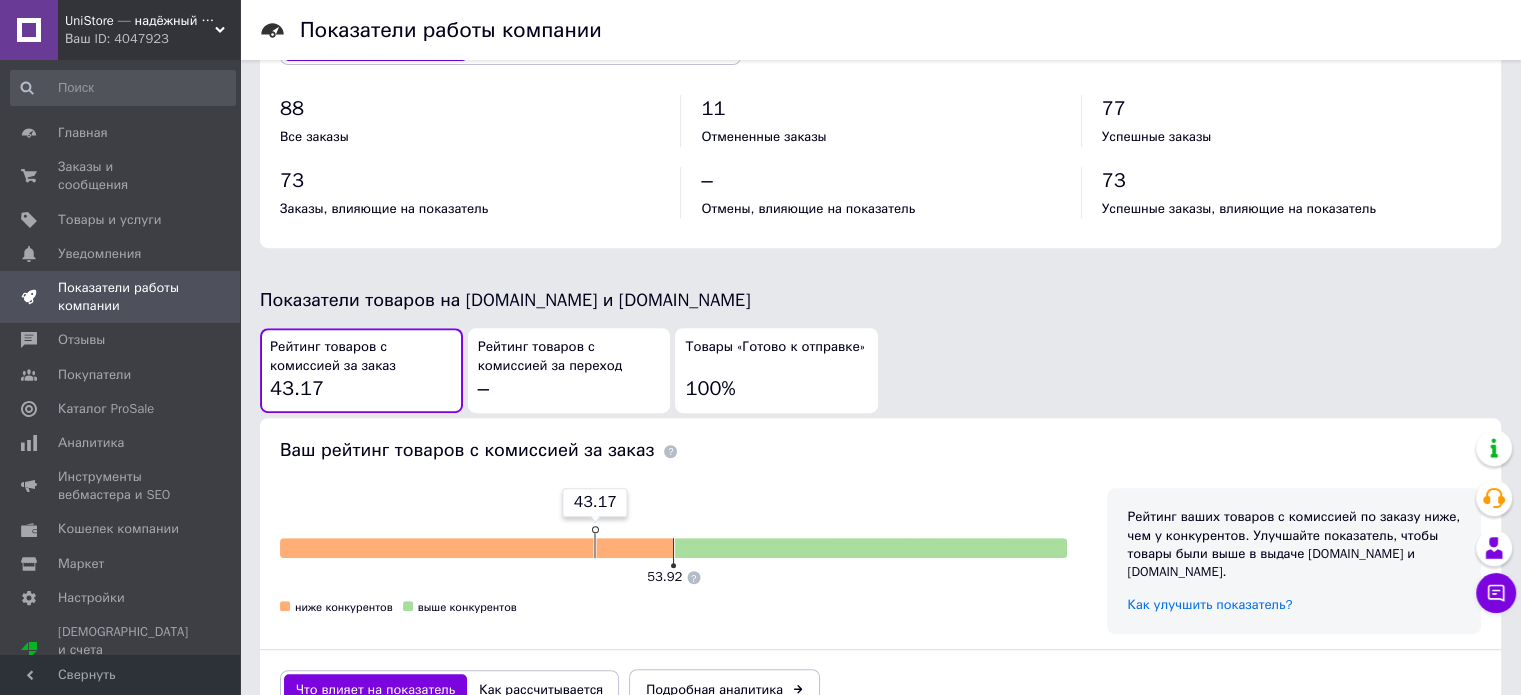 scroll, scrollTop: 900, scrollLeft: 0, axis: vertical 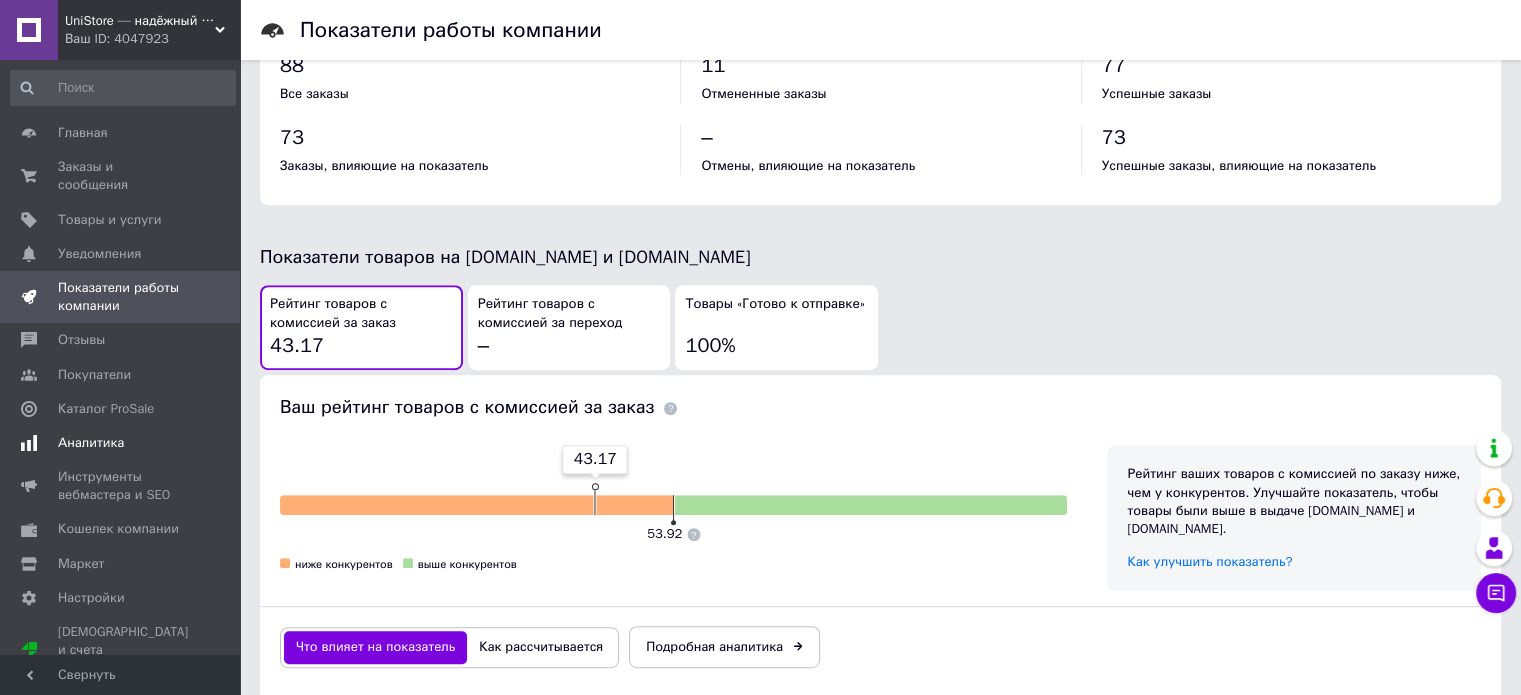 click on "Аналитика" at bounding box center (91, 443) 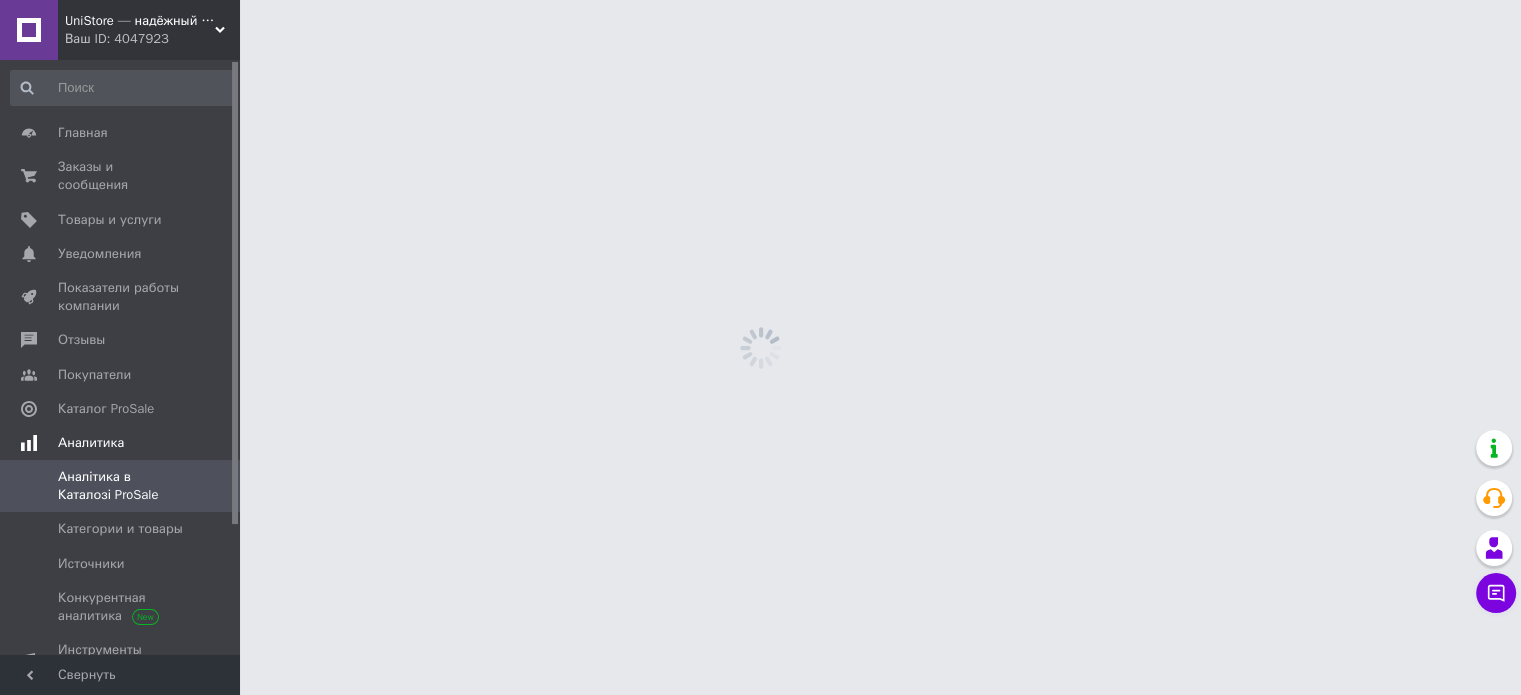 scroll, scrollTop: 0, scrollLeft: 0, axis: both 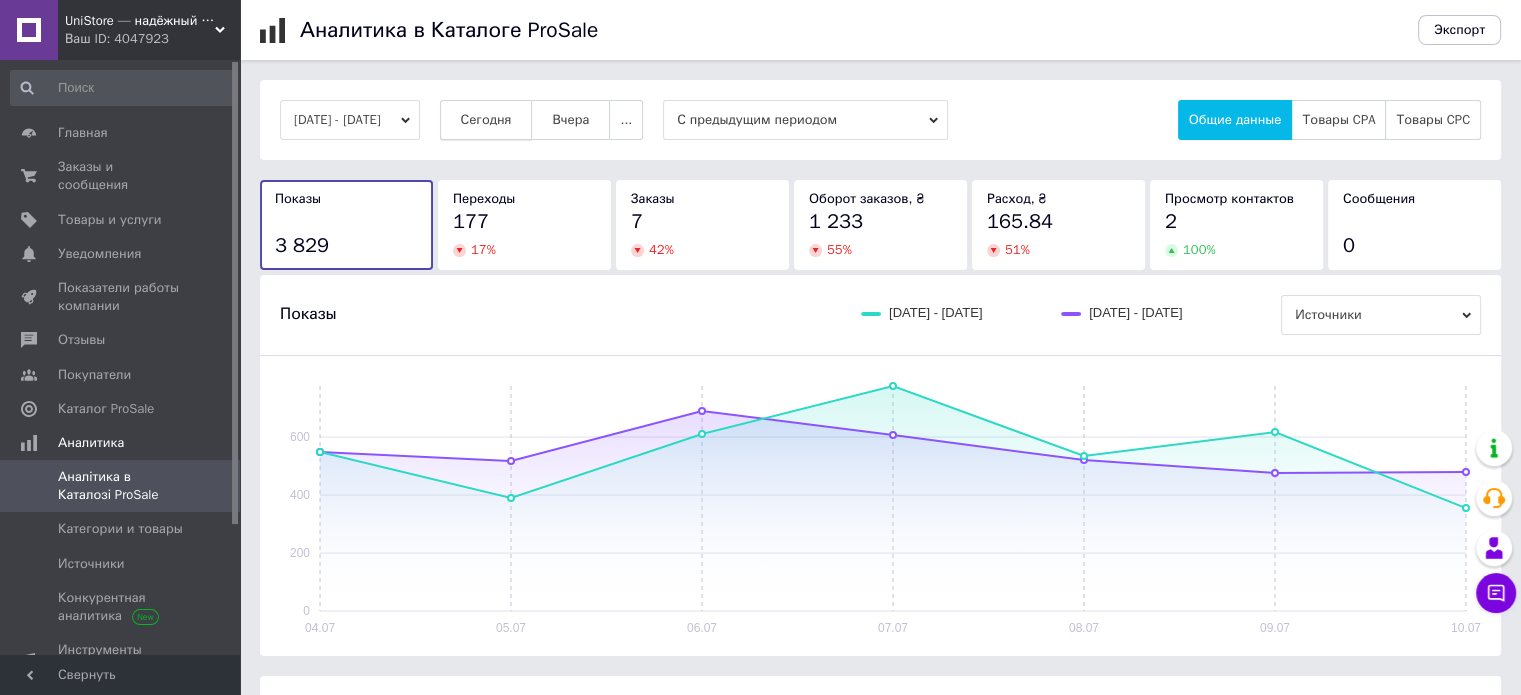 click on "Сегодня" at bounding box center (486, 120) 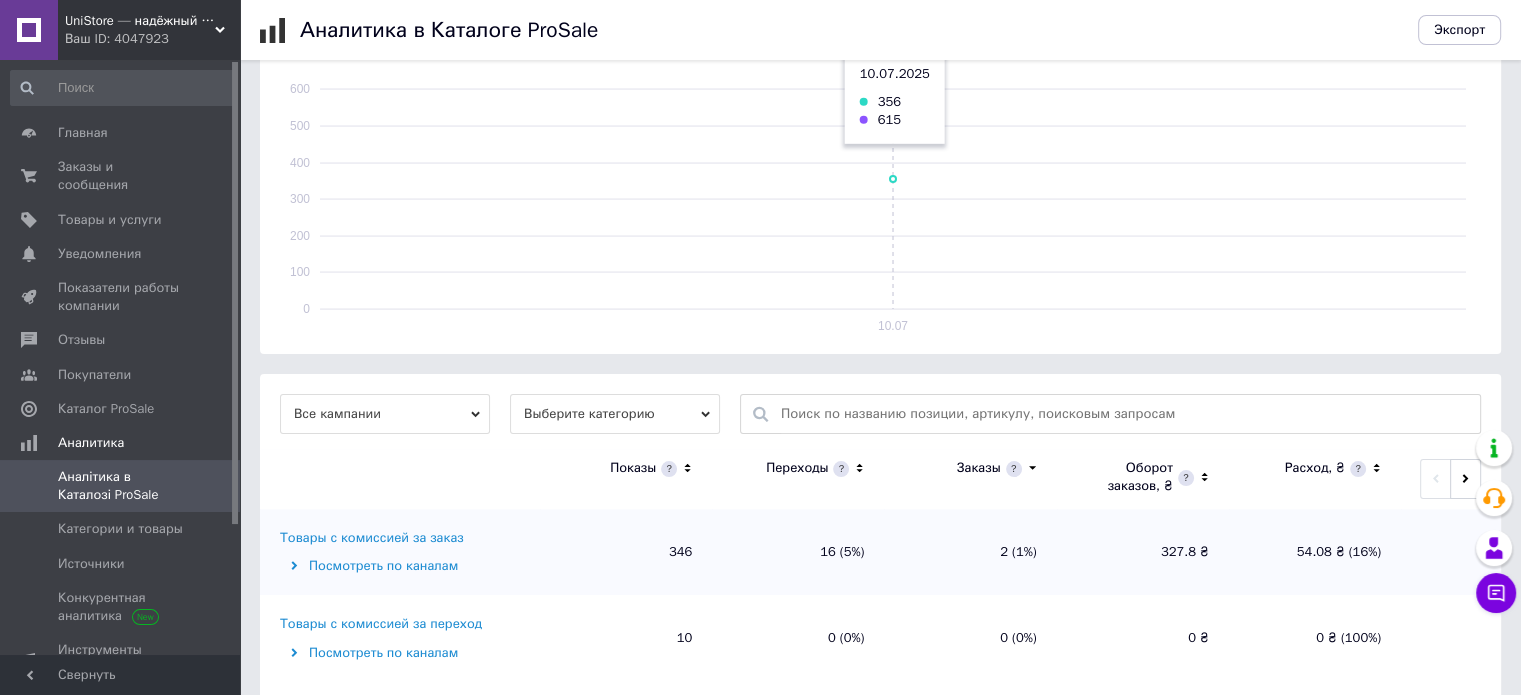 scroll, scrollTop: 328, scrollLeft: 0, axis: vertical 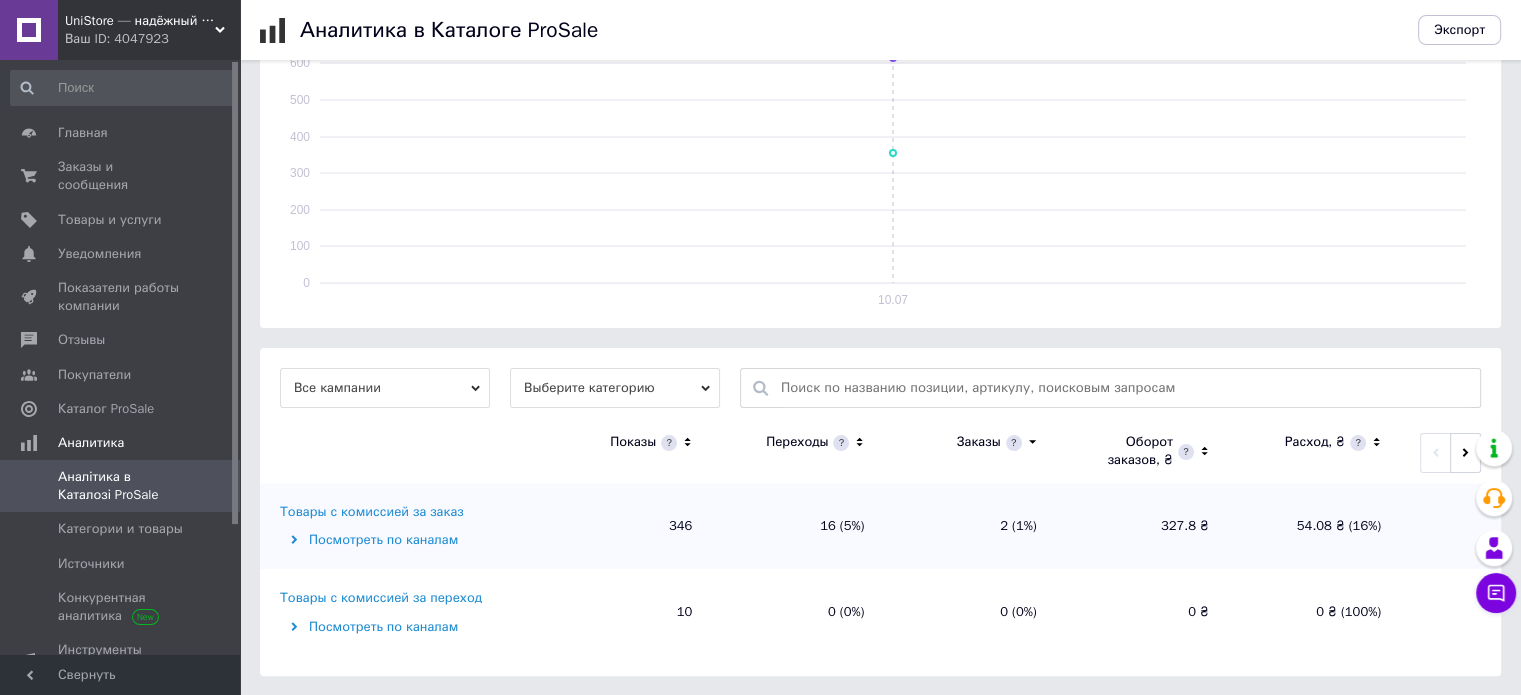 click on "Товары с комиссией за заказ" at bounding box center (372, 512) 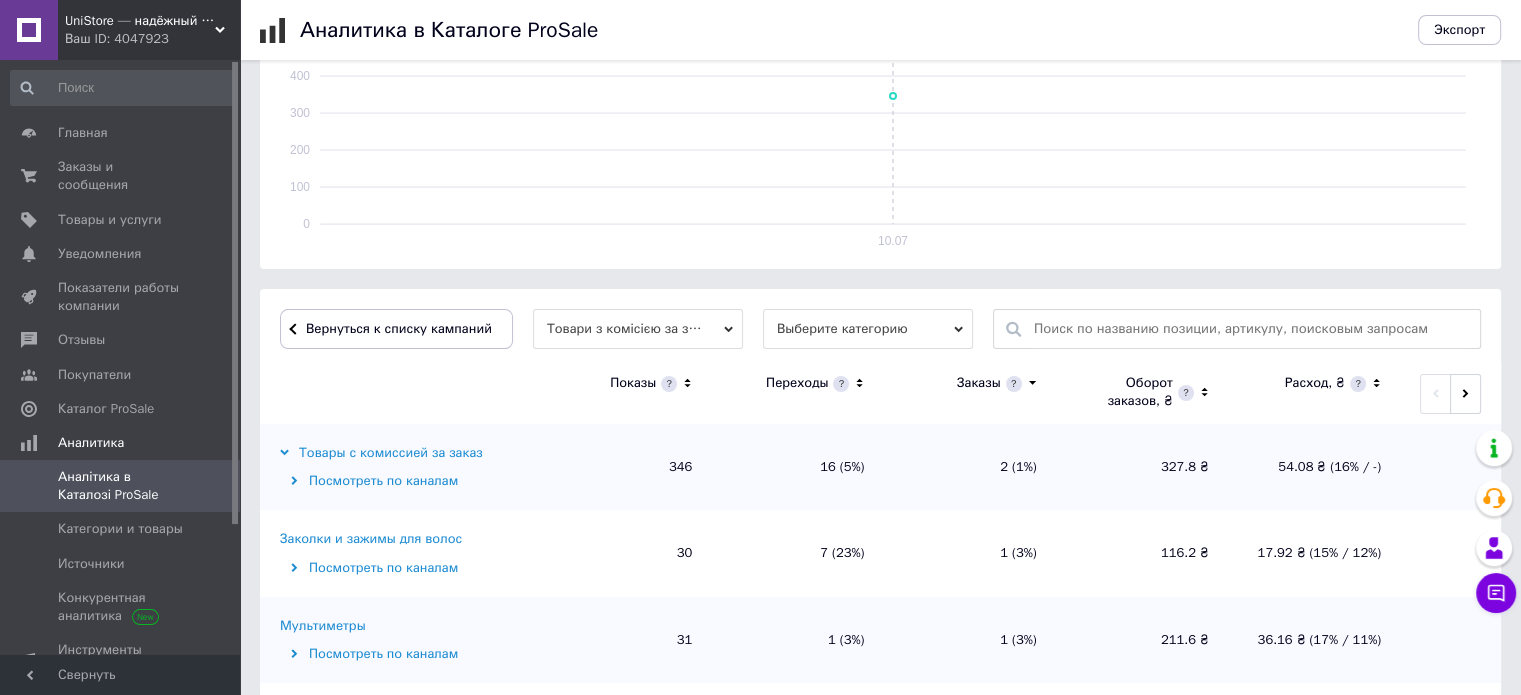 scroll, scrollTop: 528, scrollLeft: 0, axis: vertical 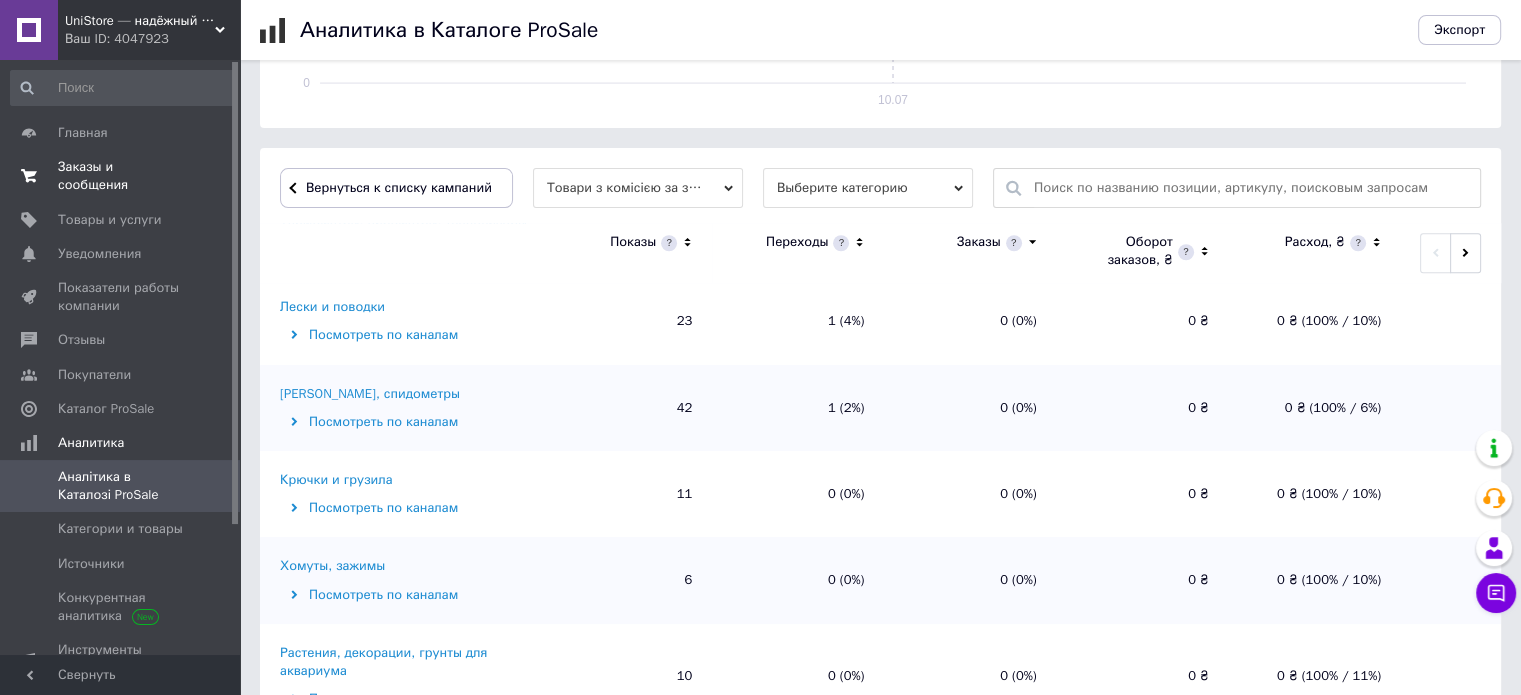 click on "Заказы и сообщения" at bounding box center (121, 176) 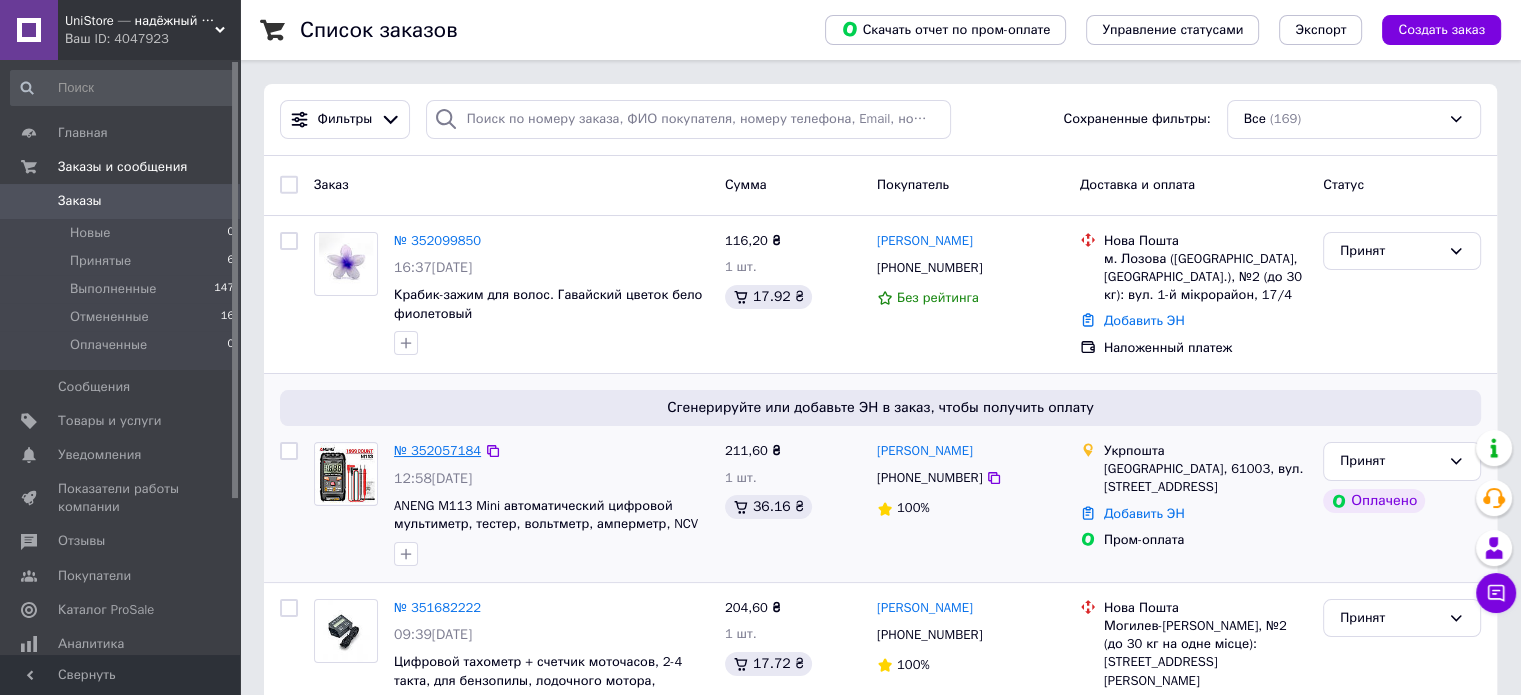 click on "№ 352057184" at bounding box center (437, 450) 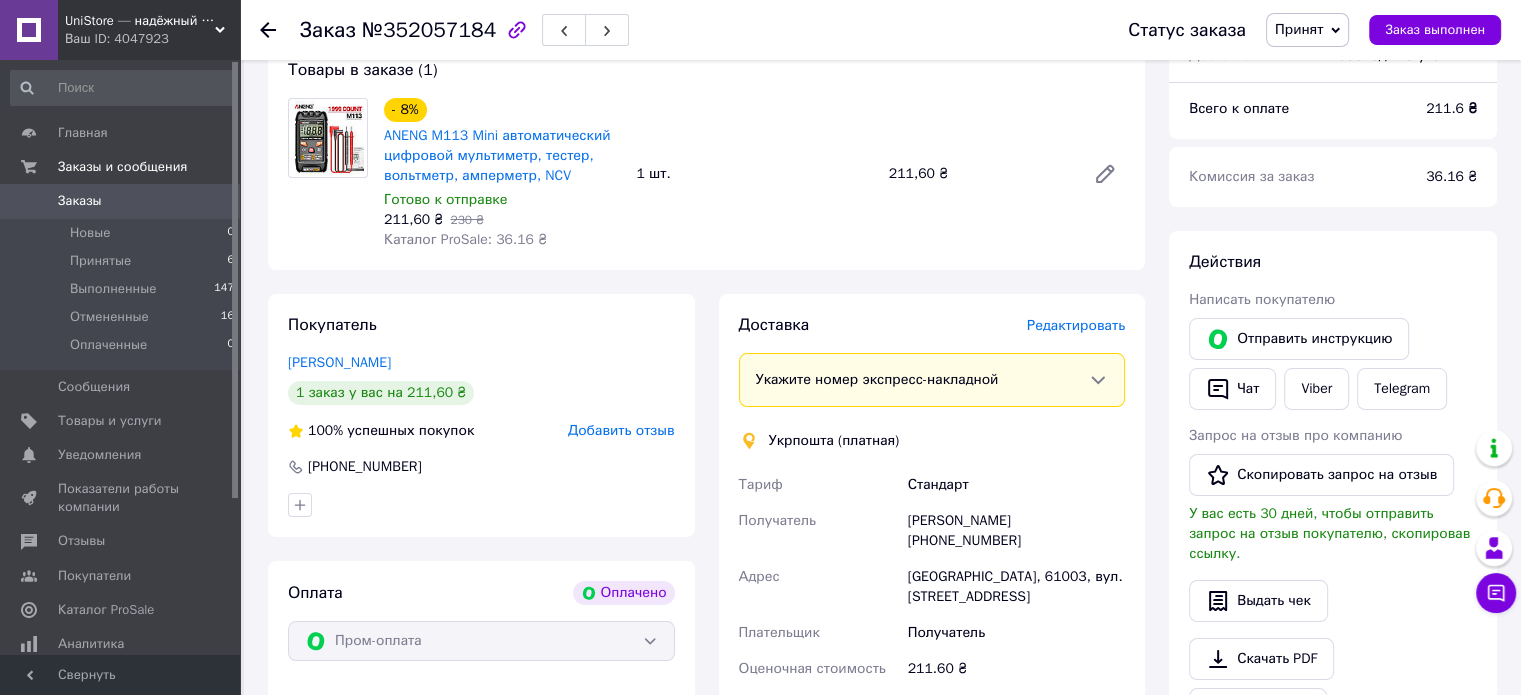 scroll, scrollTop: 200, scrollLeft: 0, axis: vertical 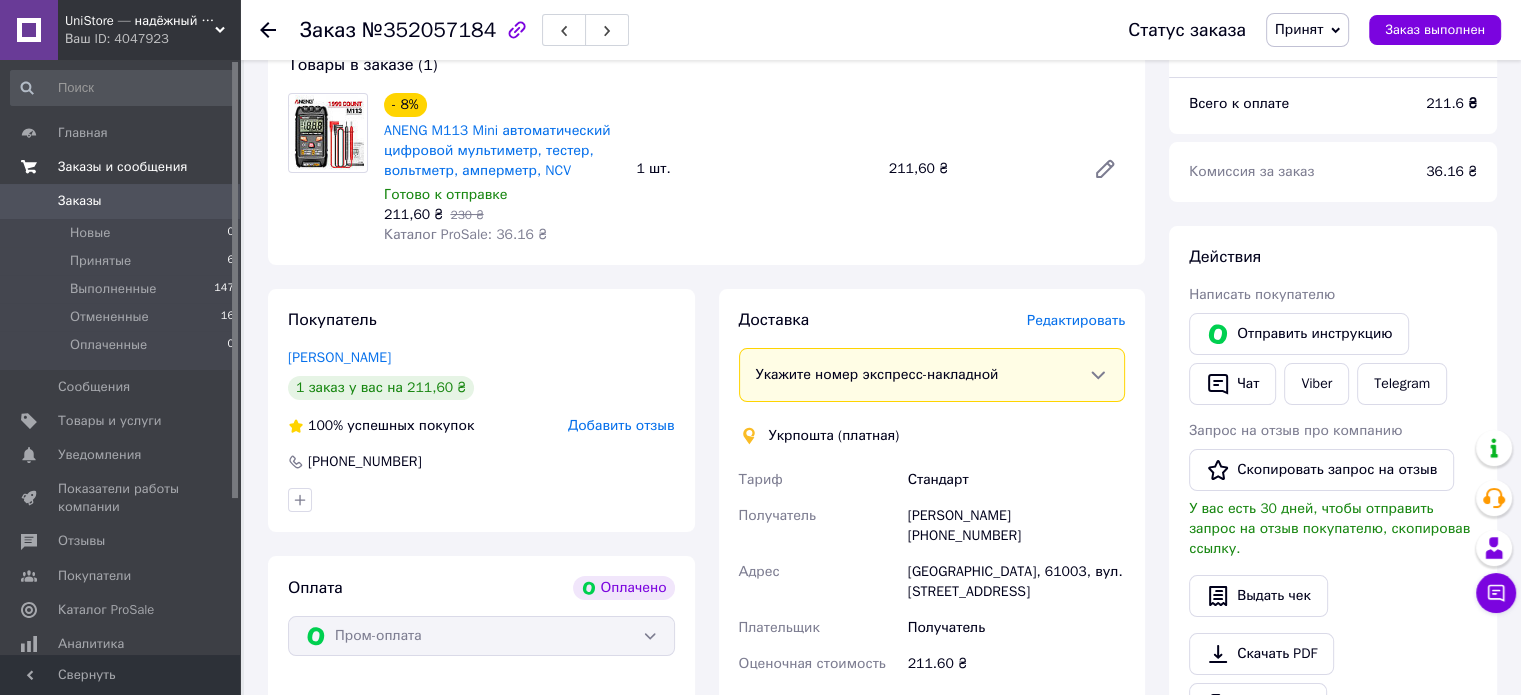 click on "Заказы 0" at bounding box center [123, 201] 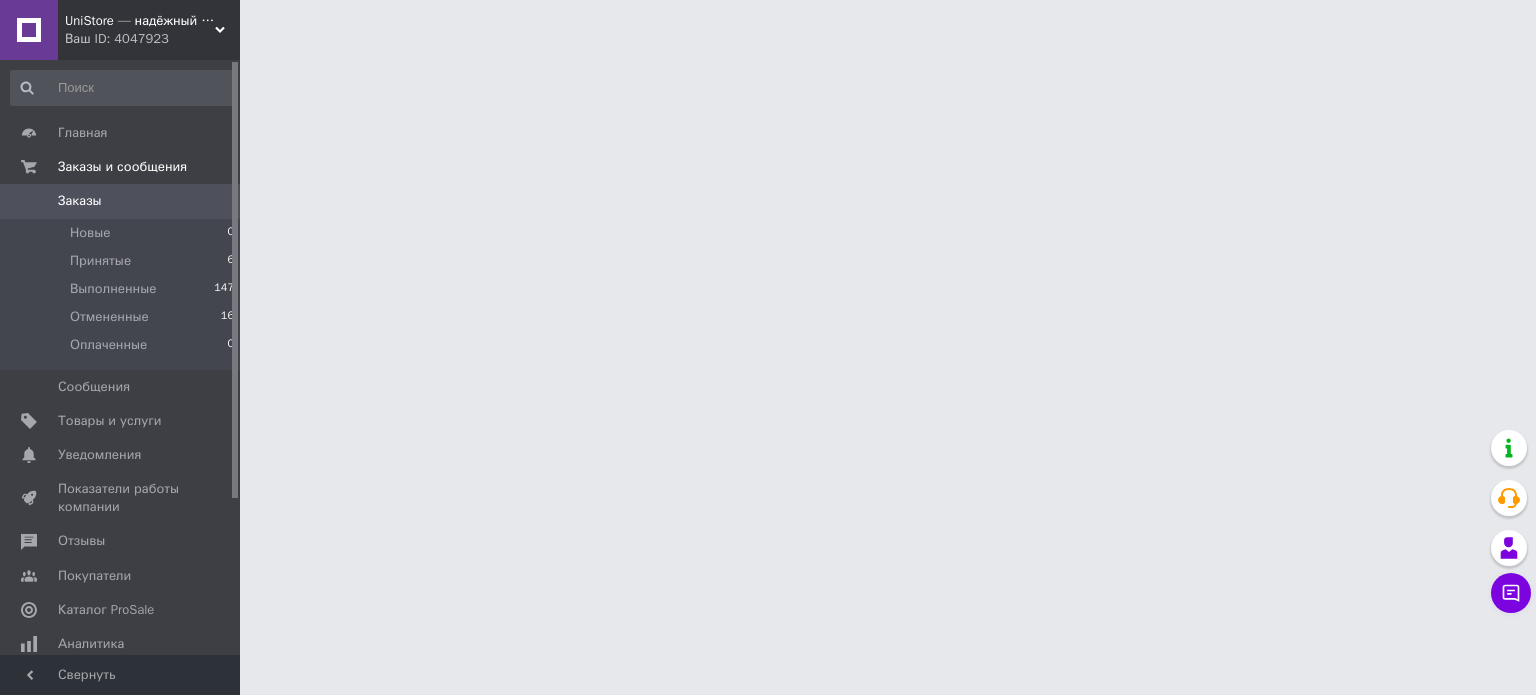 click on "Заказы" at bounding box center (80, 201) 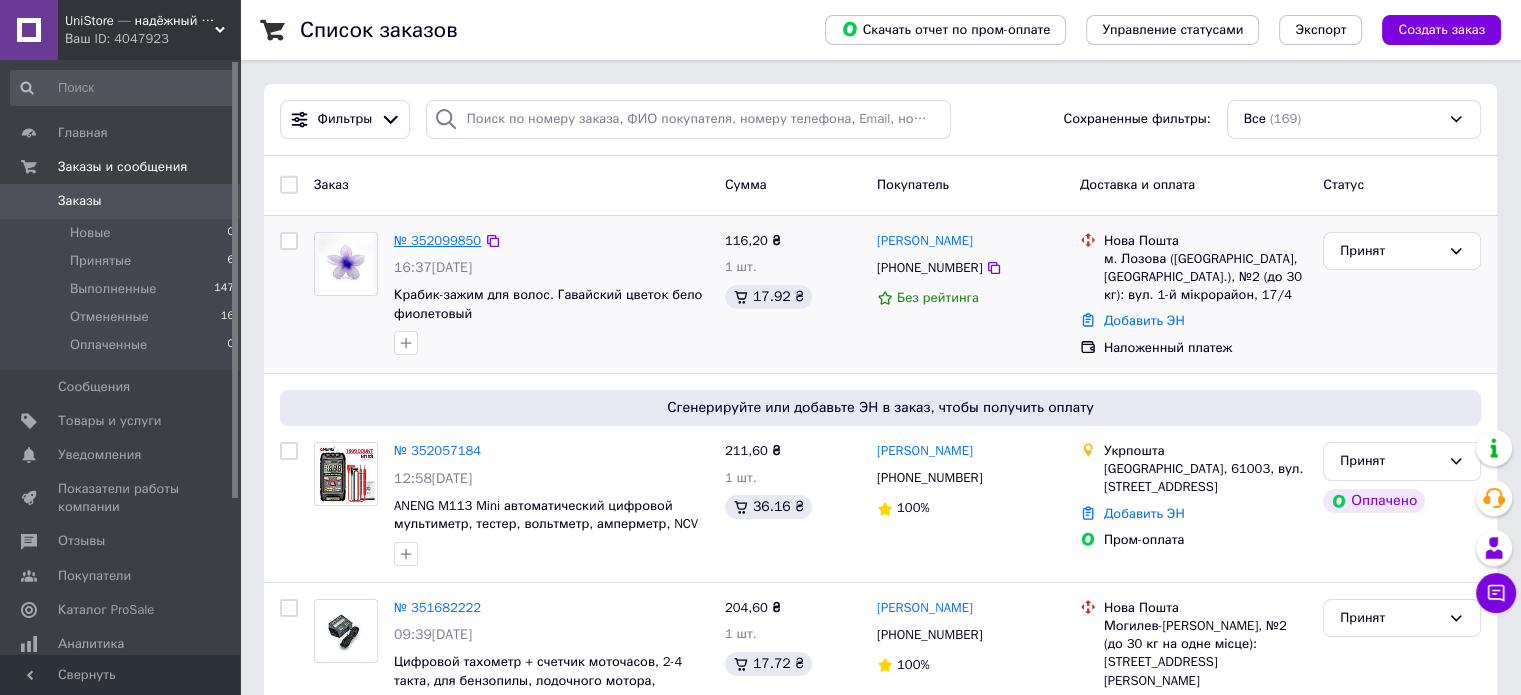 click on "№ 352099850" at bounding box center (437, 240) 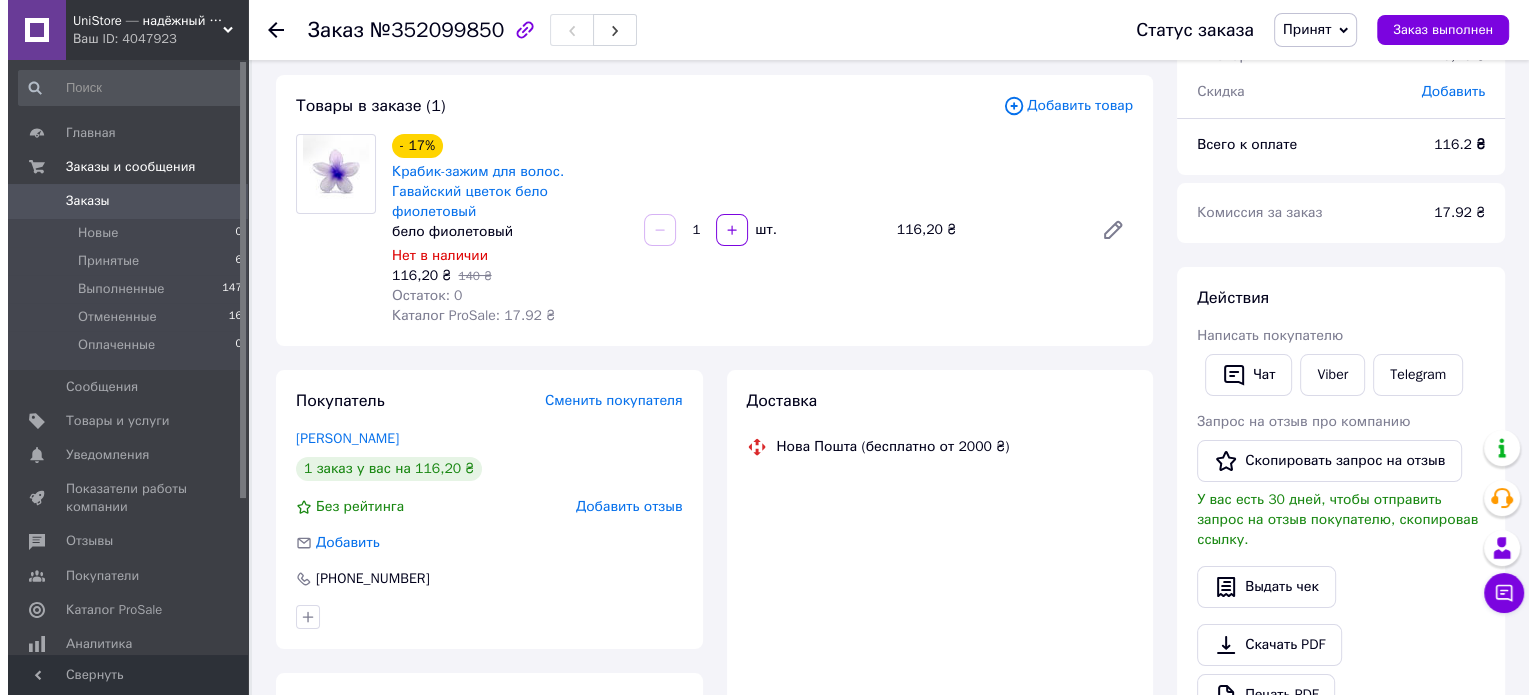 scroll, scrollTop: 100, scrollLeft: 0, axis: vertical 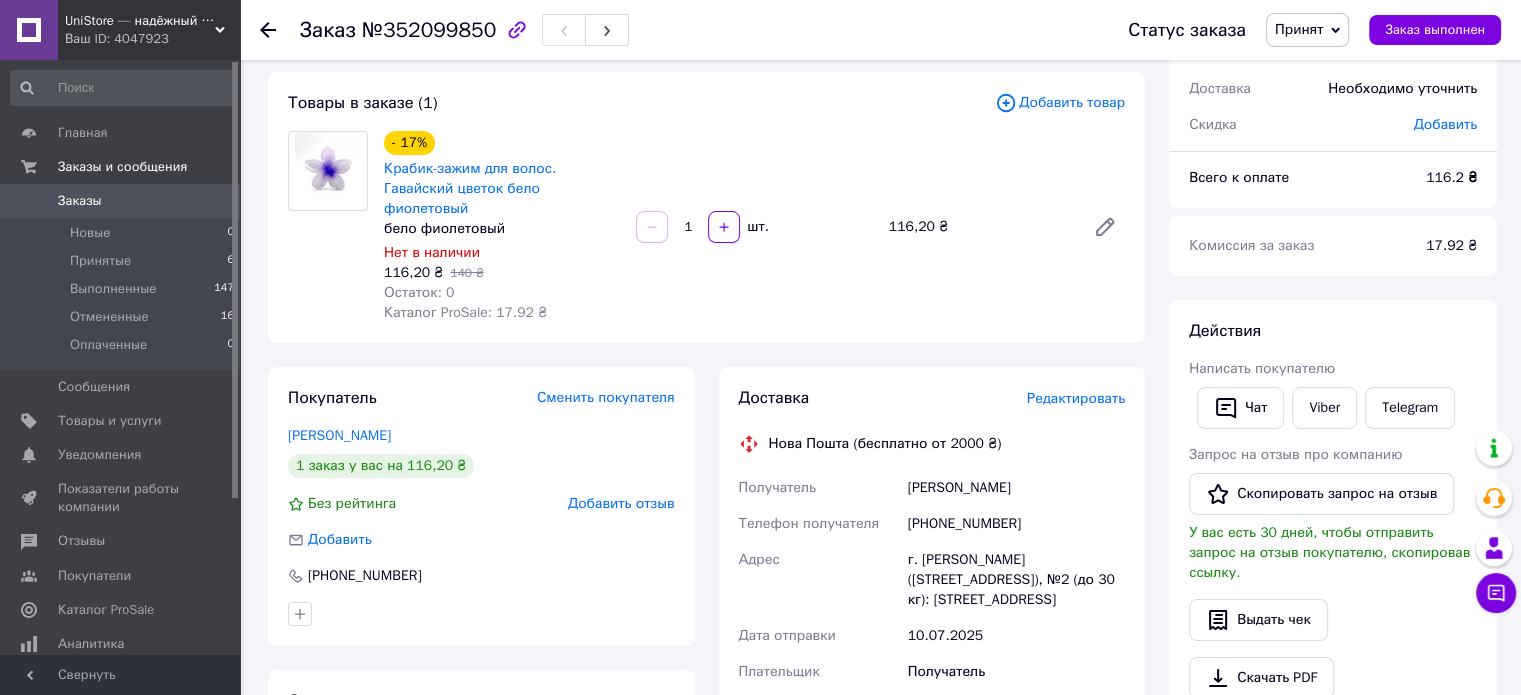click on "Редактировать" at bounding box center [1076, 398] 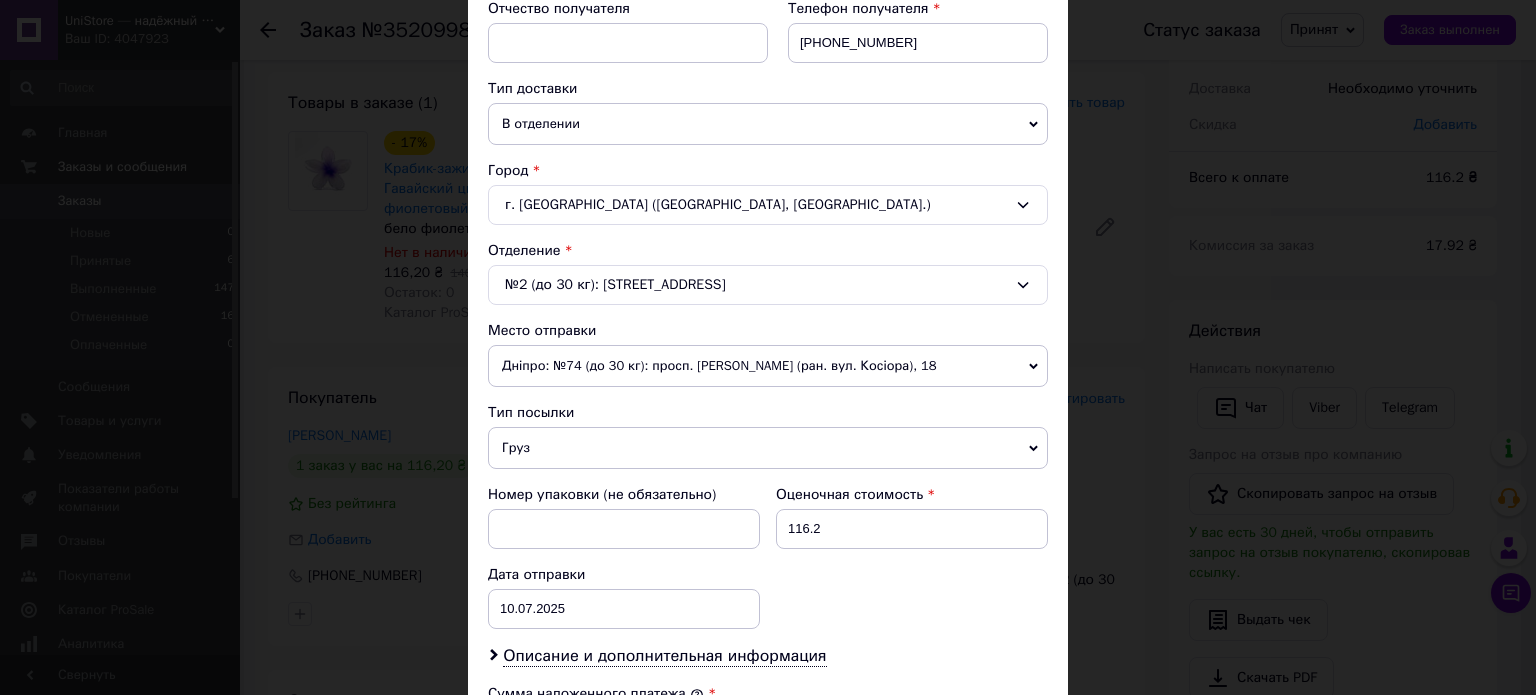 scroll, scrollTop: 400, scrollLeft: 0, axis: vertical 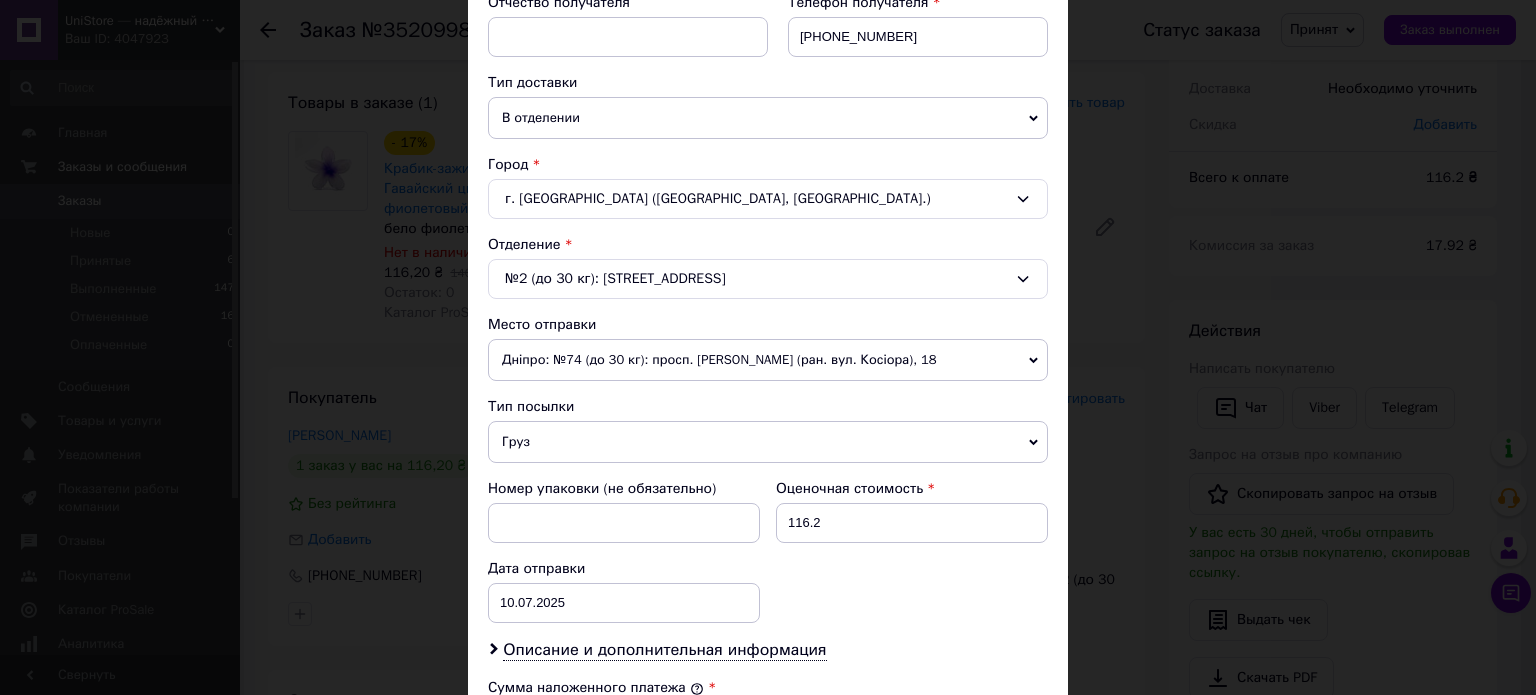 click on "Груз" at bounding box center (768, 442) 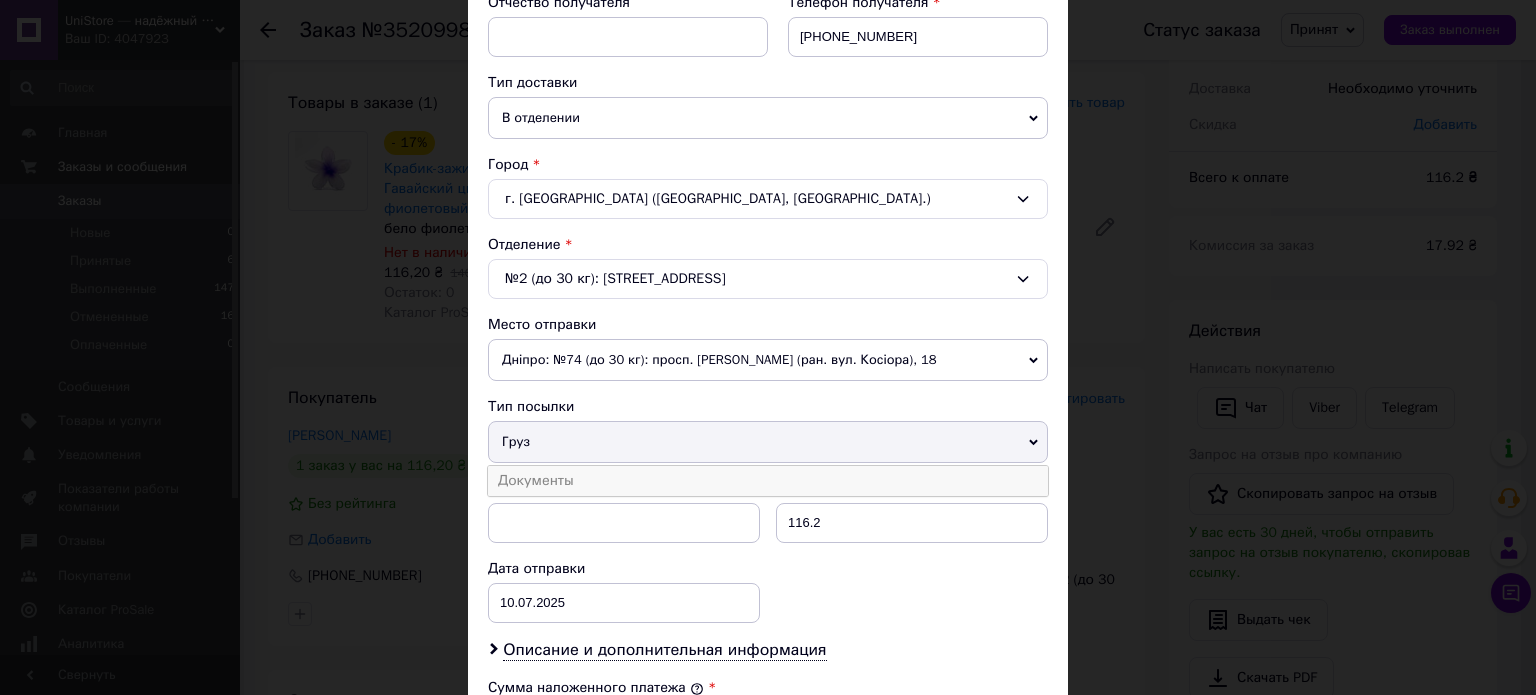 click on "Документы" at bounding box center [768, 481] 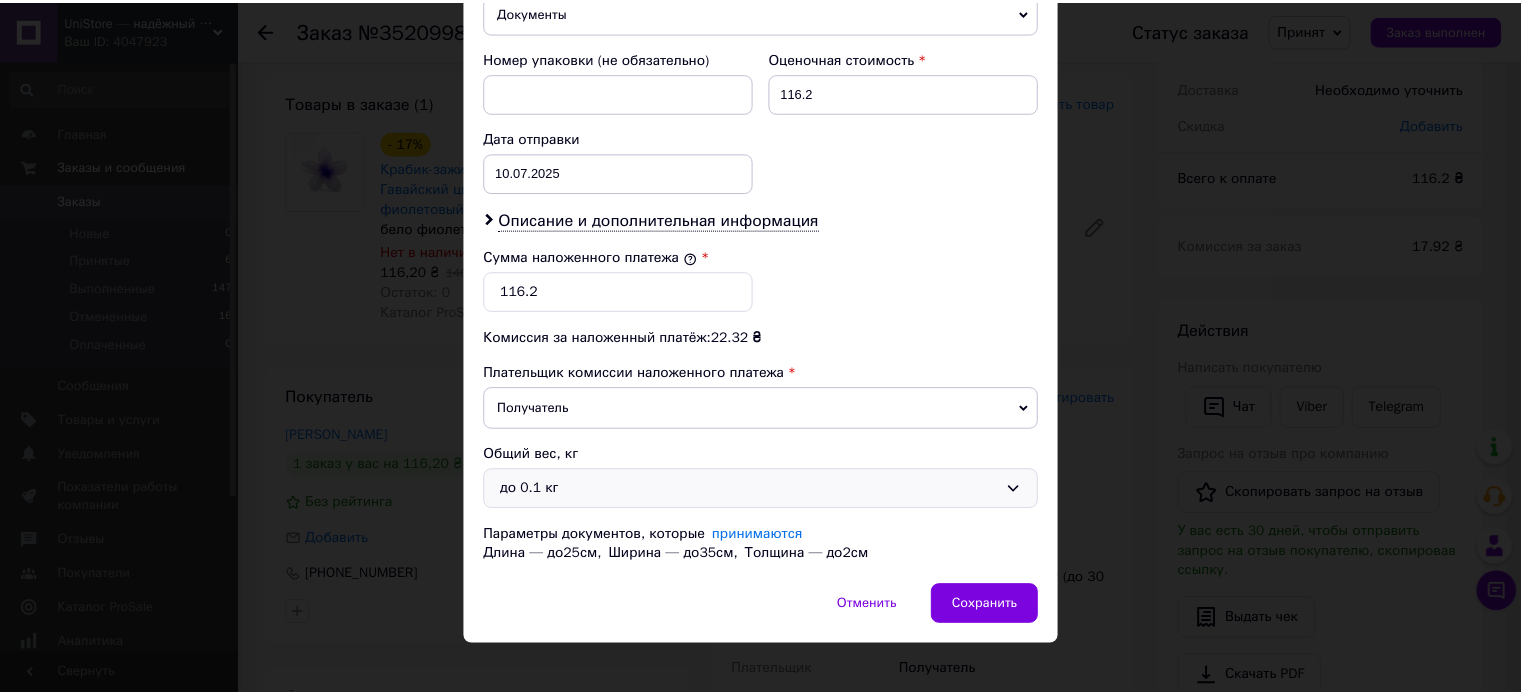 scroll, scrollTop: 844, scrollLeft: 0, axis: vertical 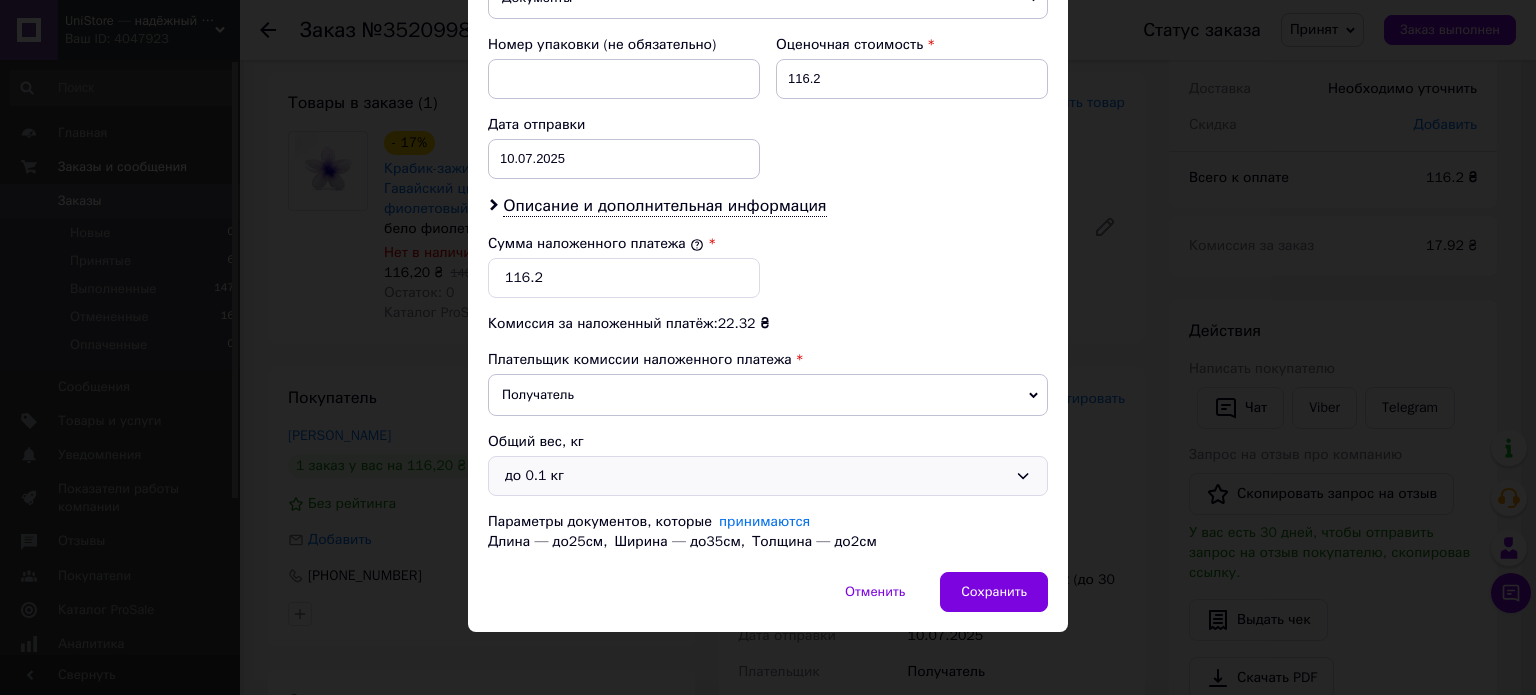 click on "до 0.1 кг" at bounding box center (768, 476) 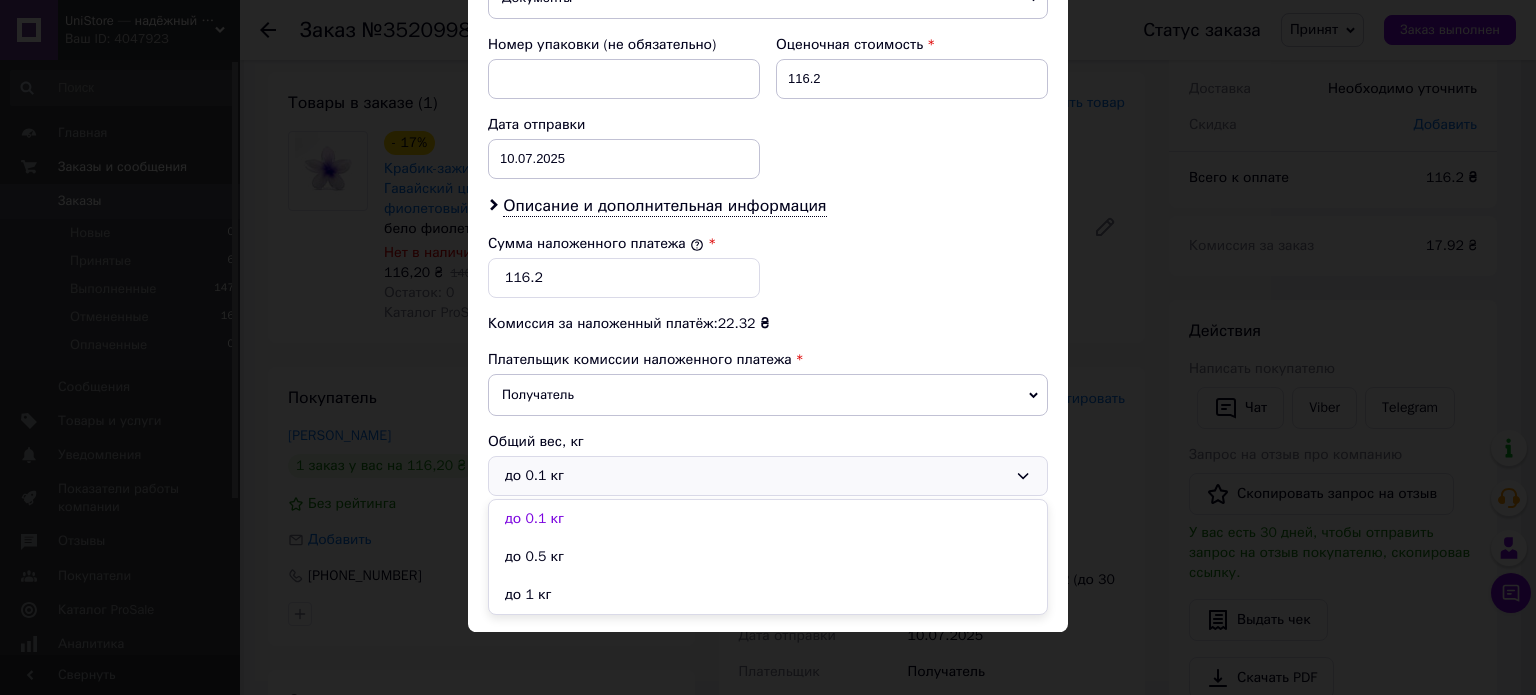 drag, startPoint x: 577, startPoint y: 546, endPoint x: 588, endPoint y: 545, distance: 11.045361 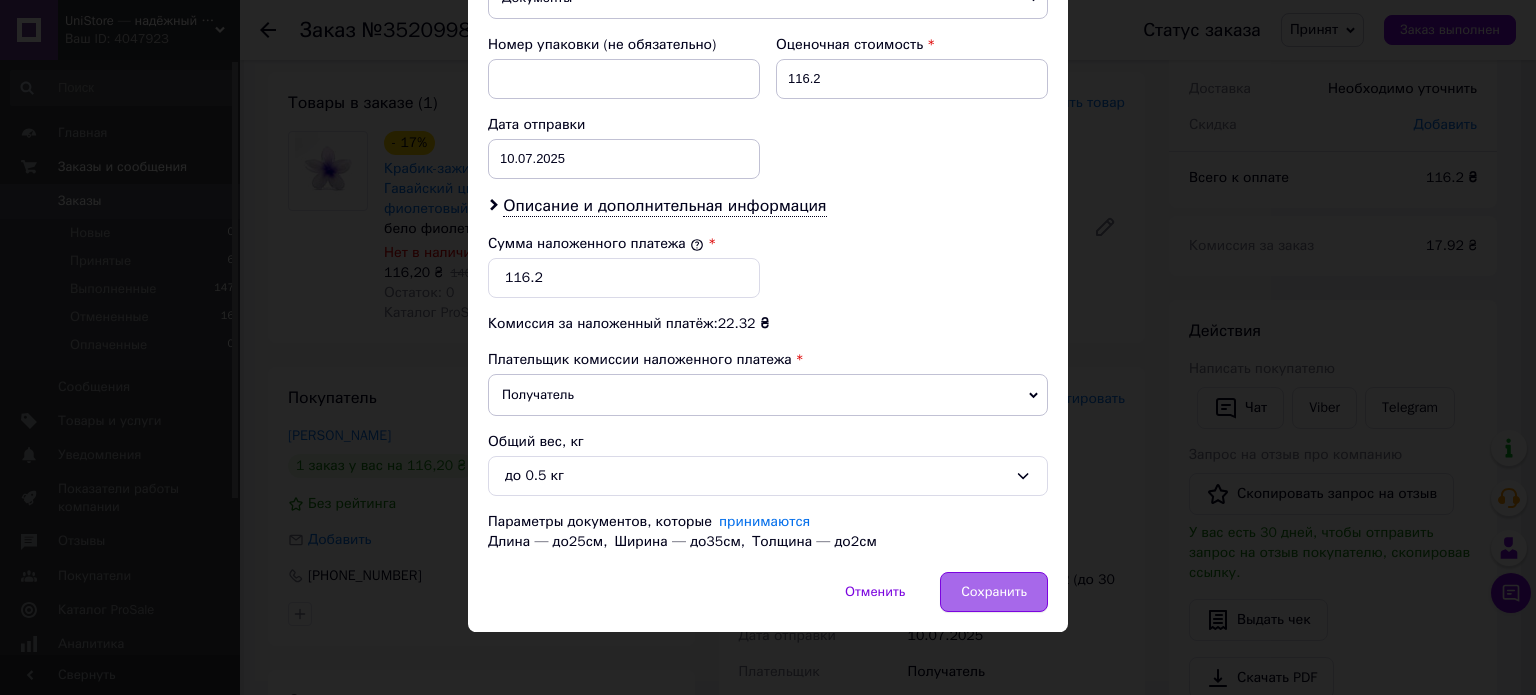 click on "Сохранить" at bounding box center (994, 592) 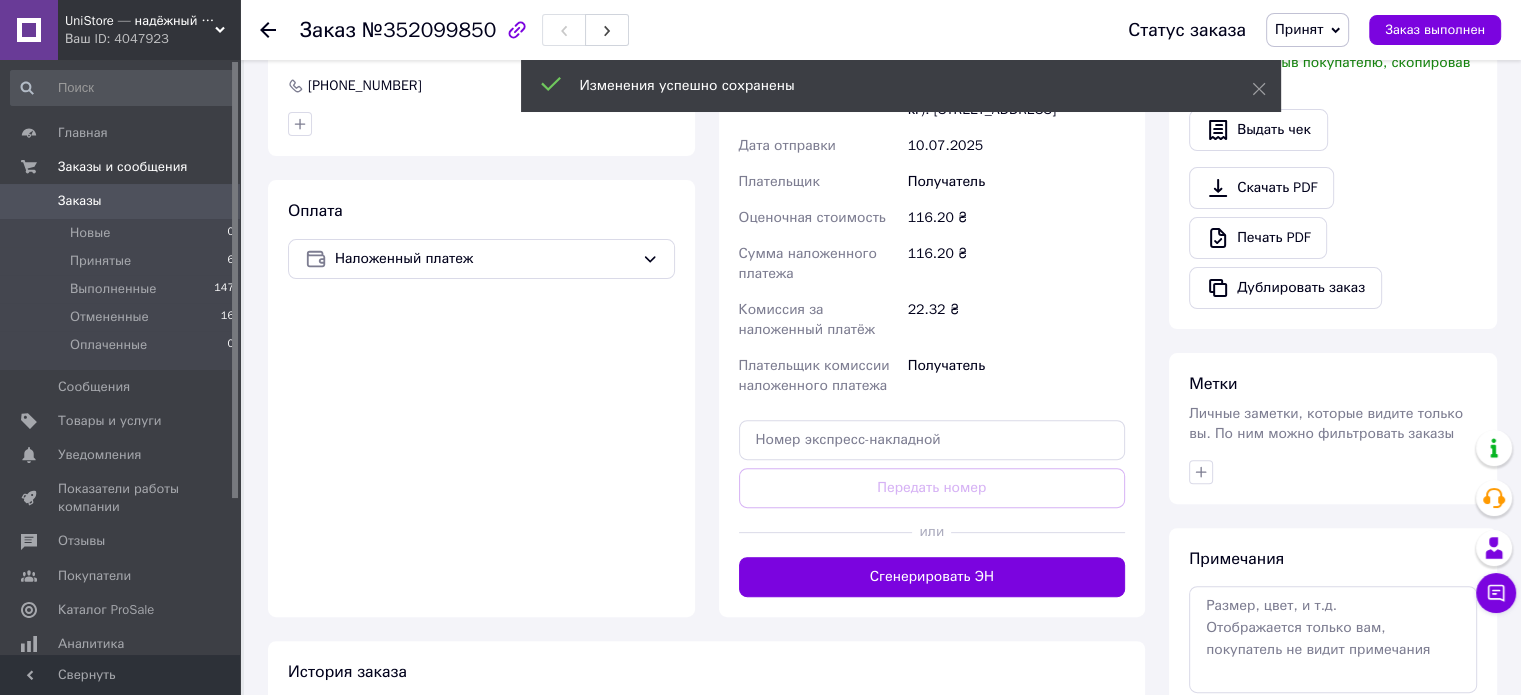 scroll, scrollTop: 600, scrollLeft: 0, axis: vertical 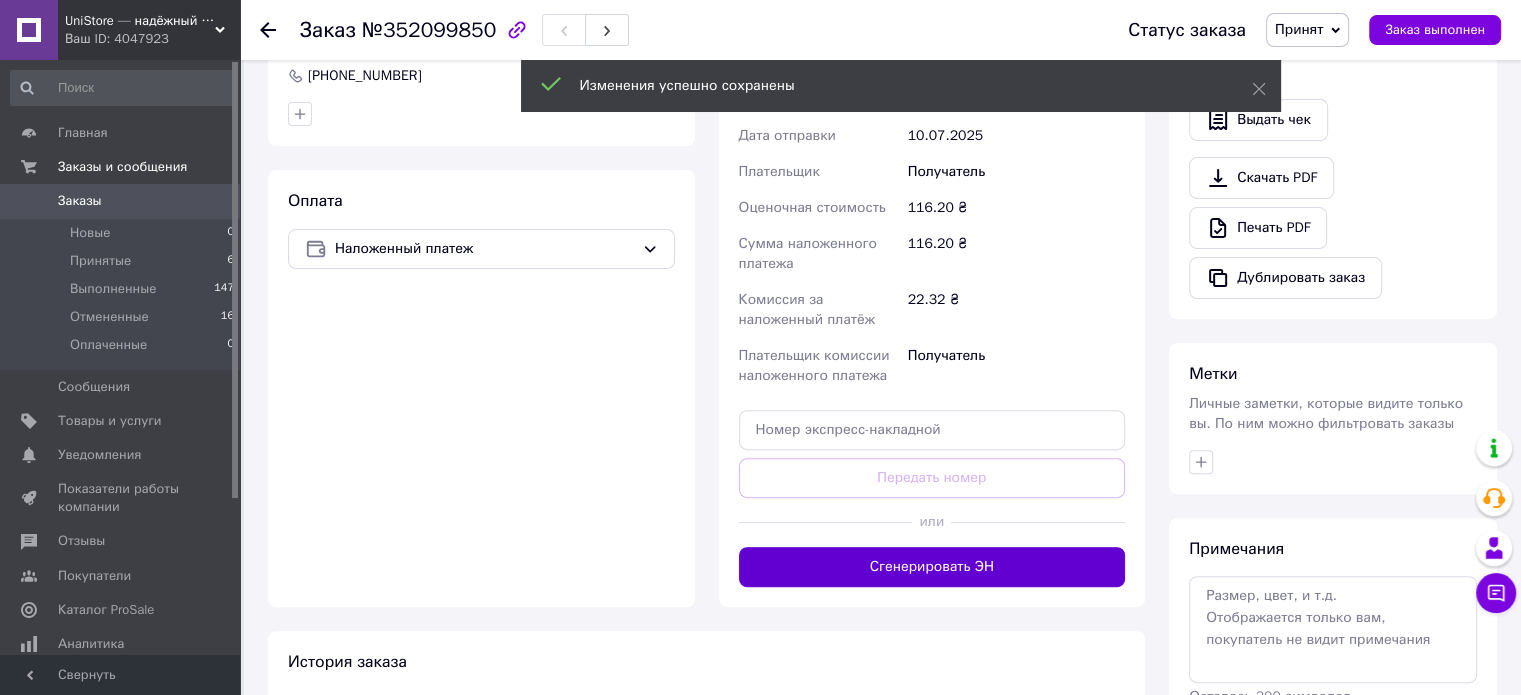 click on "Сгенерировать ЭН" at bounding box center (932, 567) 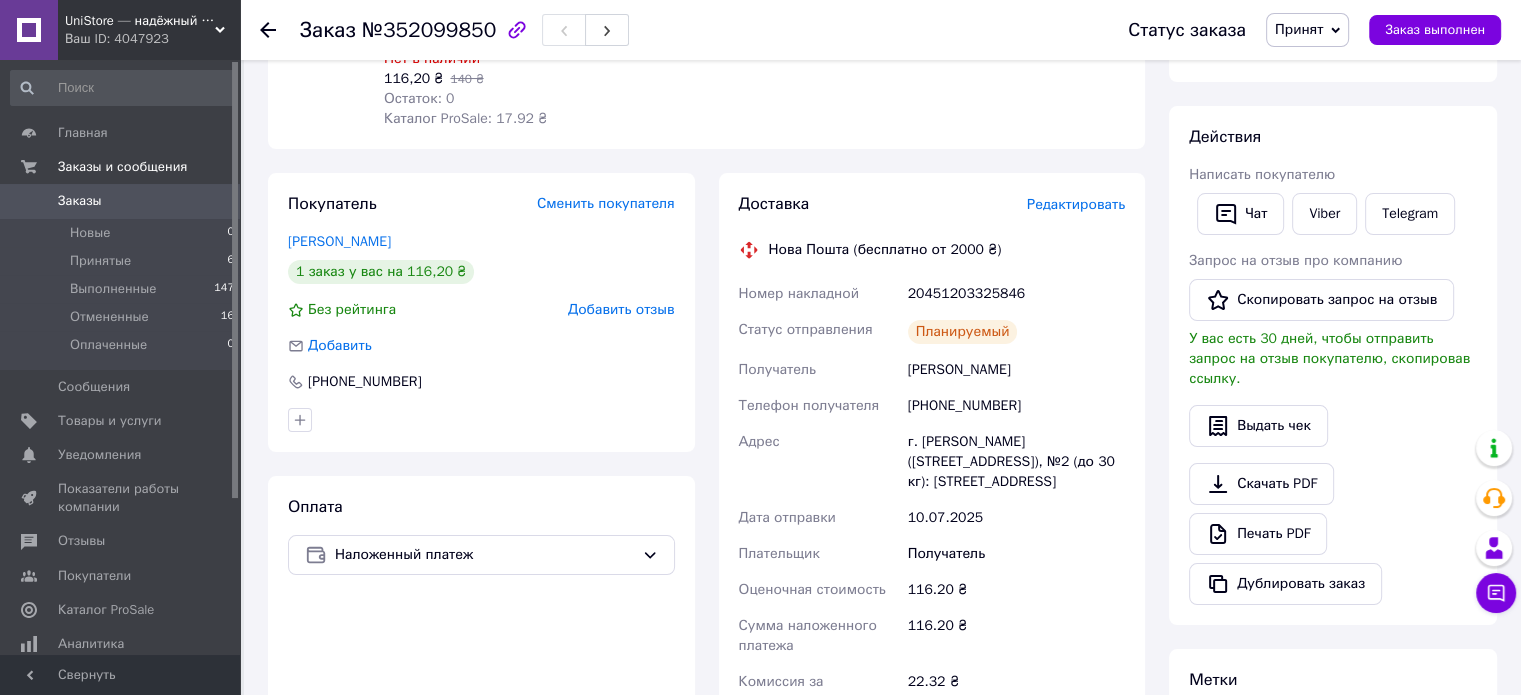 scroll, scrollTop: 100, scrollLeft: 0, axis: vertical 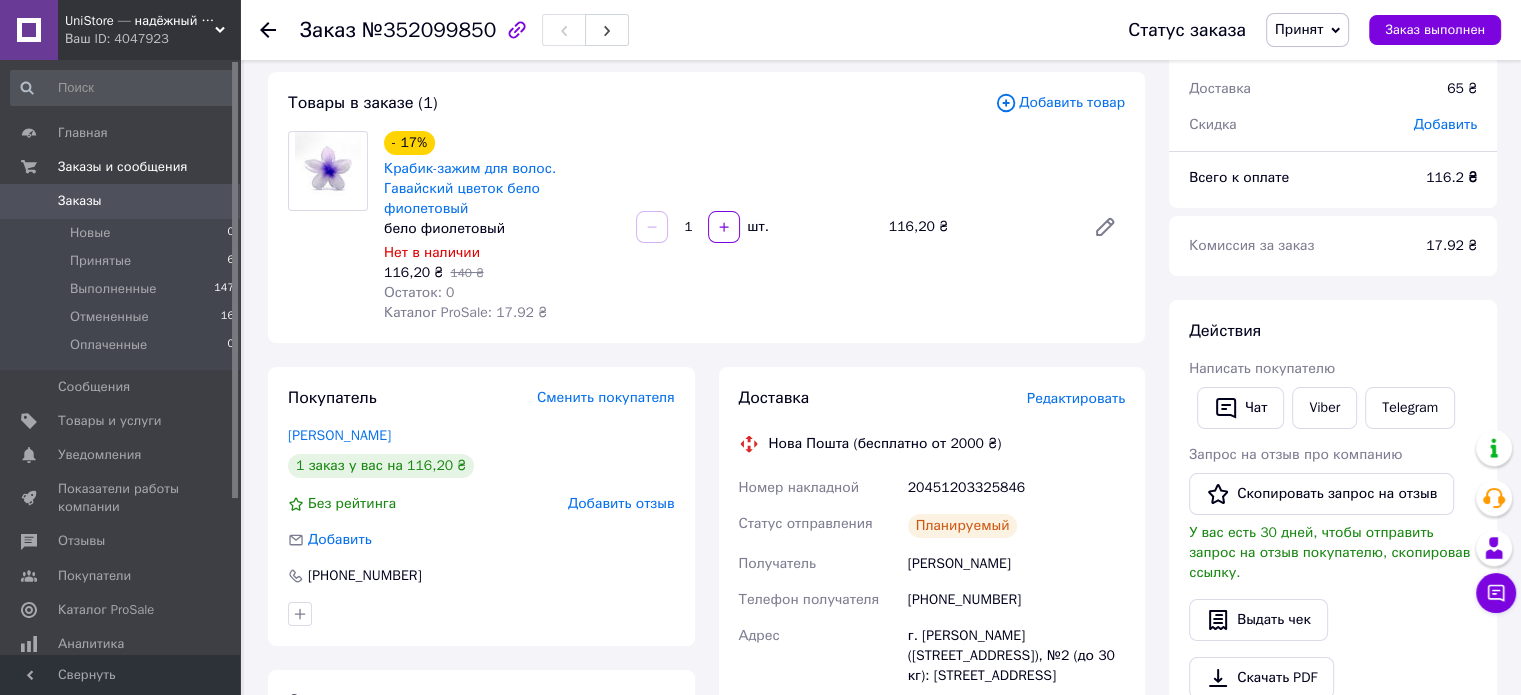 click on "Заказы" at bounding box center [80, 201] 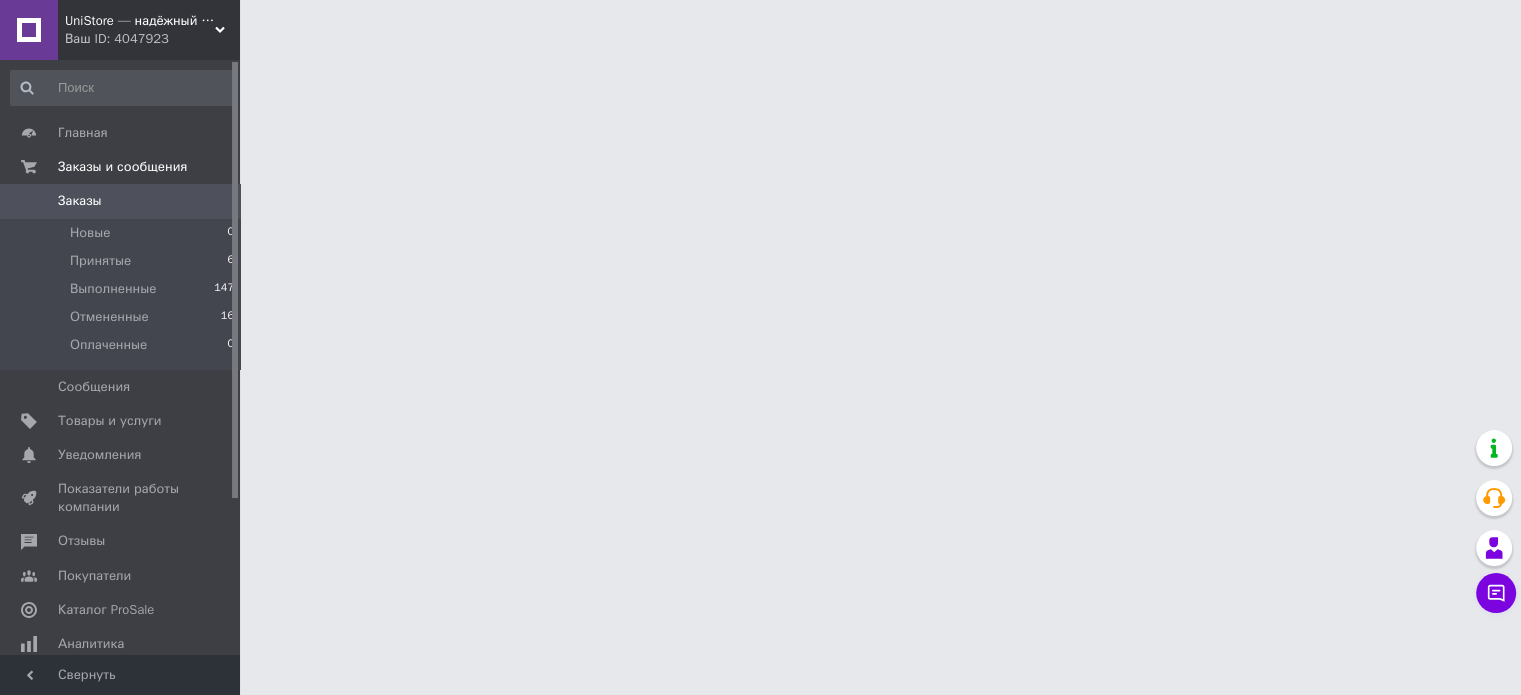scroll, scrollTop: 0, scrollLeft: 0, axis: both 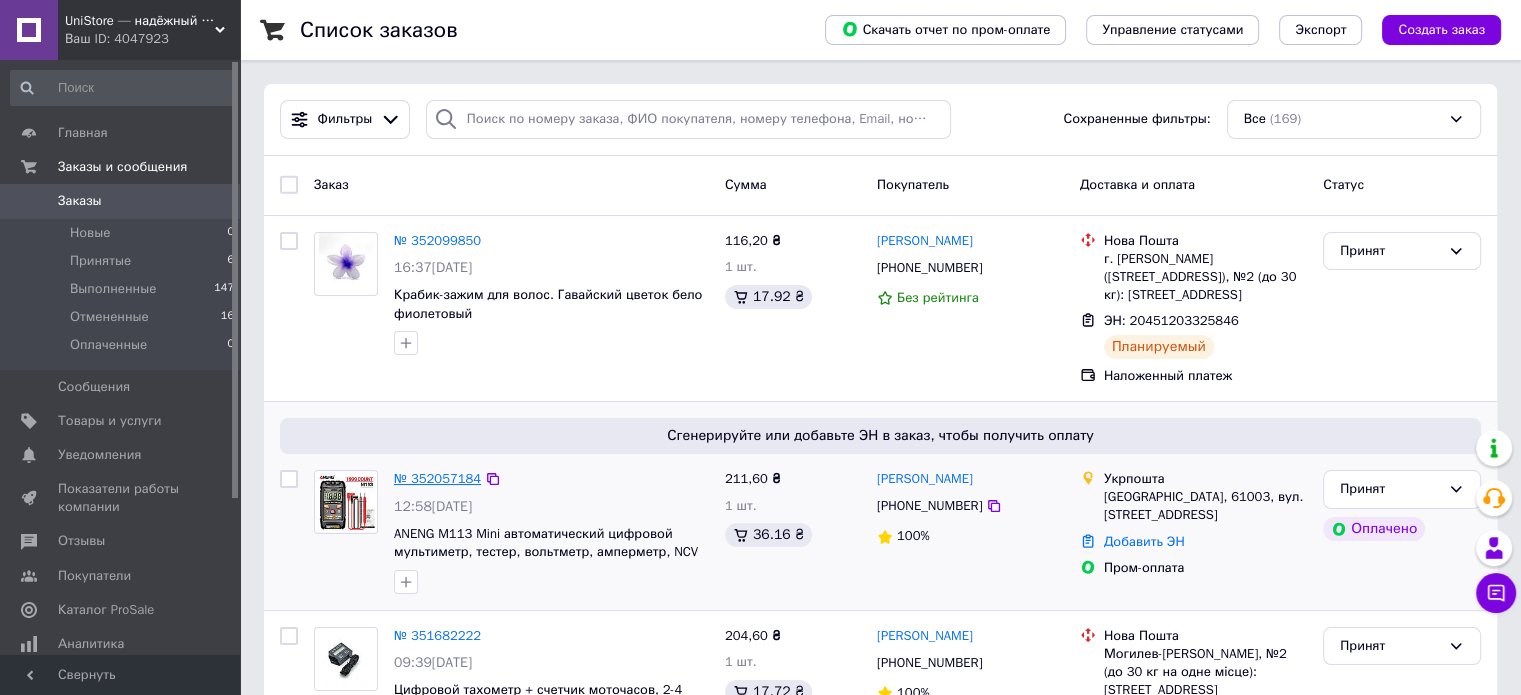 click on "№ 352057184" at bounding box center [437, 478] 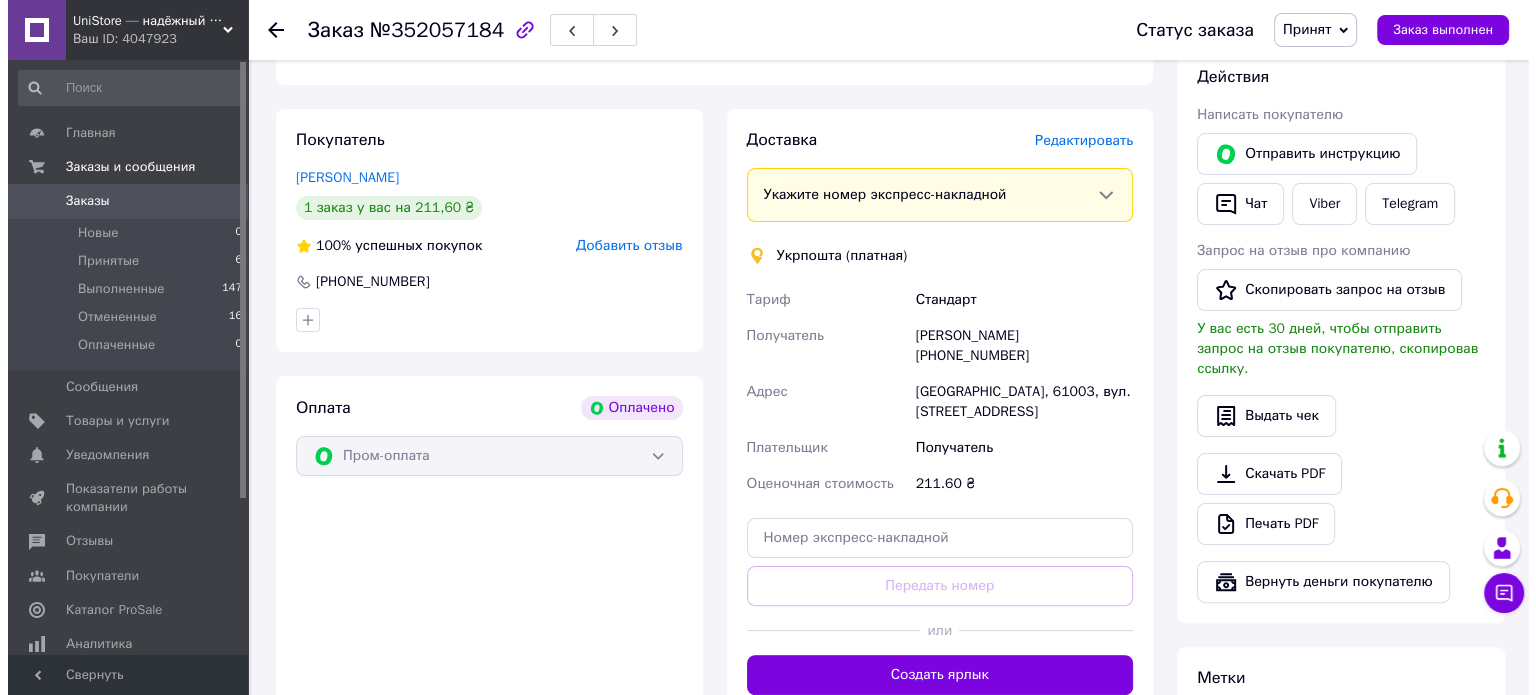 scroll, scrollTop: 400, scrollLeft: 0, axis: vertical 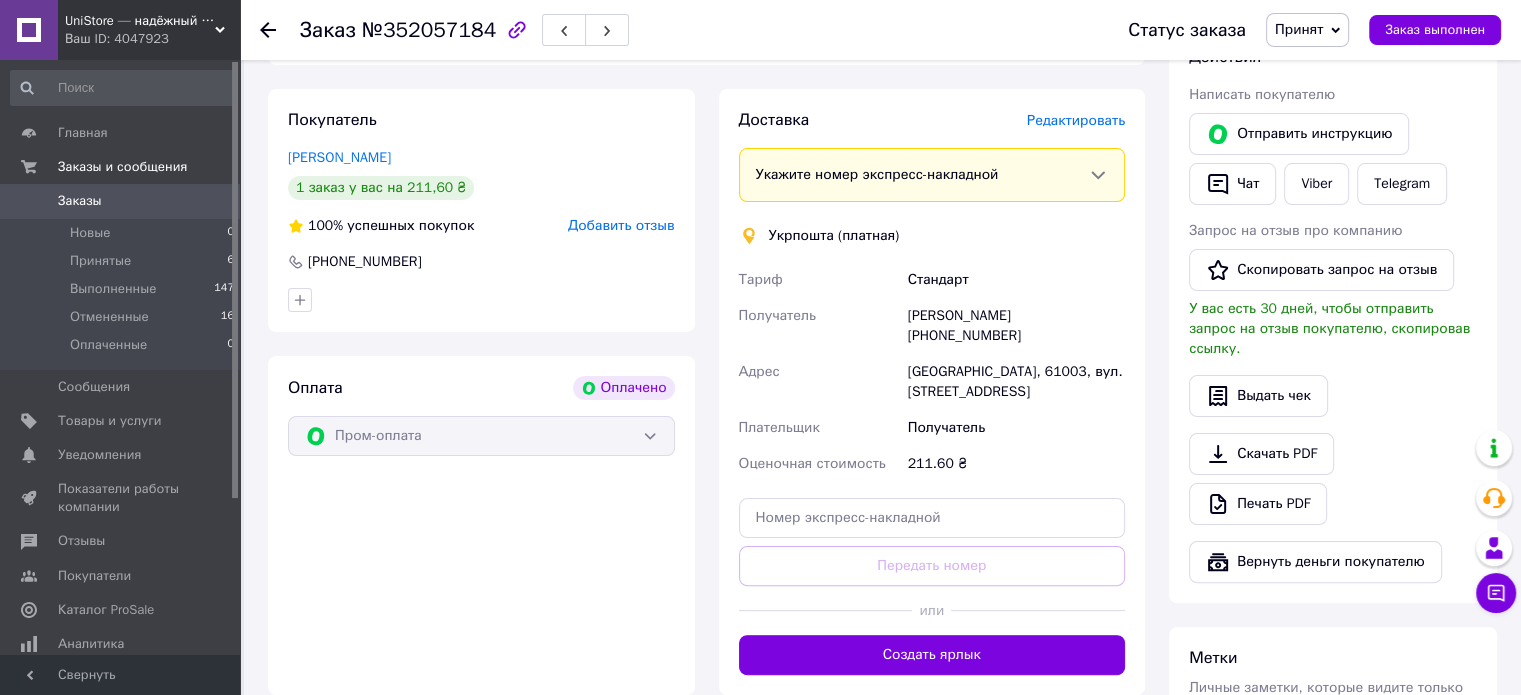 click on "Редактировать" at bounding box center [1076, 120] 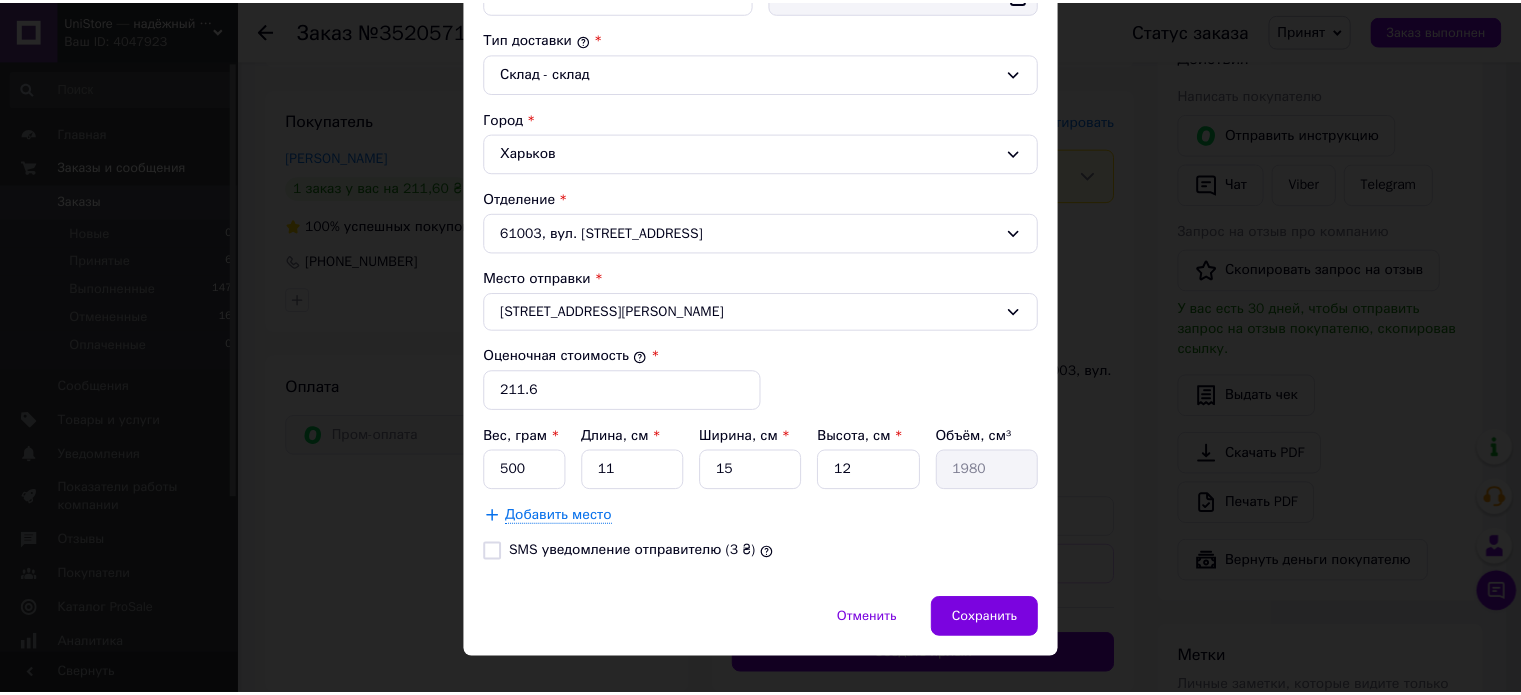 scroll, scrollTop: 551, scrollLeft: 0, axis: vertical 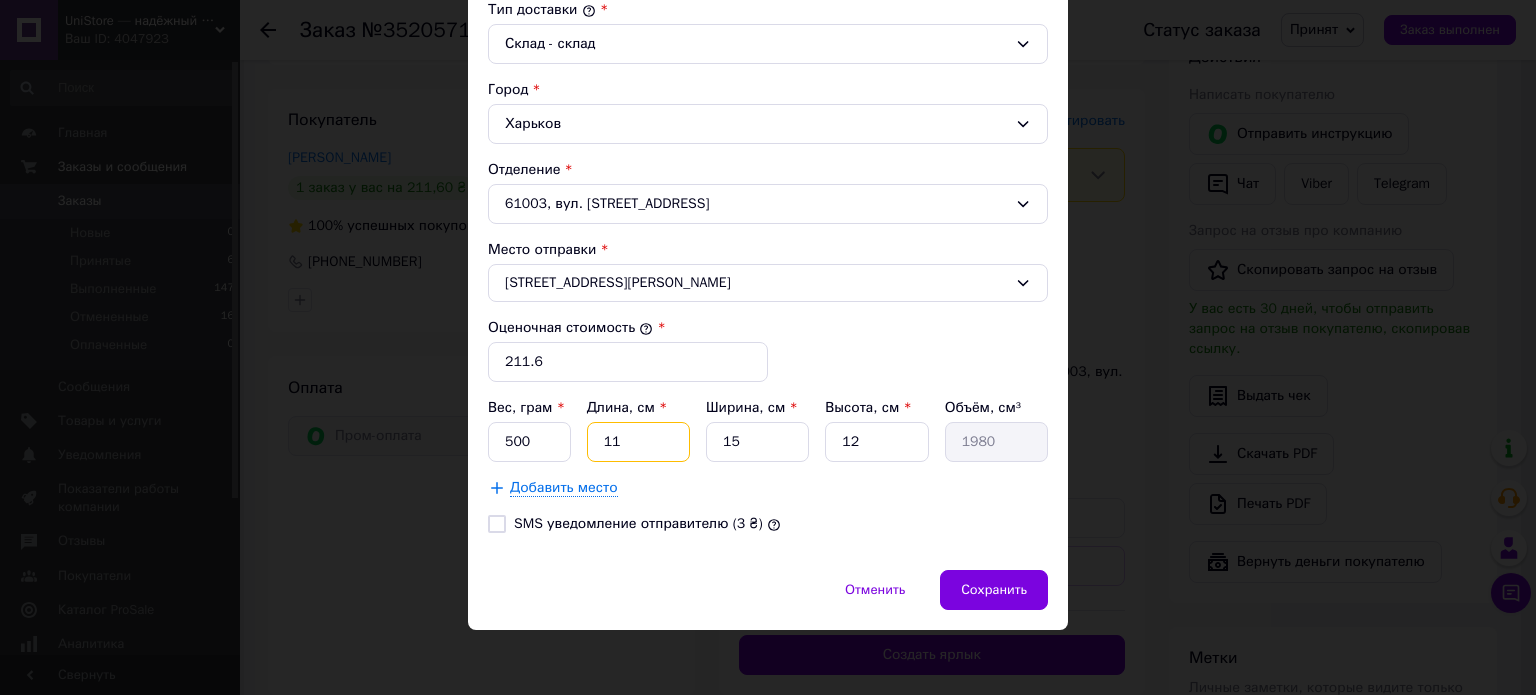click on "11" at bounding box center (638, 442) 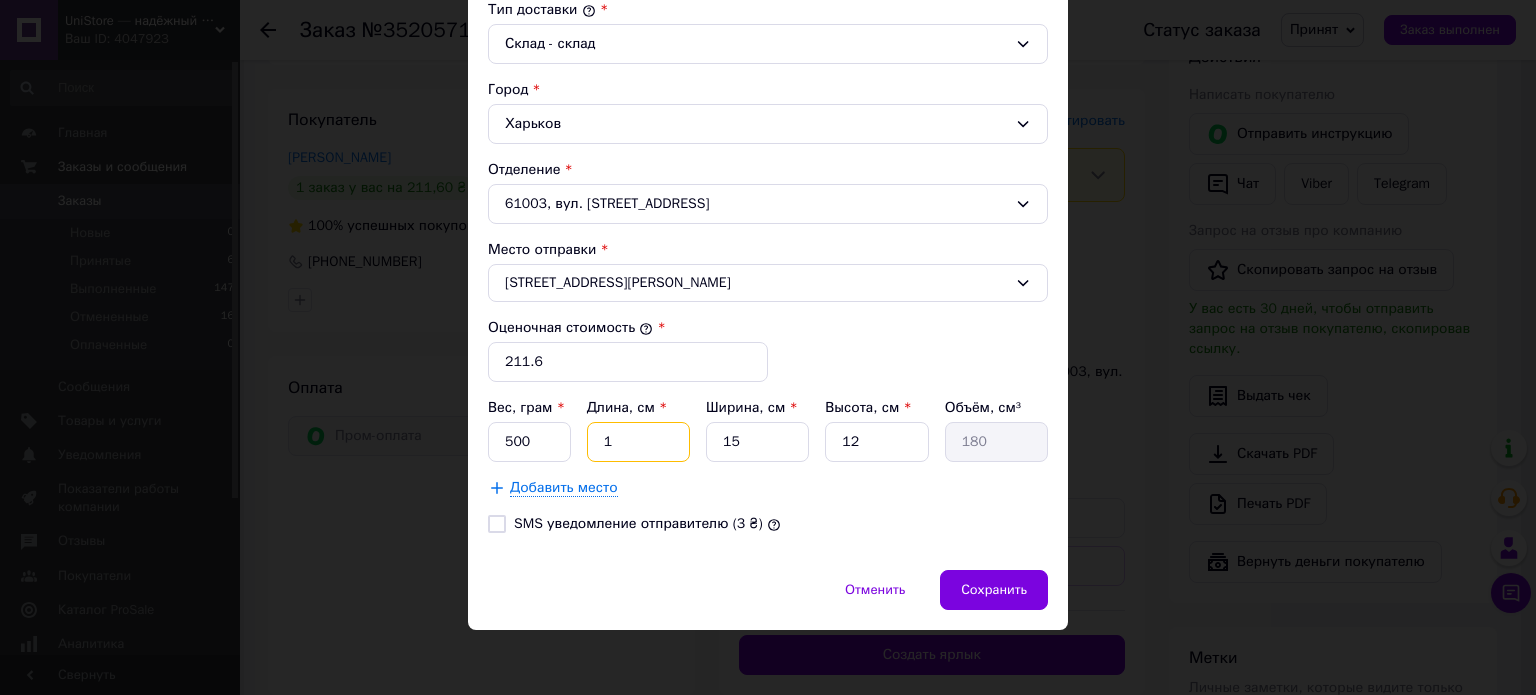 type 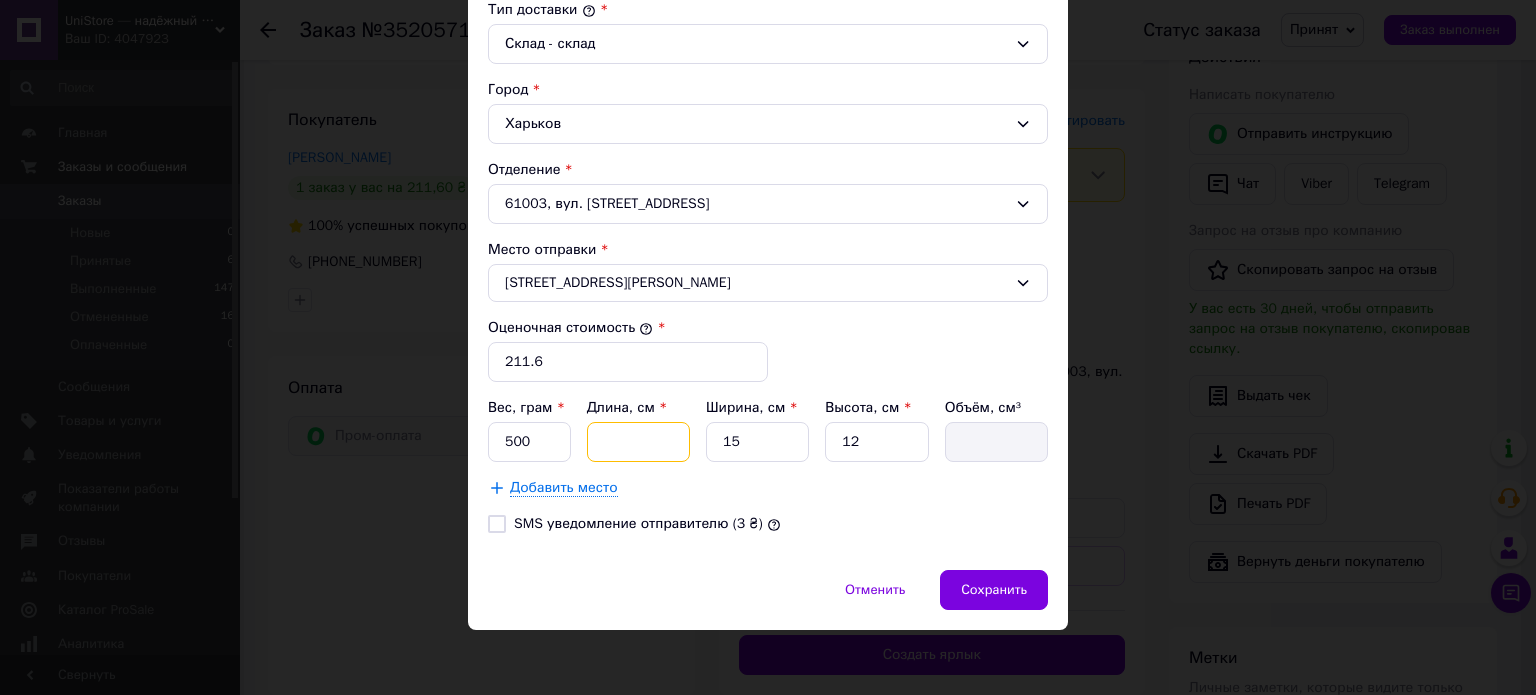 type on "2" 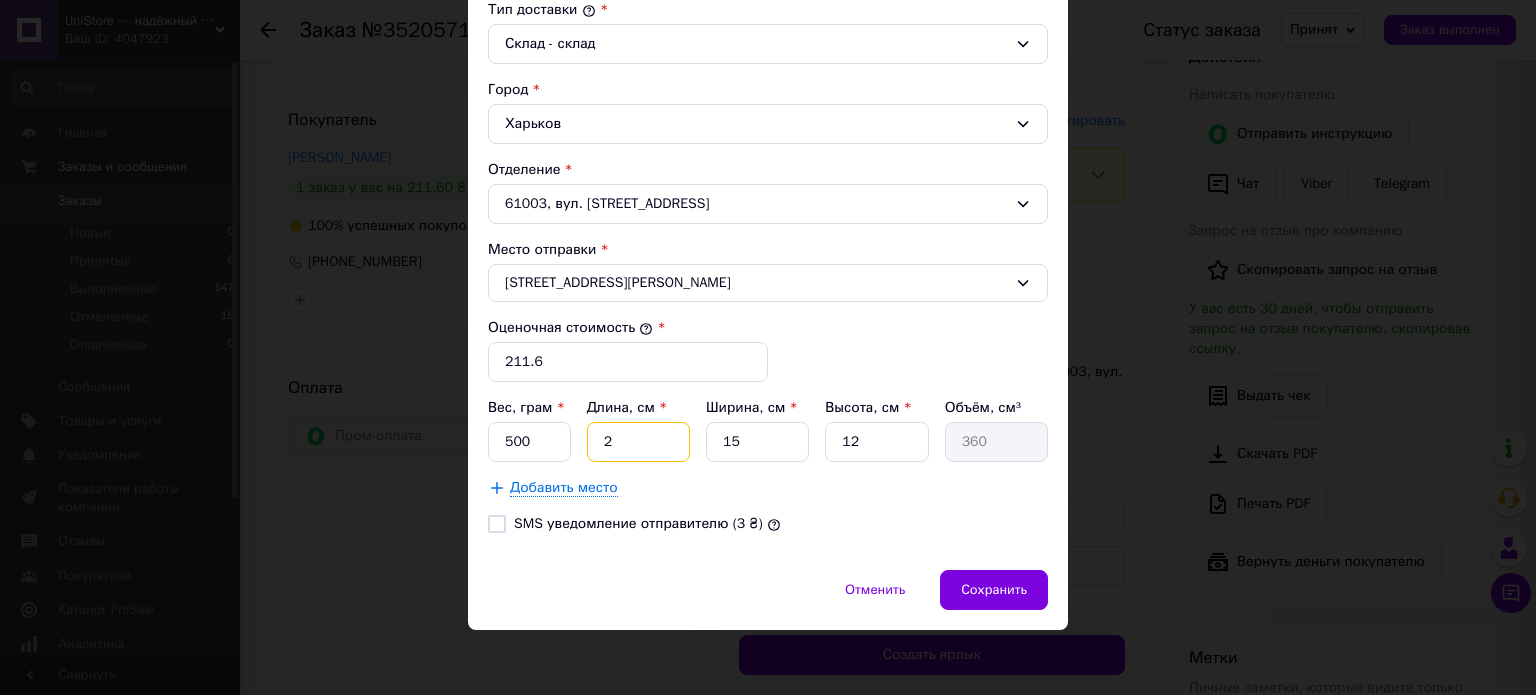 type on "25" 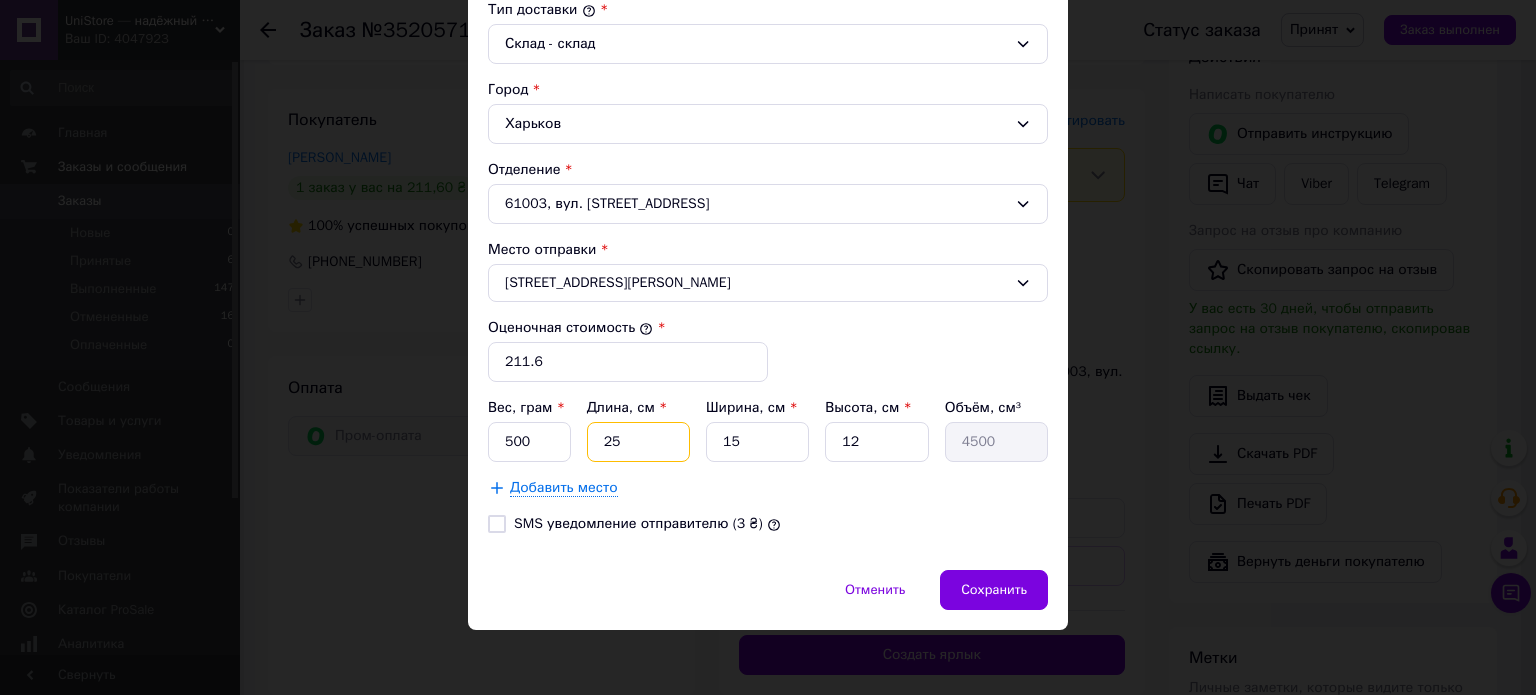 type on "25" 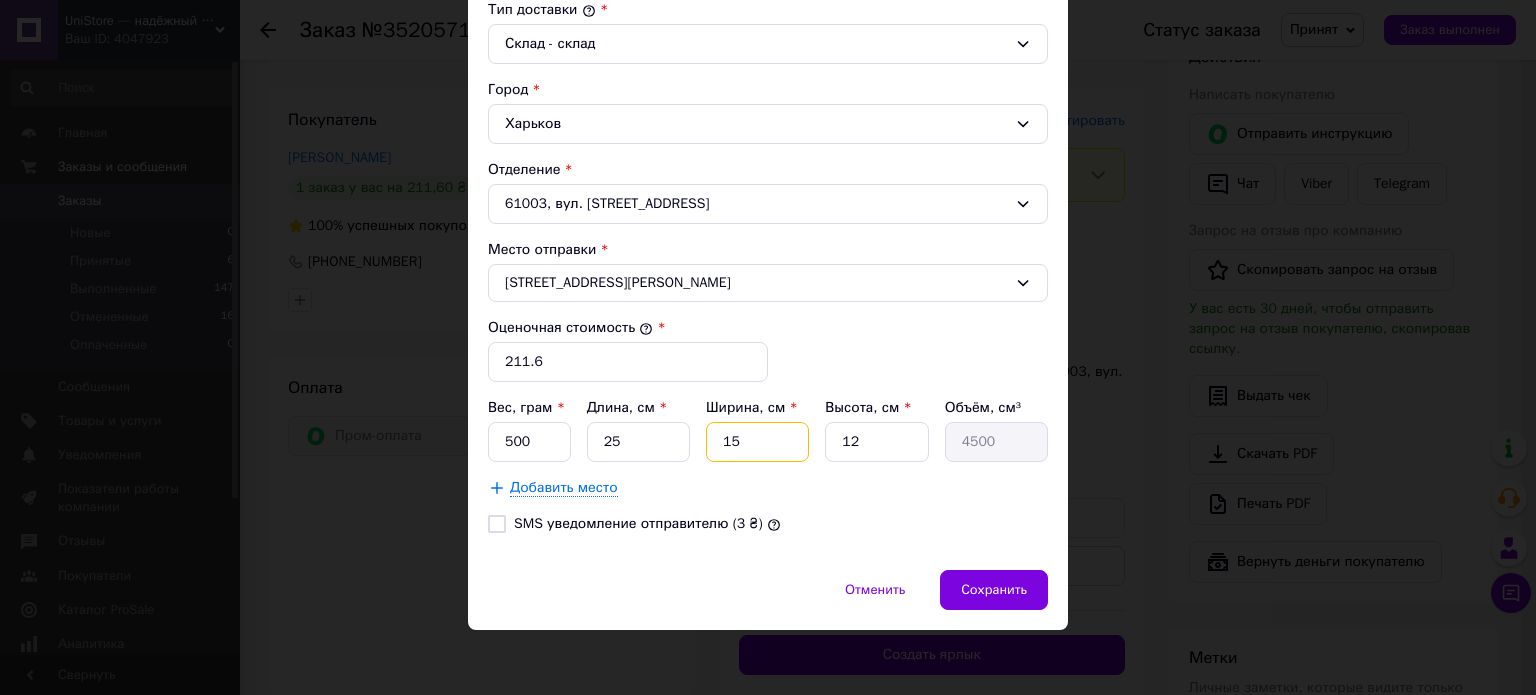 click on "15" at bounding box center [757, 442] 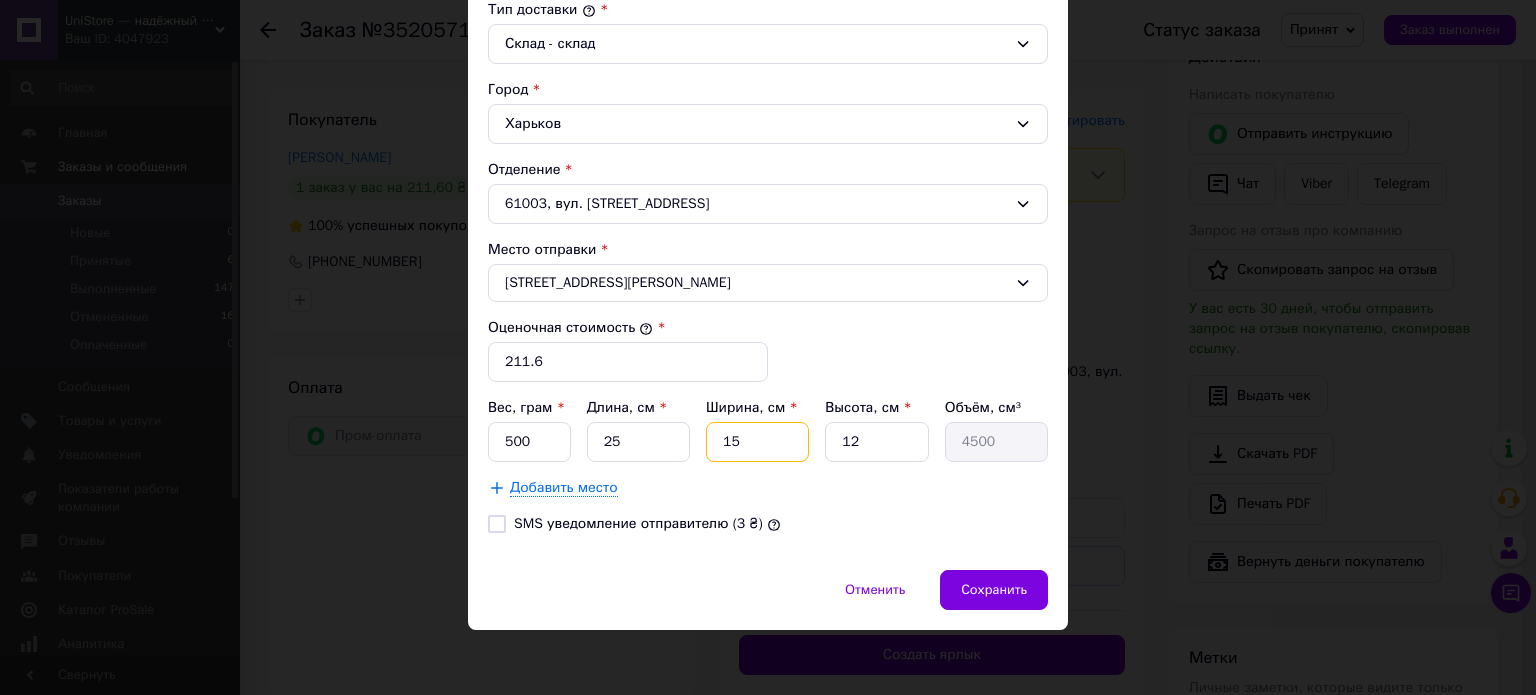 type on "1" 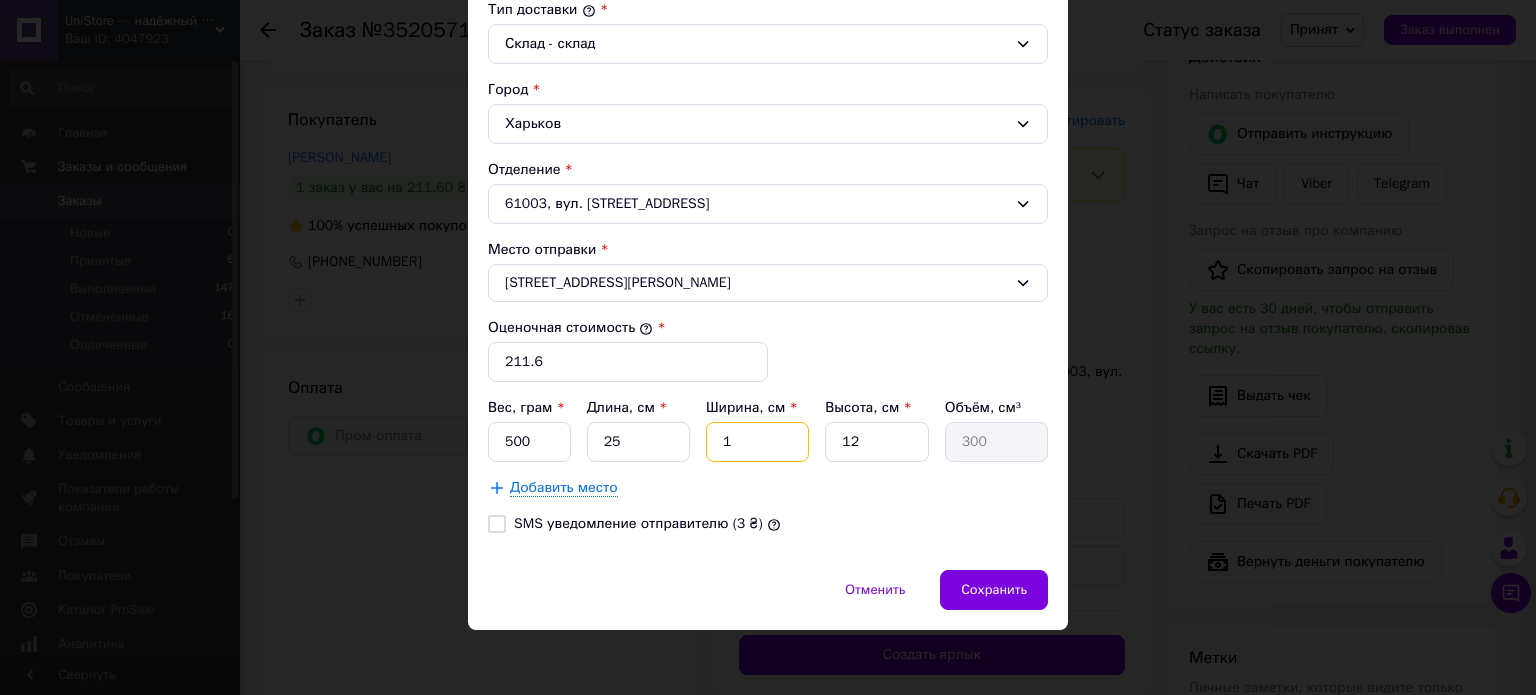 type 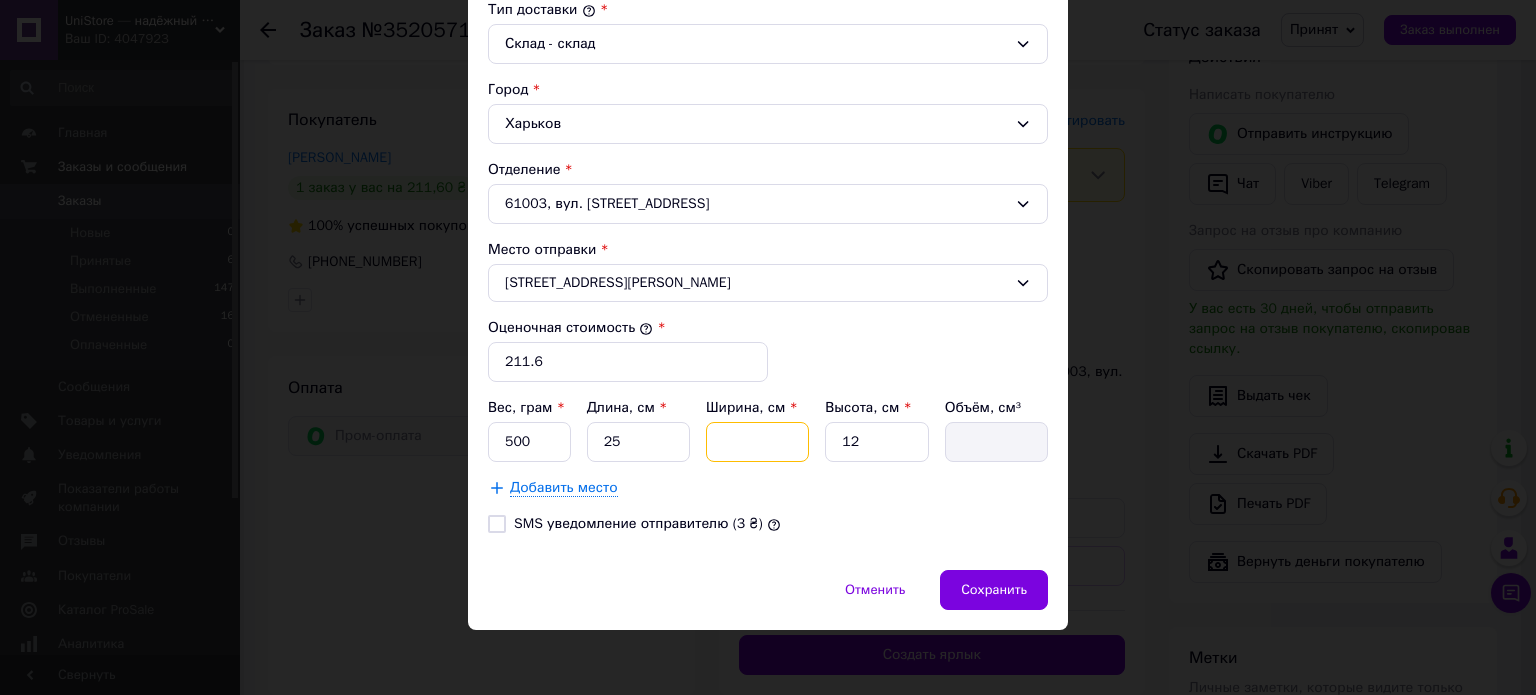 type on "2" 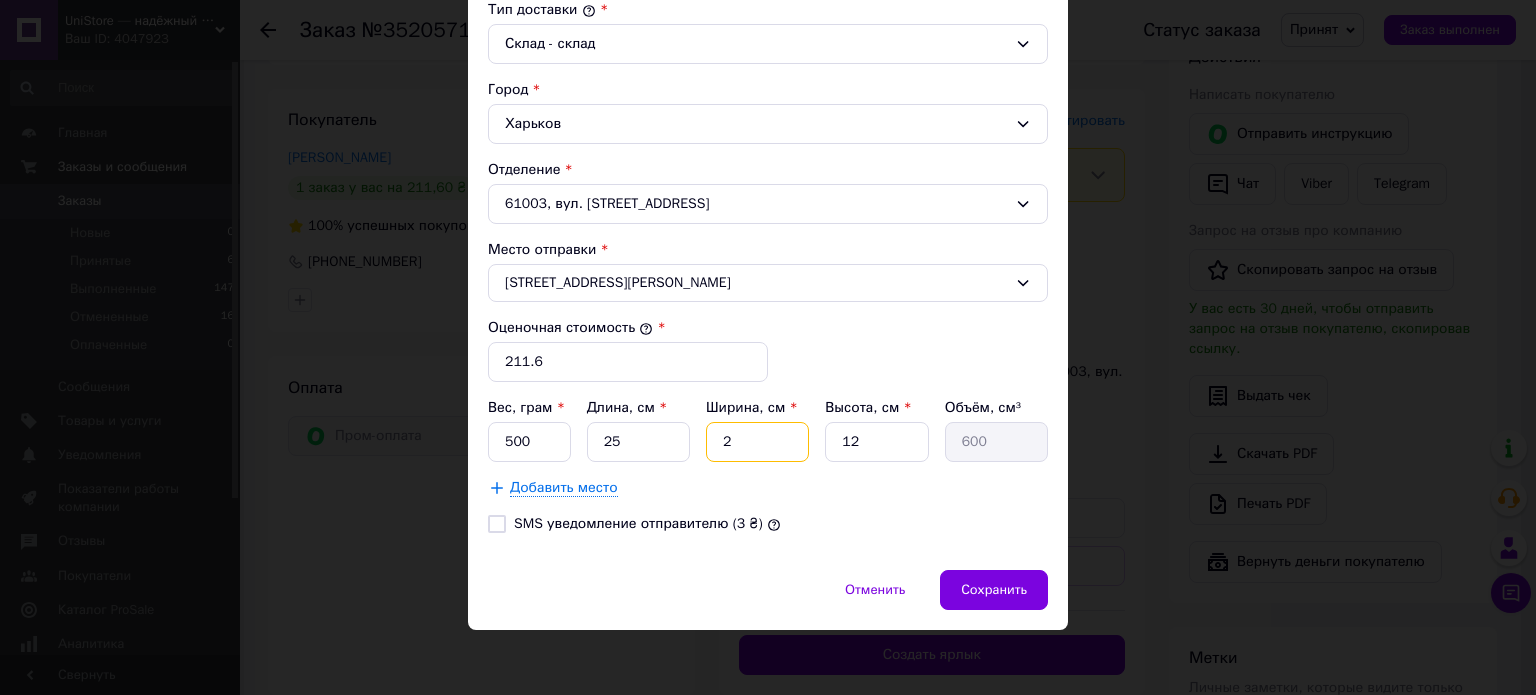 type on "22" 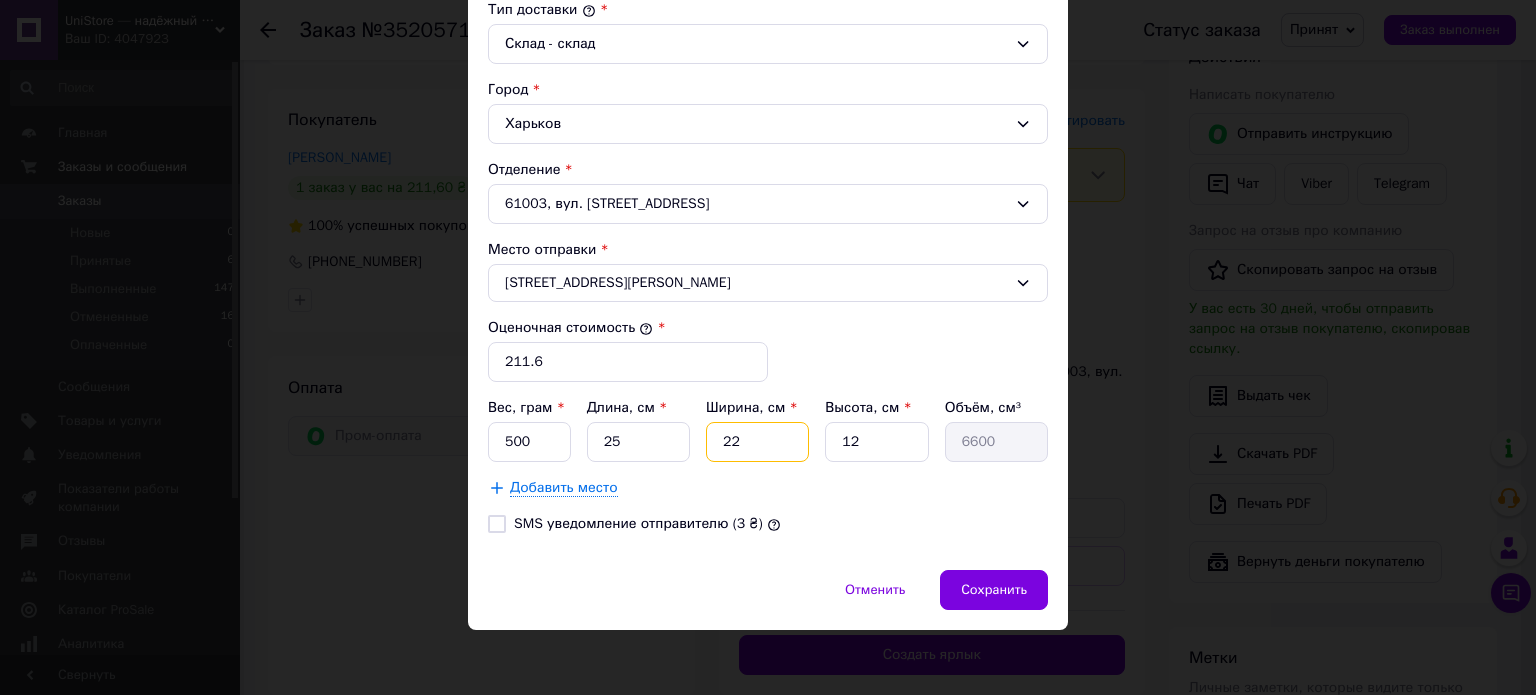type on "22" 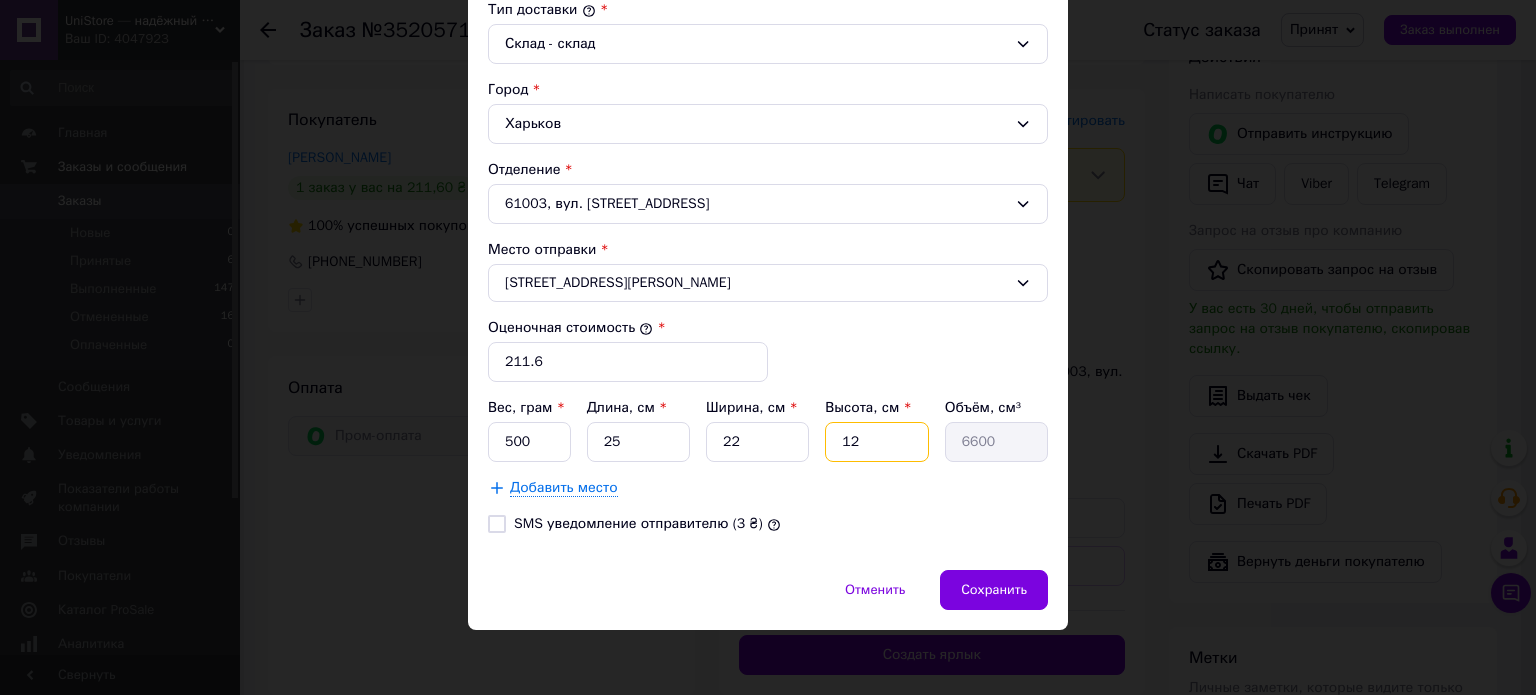 click on "12" at bounding box center [876, 442] 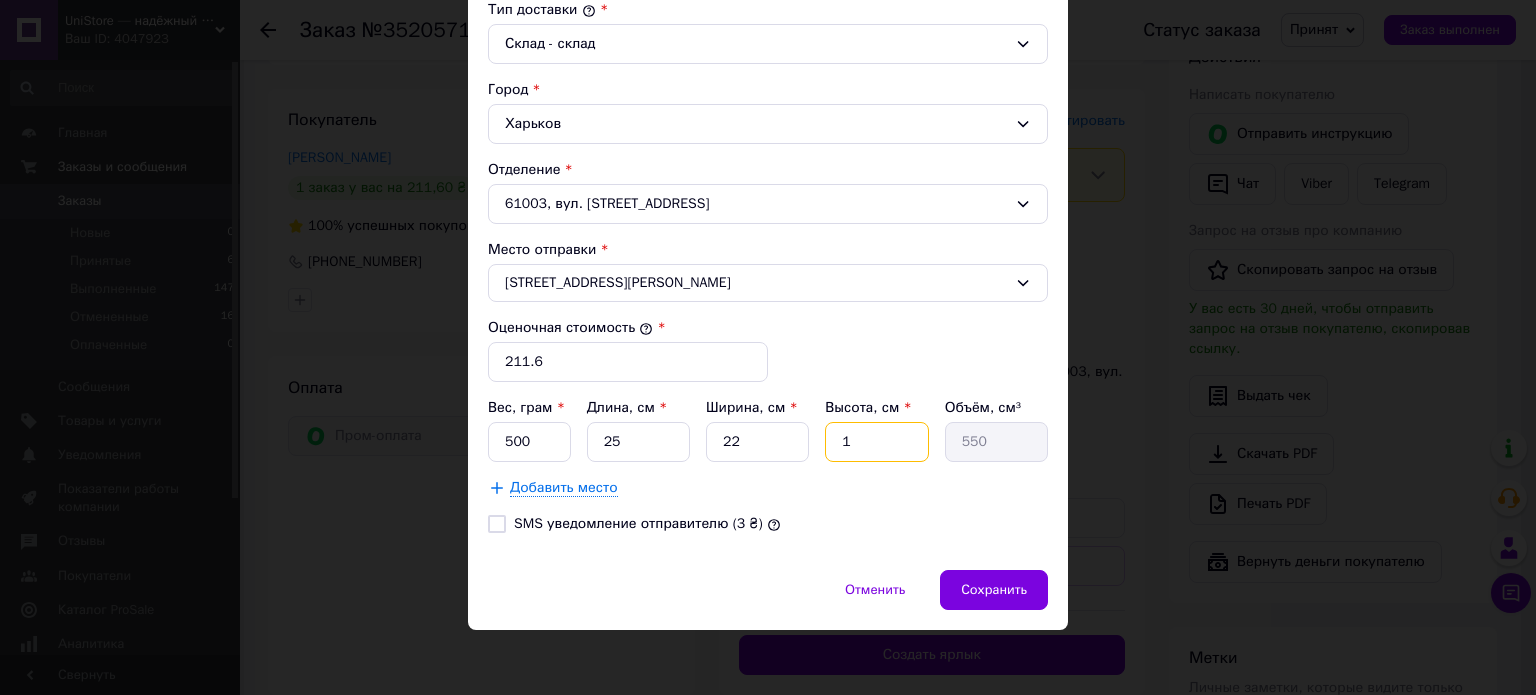 type 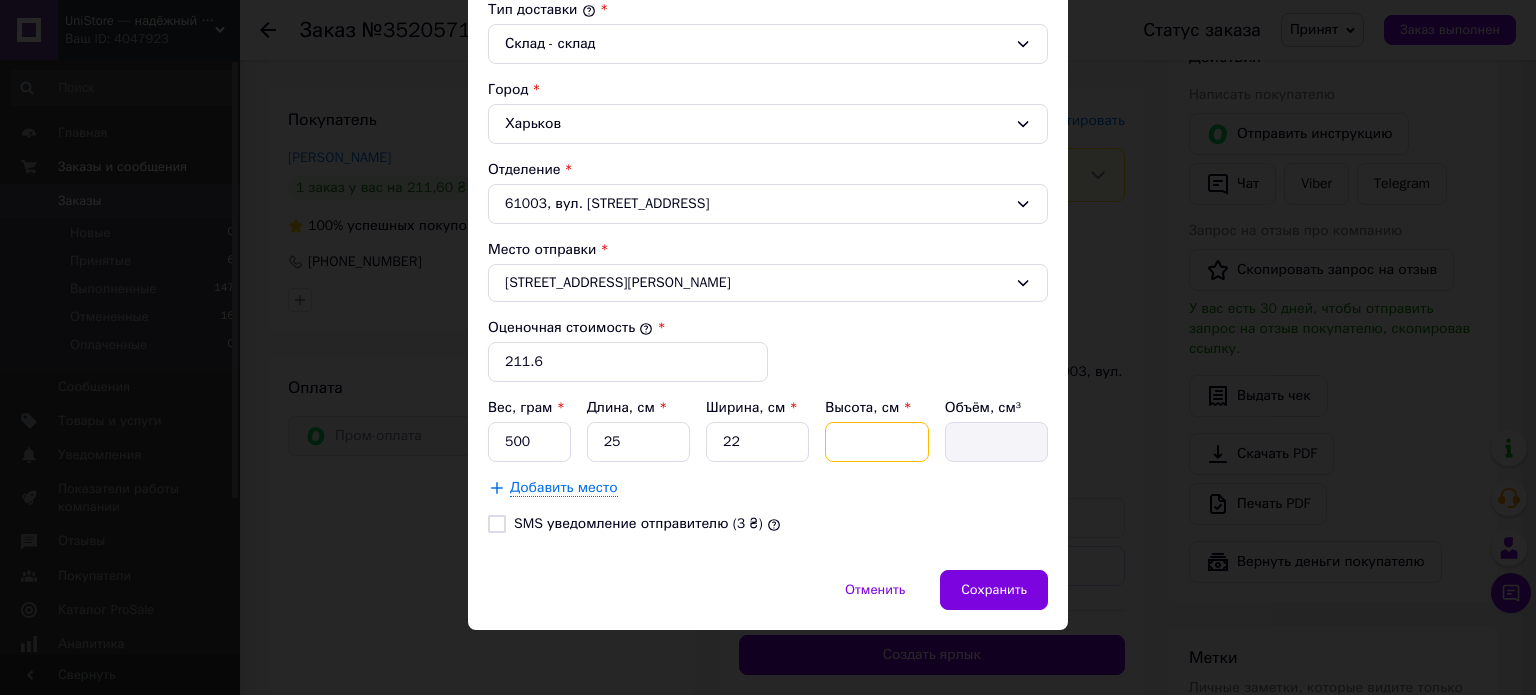 type on "5" 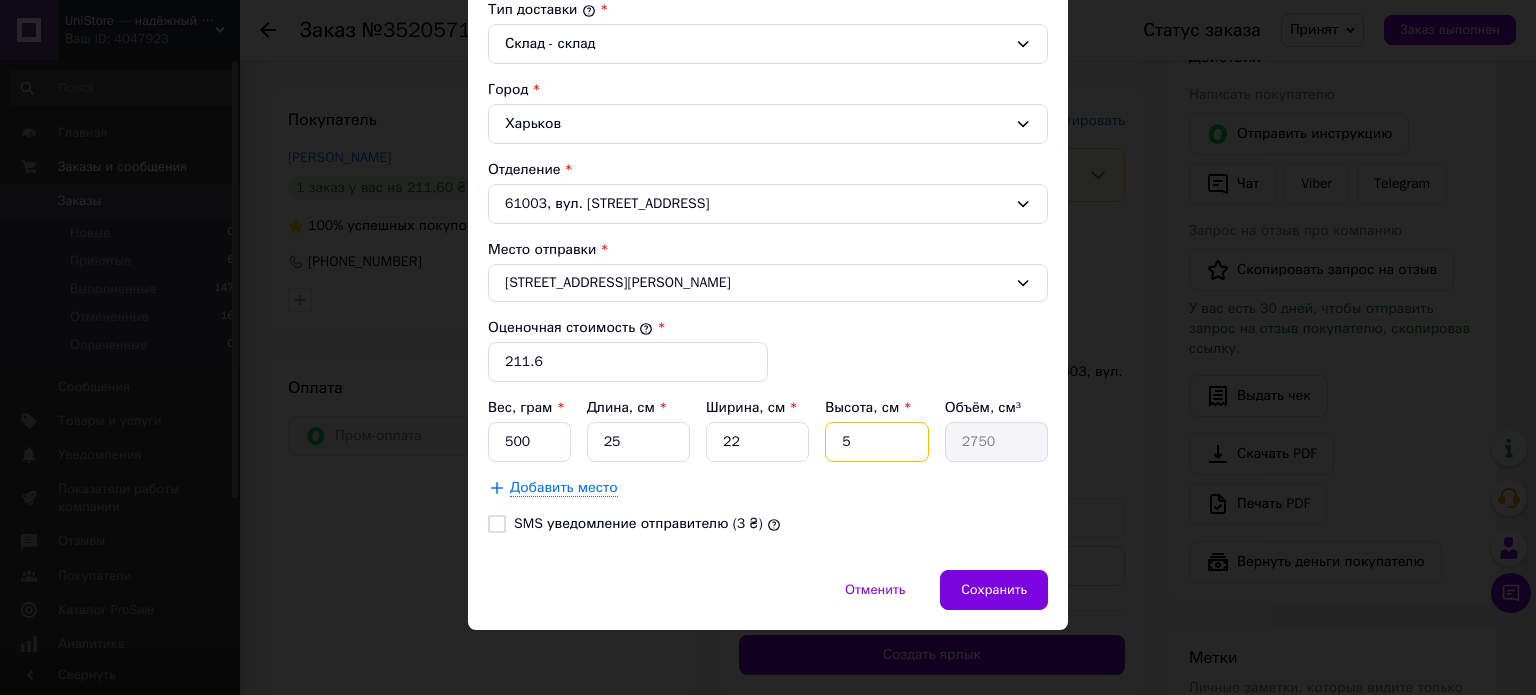 type on "5" 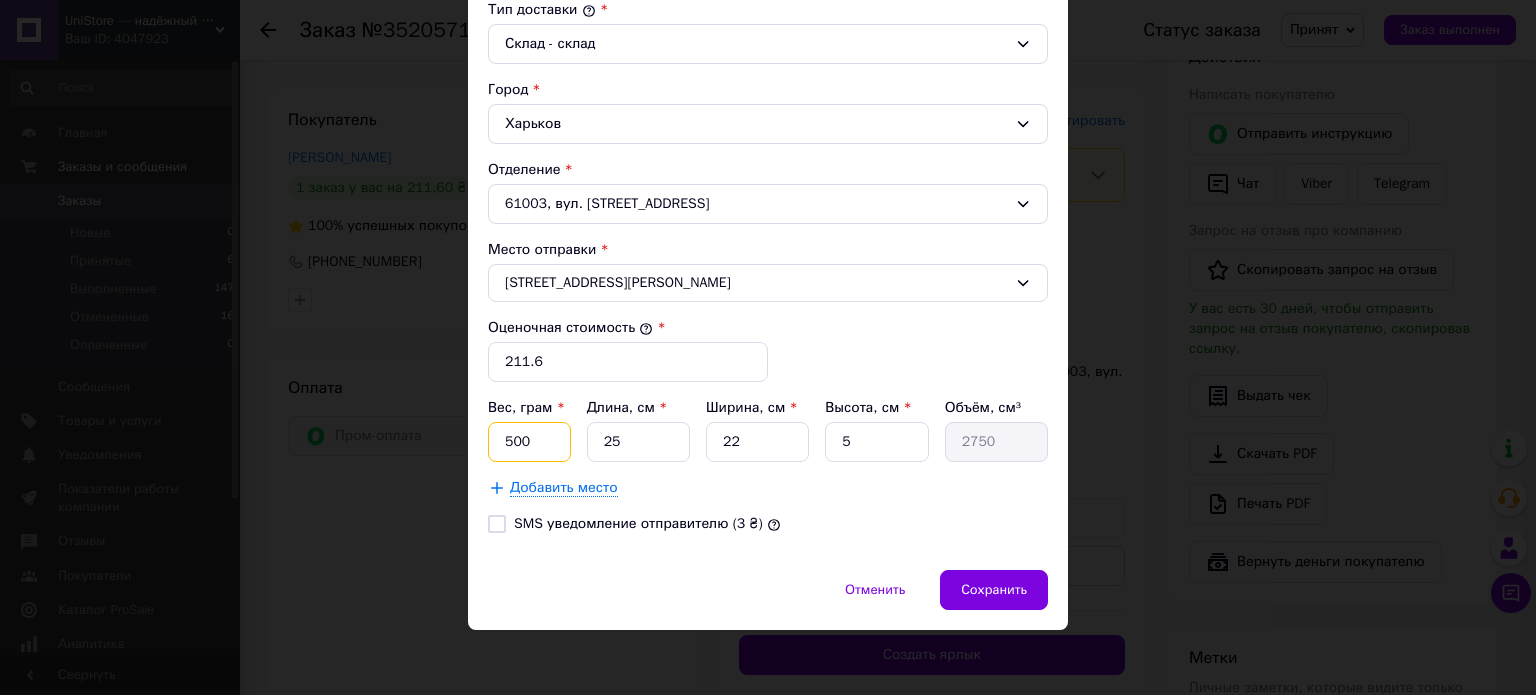 click on "500" at bounding box center [529, 442] 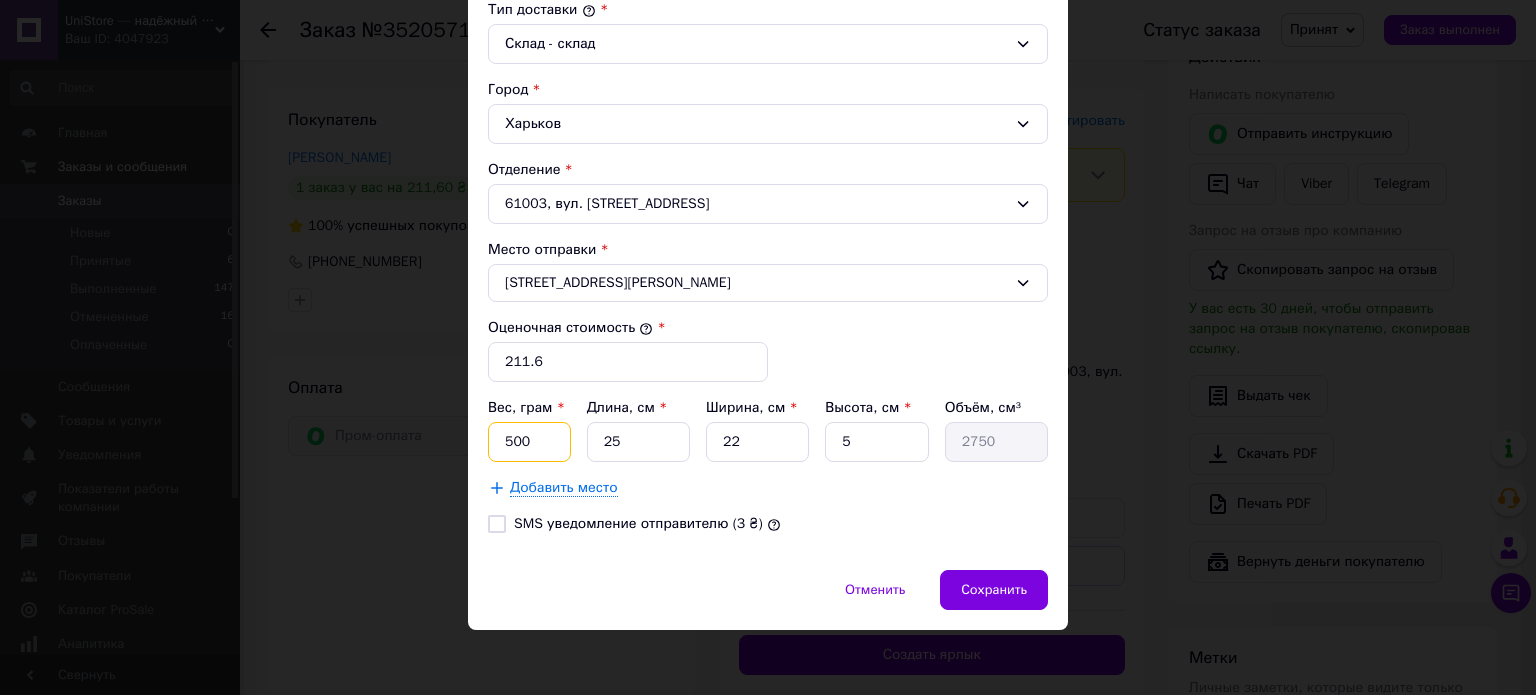 click on "500" at bounding box center (529, 442) 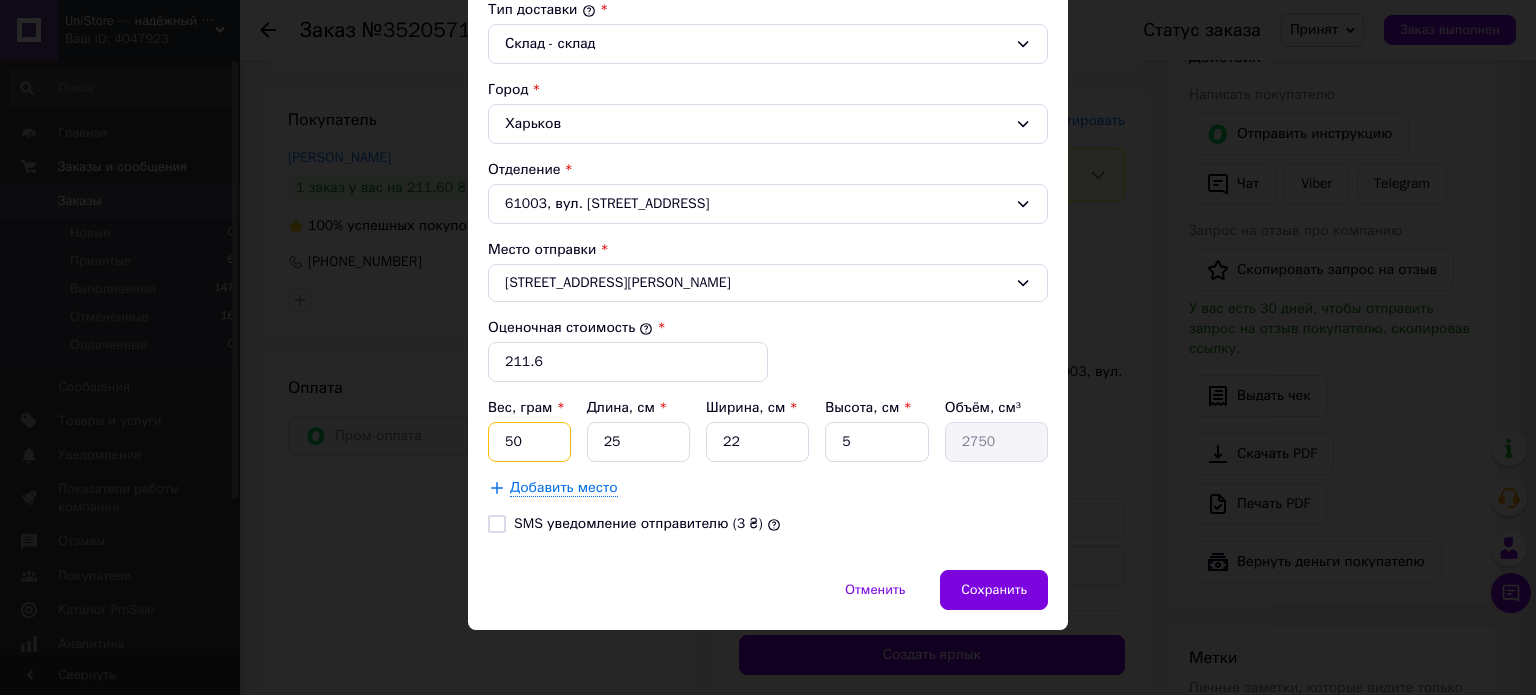 type on "5" 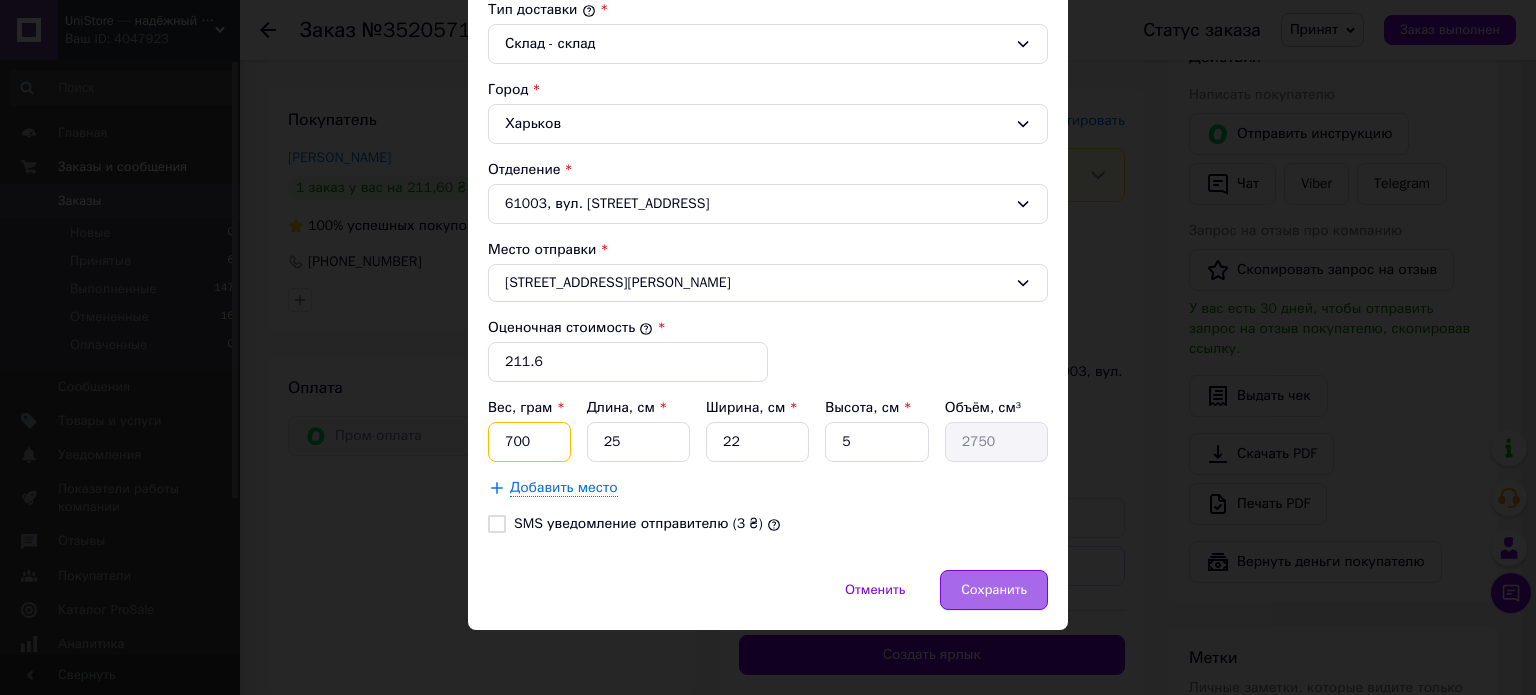 type on "700" 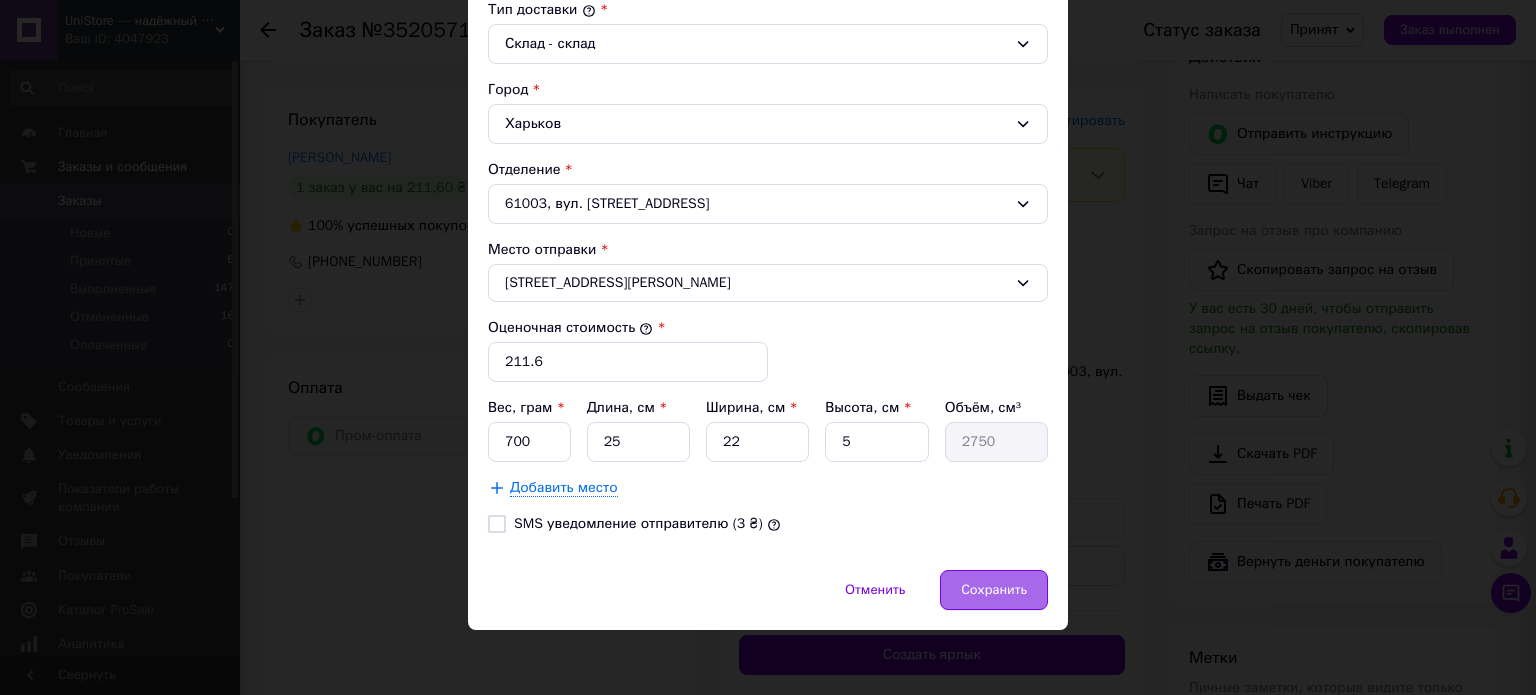 click on "Сохранить" at bounding box center (994, 590) 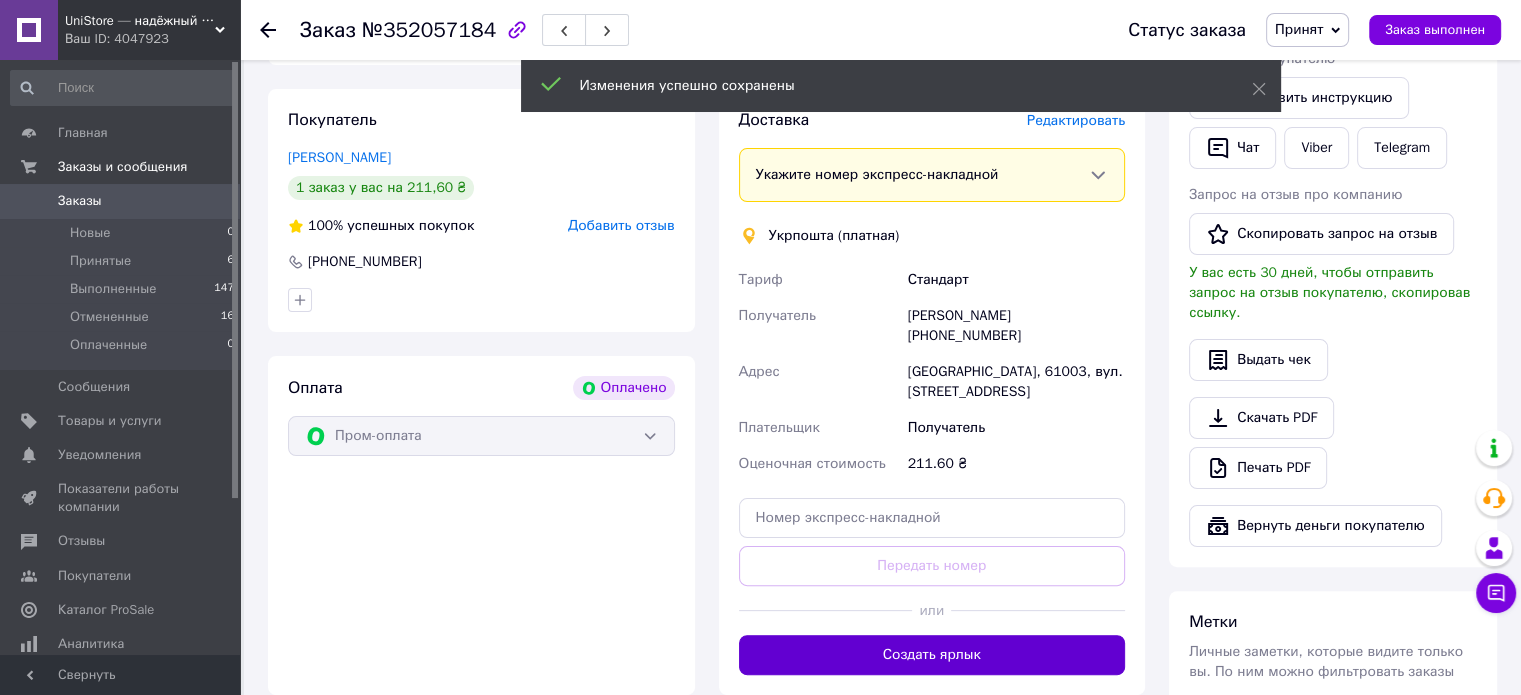 click on "Создать ярлык" at bounding box center (932, 655) 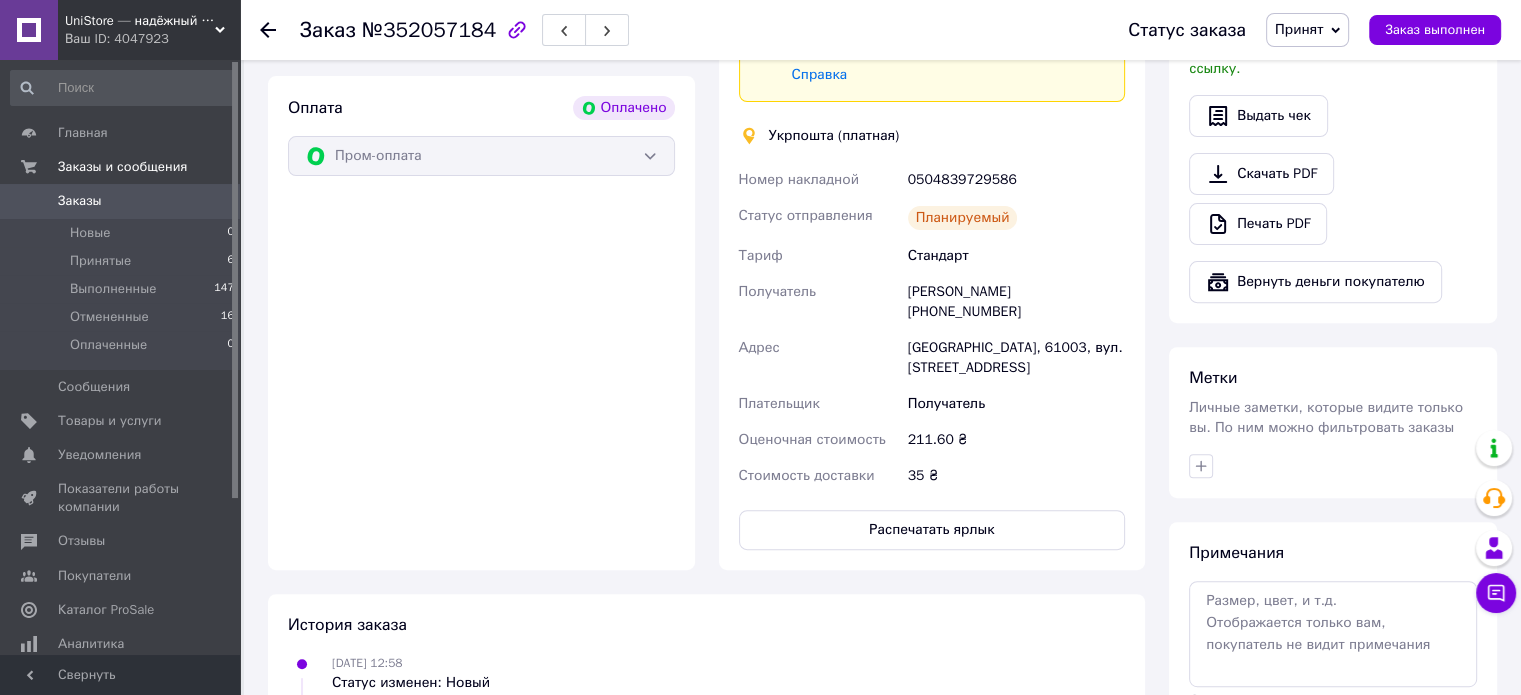 scroll, scrollTop: 700, scrollLeft: 0, axis: vertical 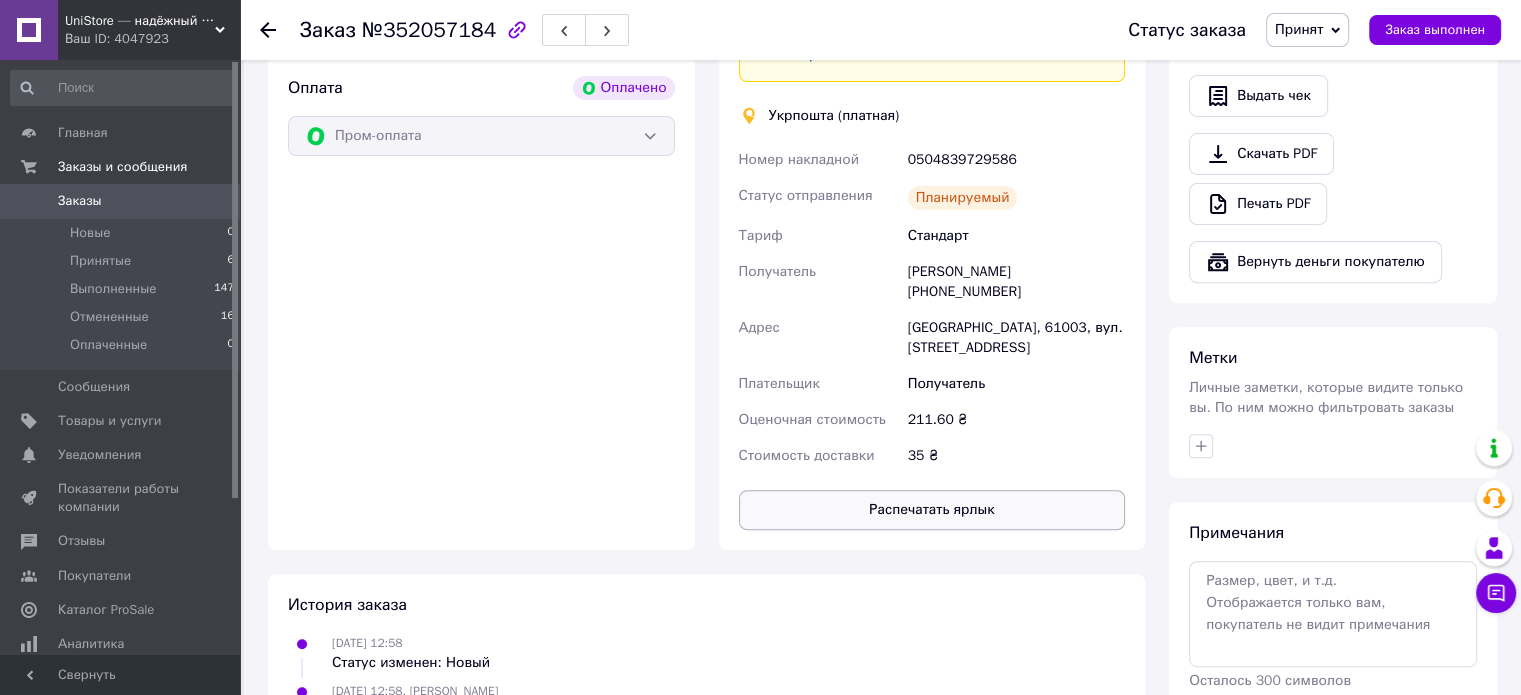 click on "Распечатать ярлык" at bounding box center (932, 510) 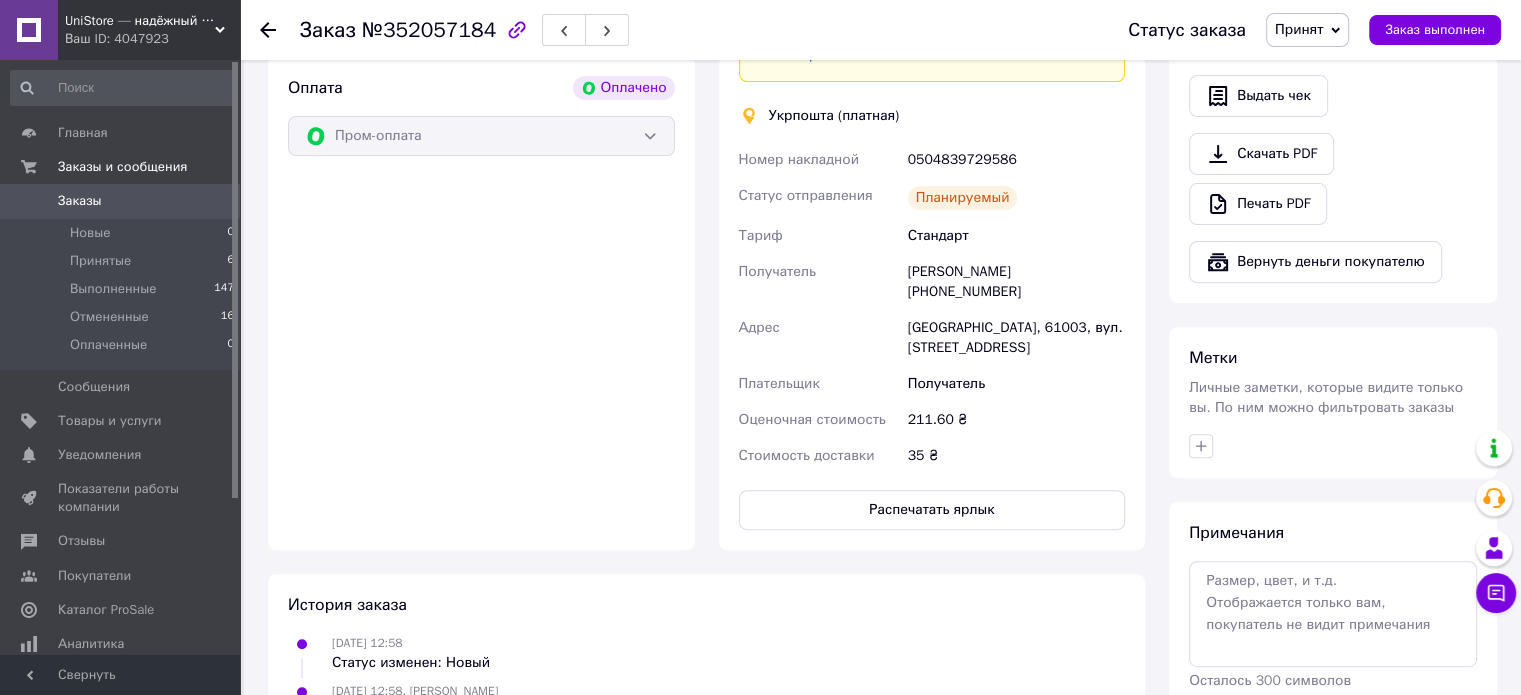 click on "Заказы" at bounding box center (121, 201) 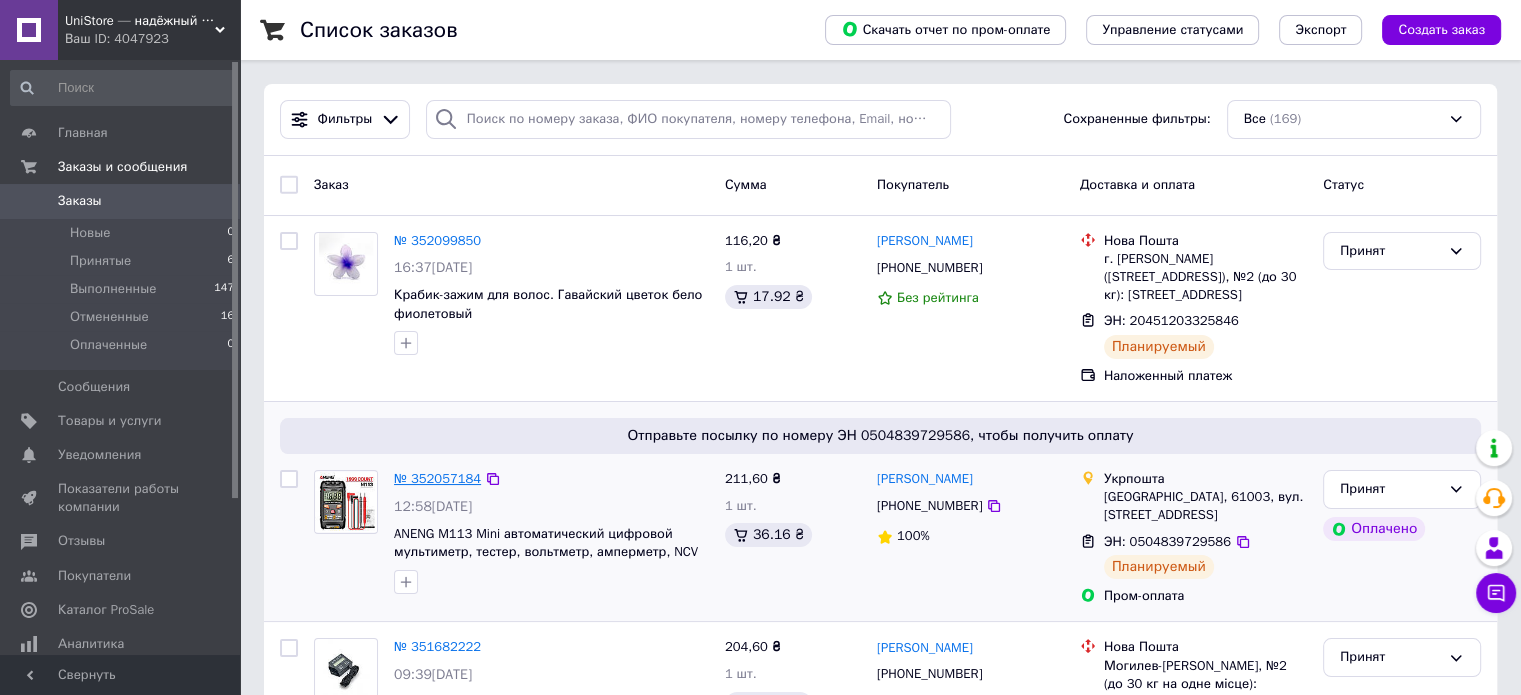 click on "№ 352057184" at bounding box center [437, 478] 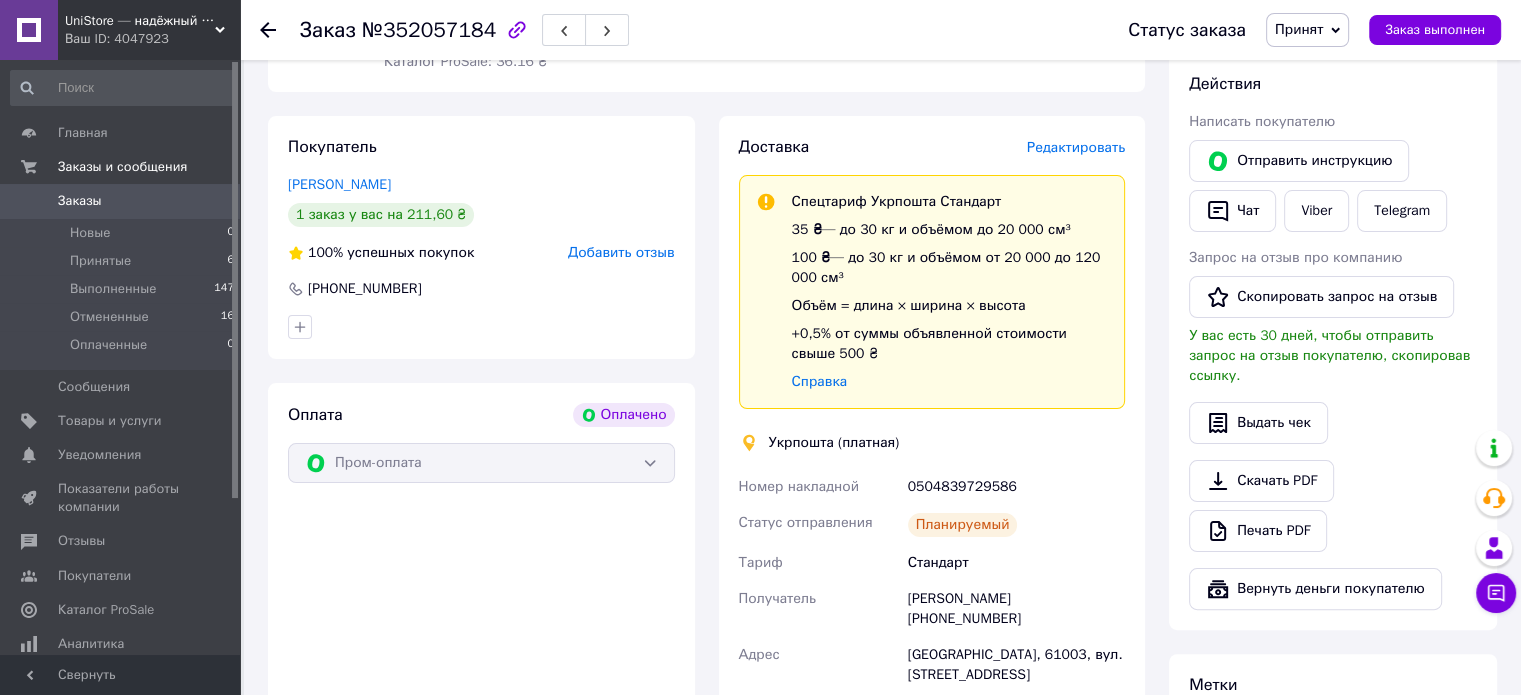 scroll, scrollTop: 400, scrollLeft: 0, axis: vertical 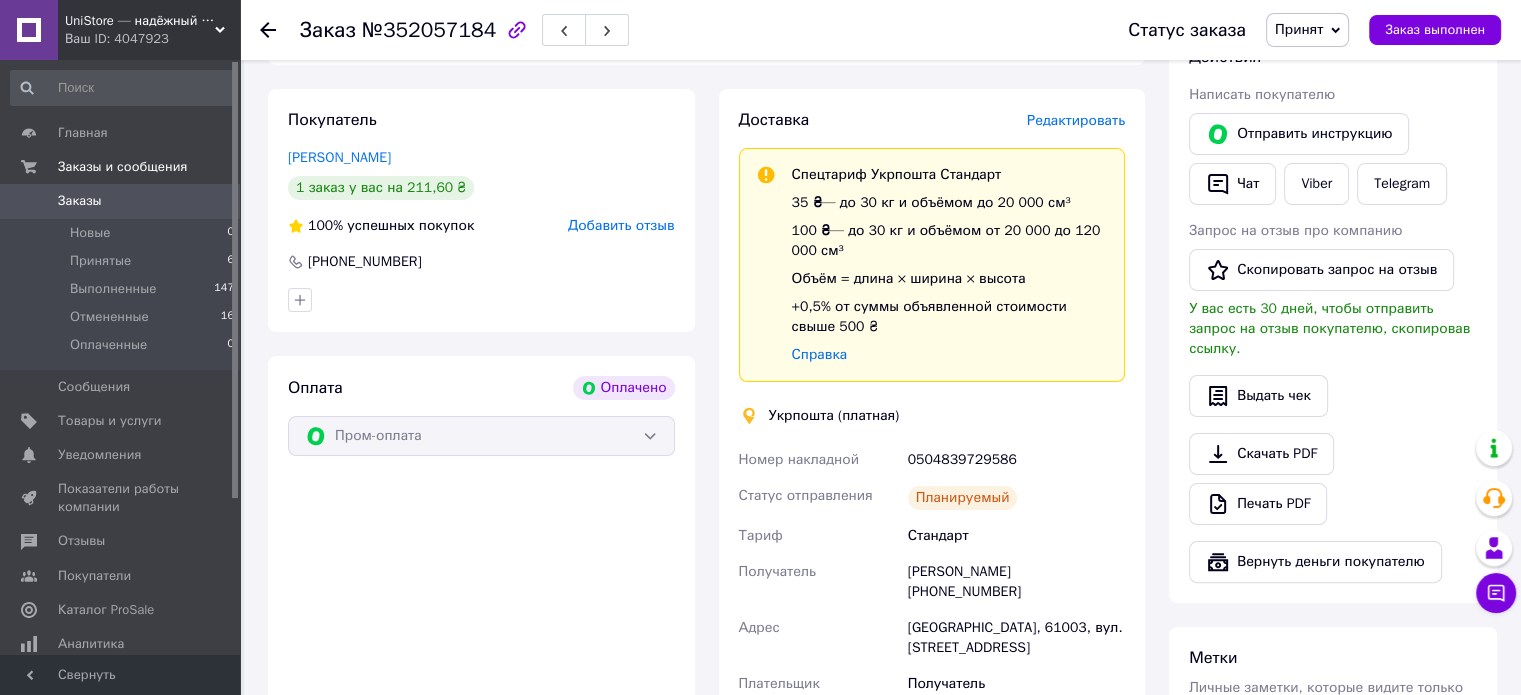 click on "0504839729586" at bounding box center [1016, 460] 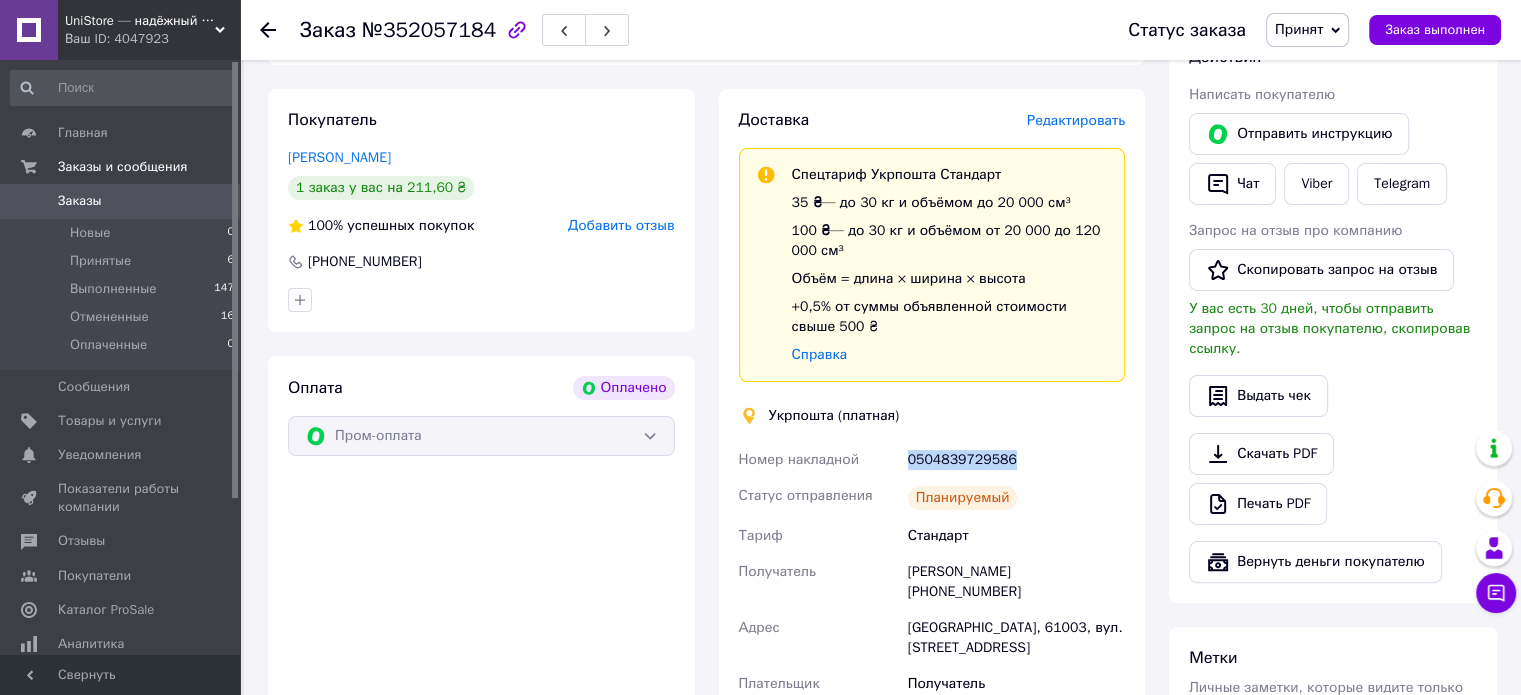 click on "0504839729586" at bounding box center [1016, 460] 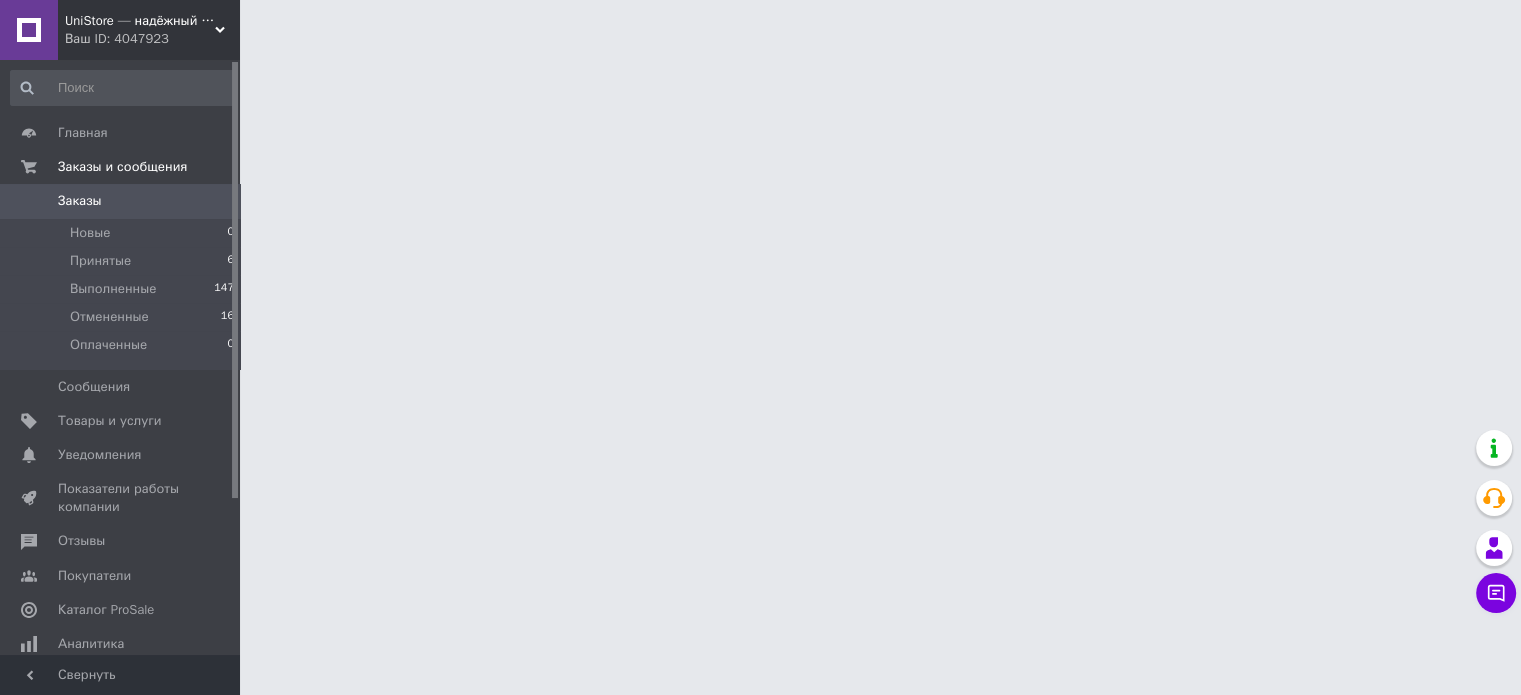 scroll, scrollTop: 0, scrollLeft: 0, axis: both 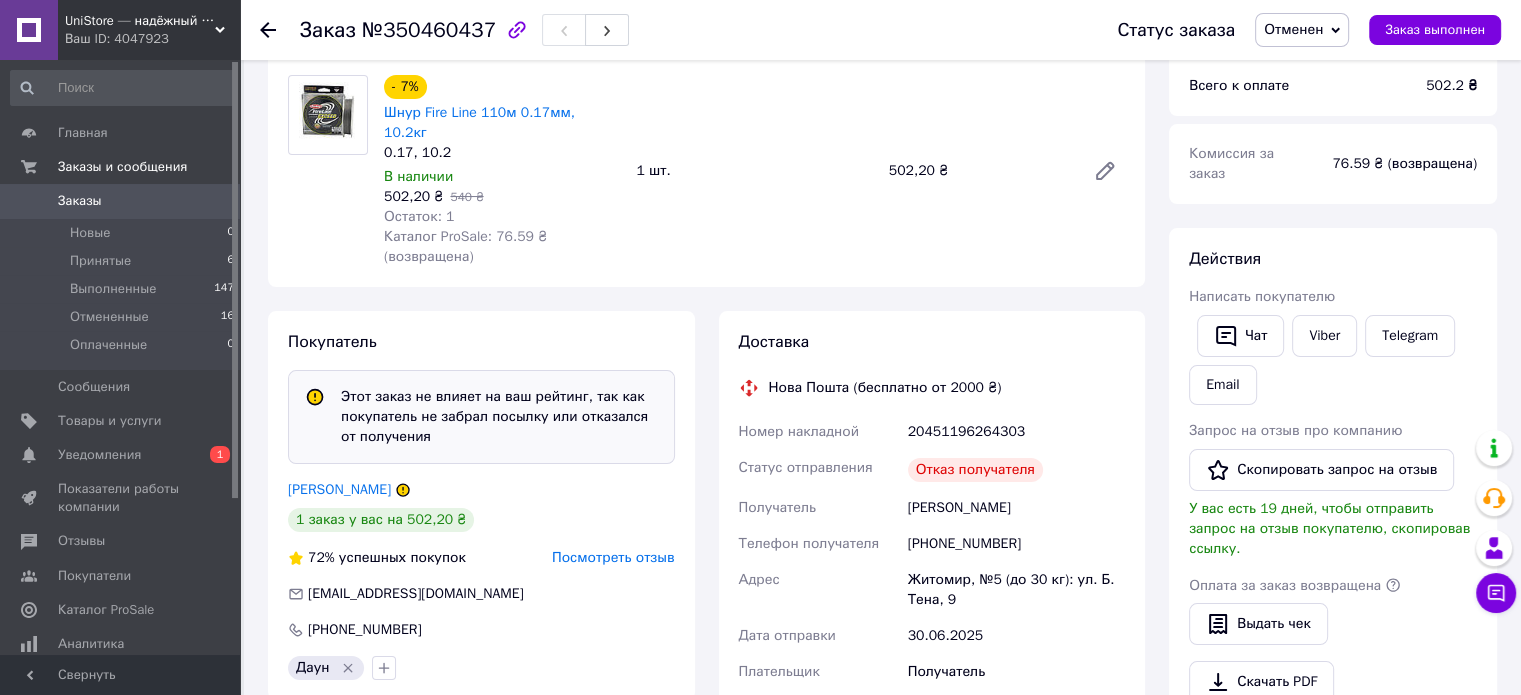 click on "Посмотреть отзыв" at bounding box center [613, 557] 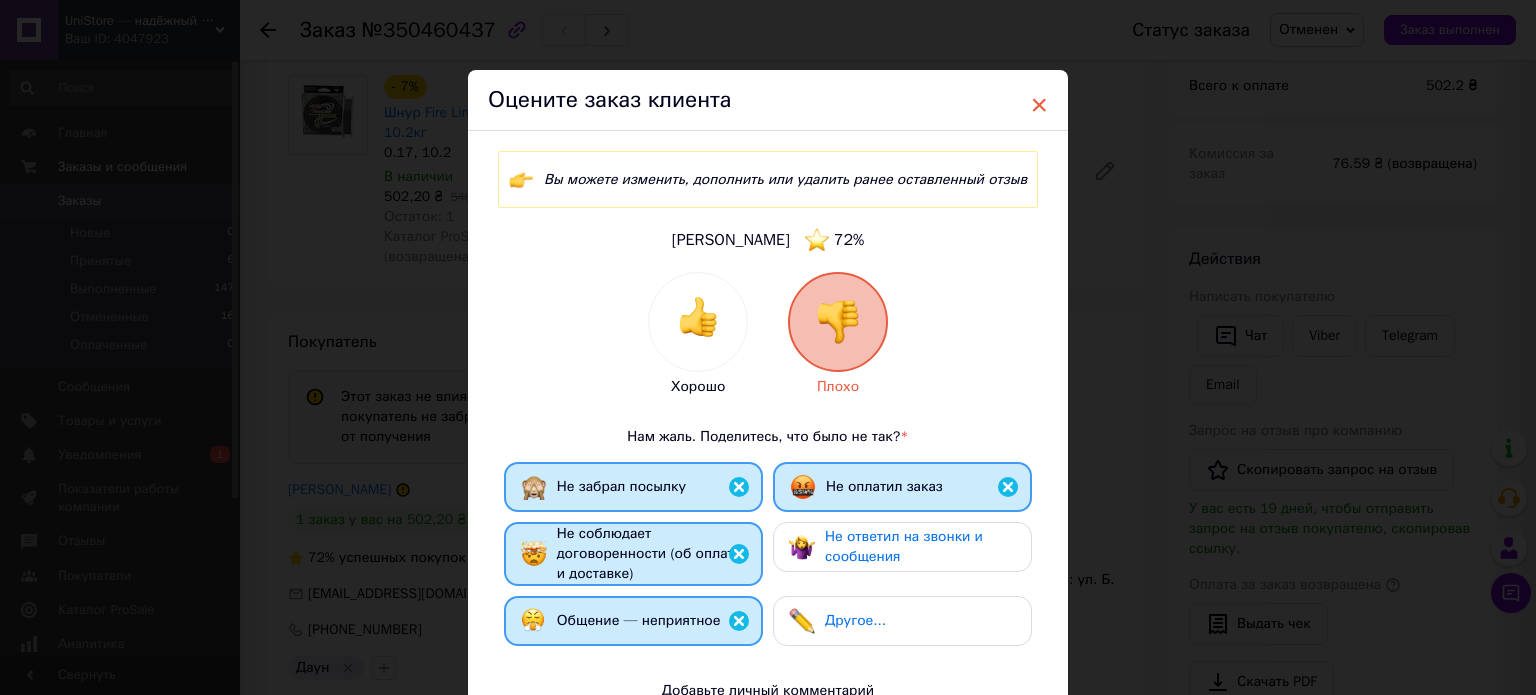 click on "×" at bounding box center [1039, 105] 